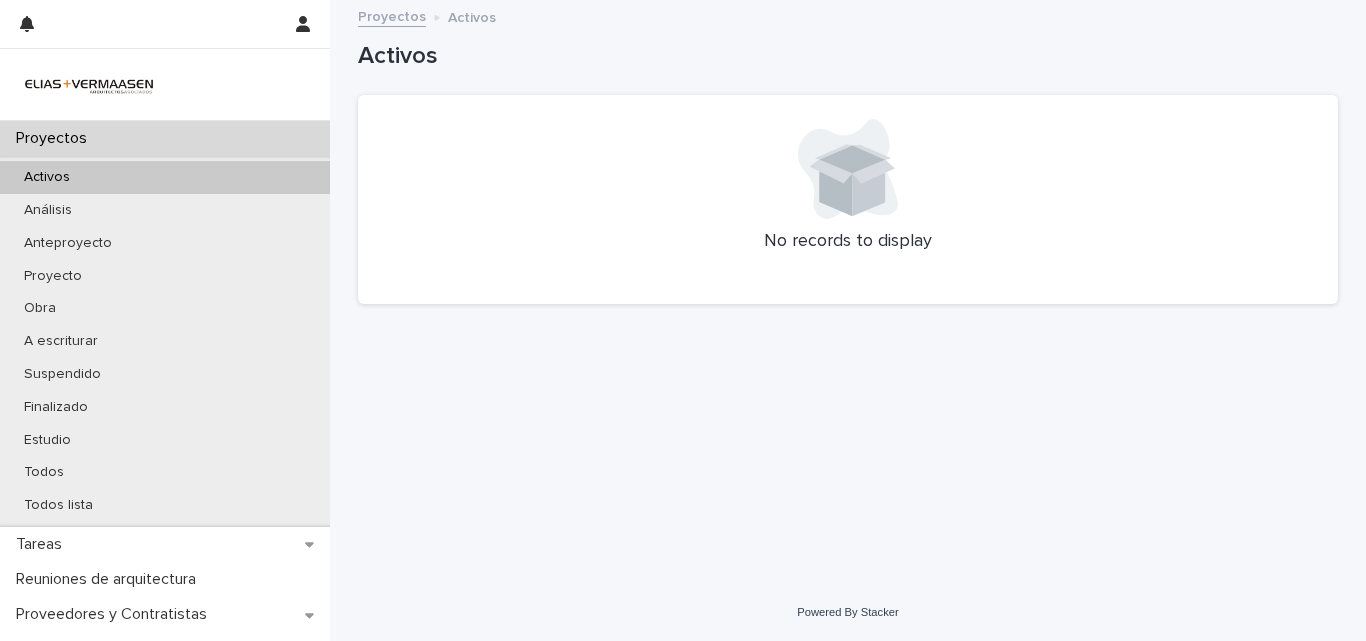 scroll, scrollTop: 0, scrollLeft: 0, axis: both 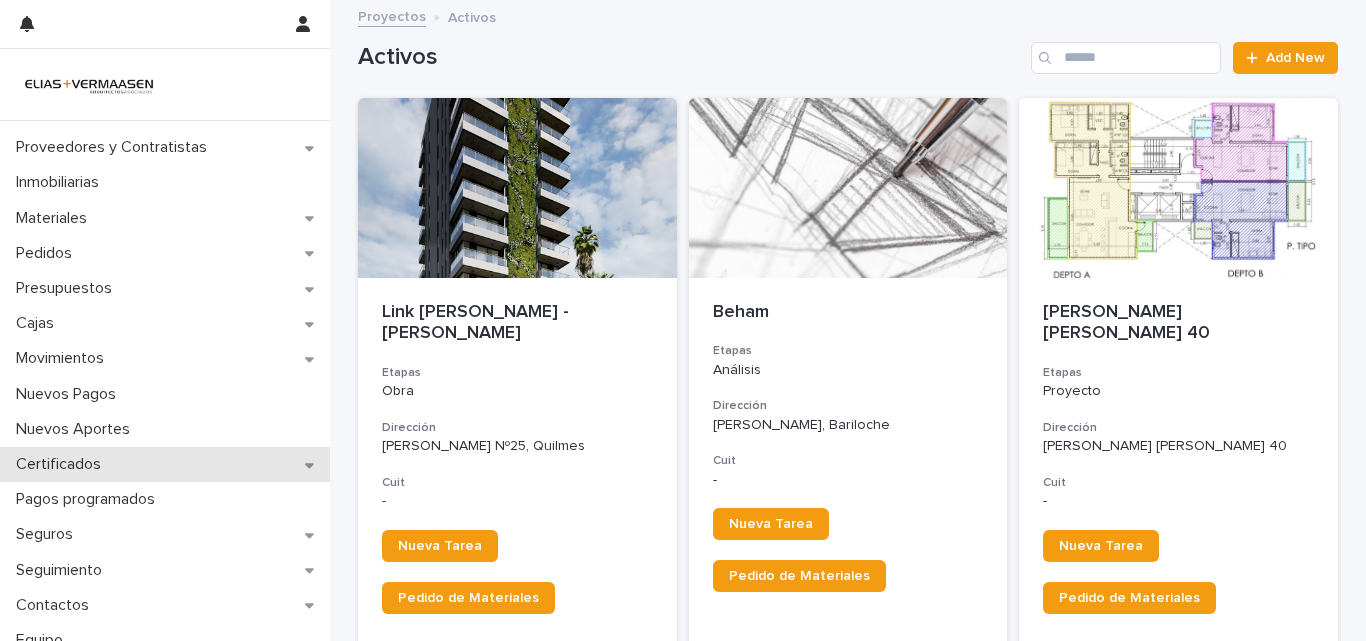 click on "Certificados" at bounding box center [165, 464] 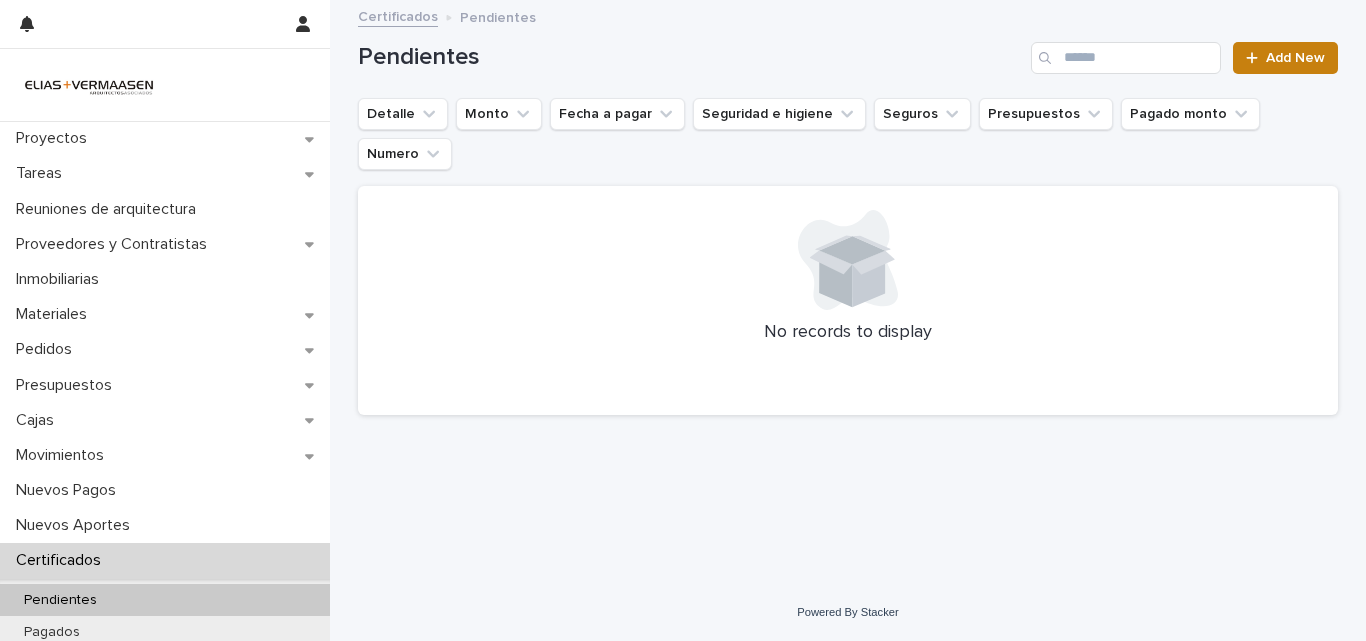 click on "Add New" at bounding box center [1295, 58] 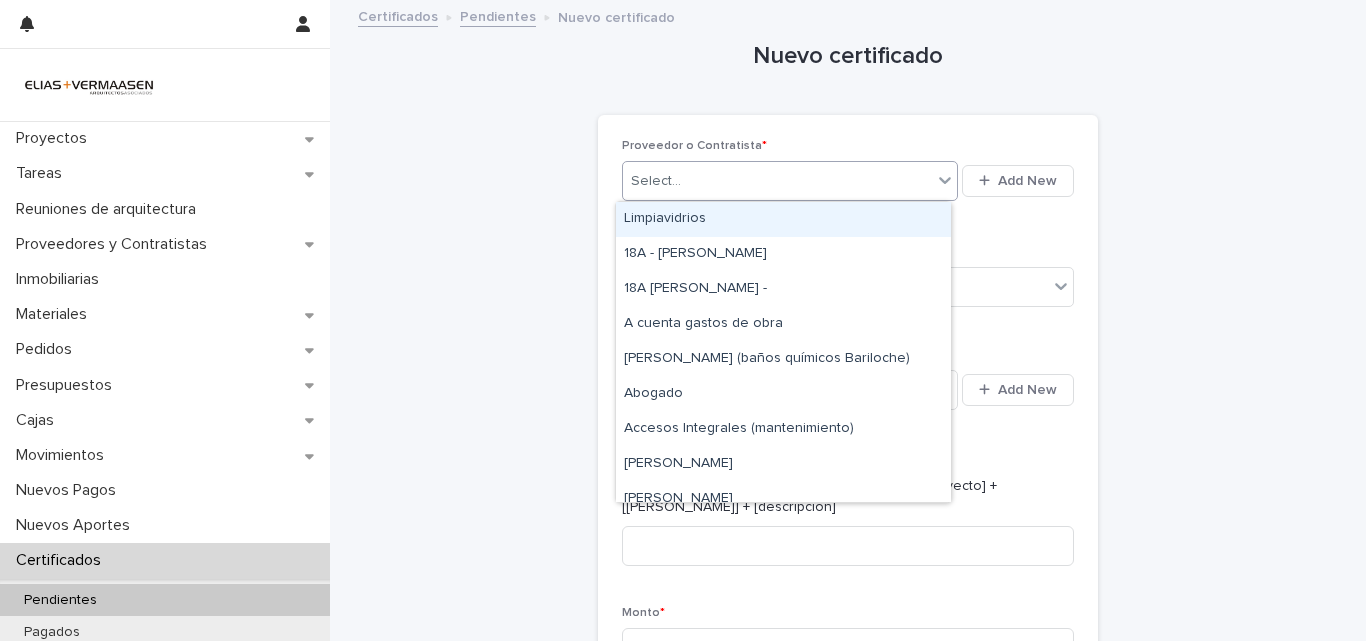 click on "Select..." at bounding box center [777, 181] 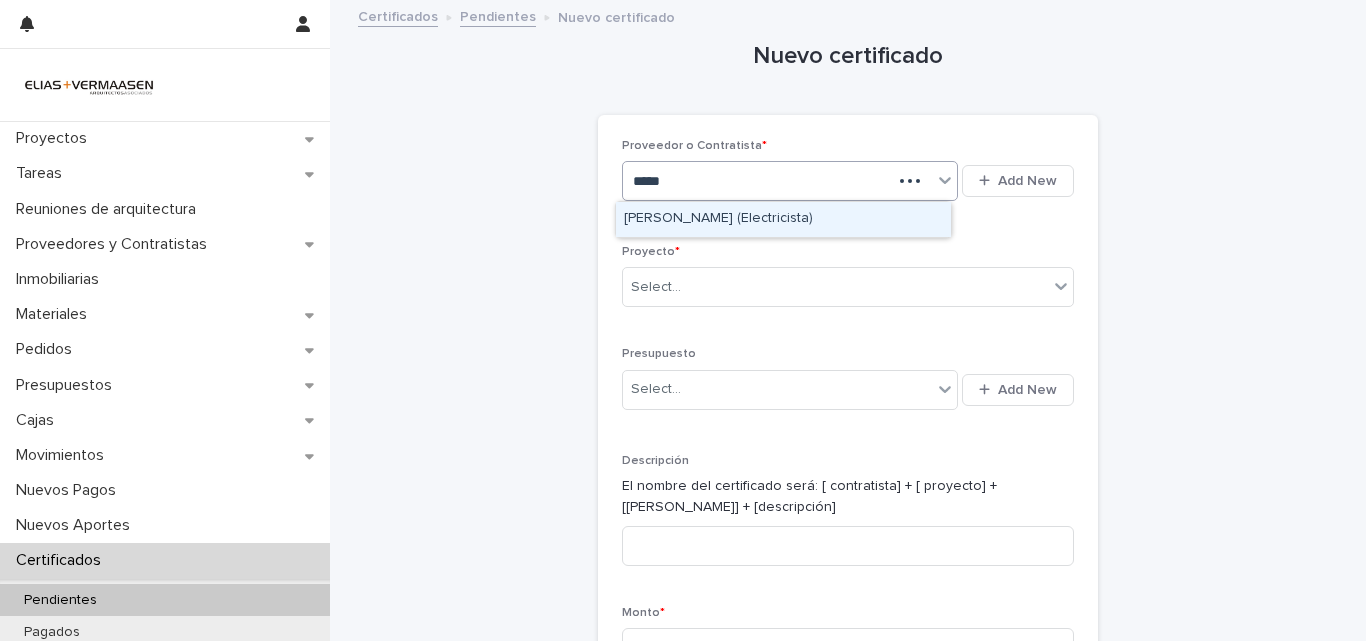 type on "******" 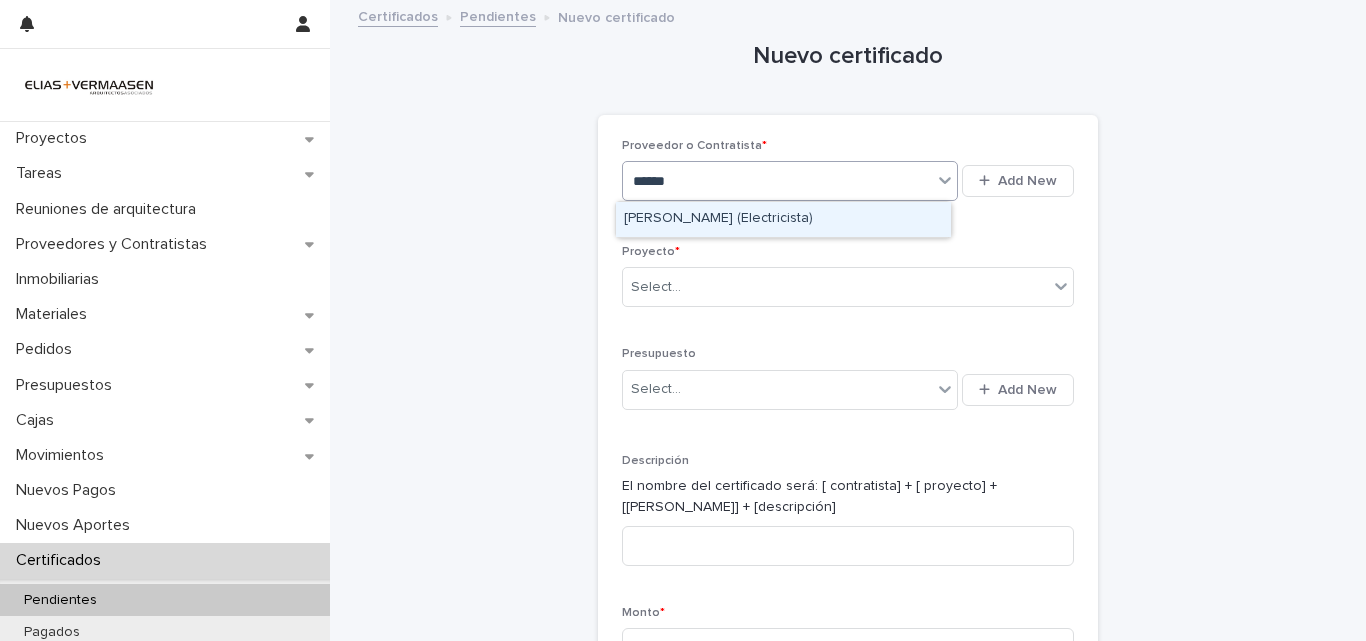 click on "[PERSON_NAME] (Electricista)" at bounding box center [783, 219] 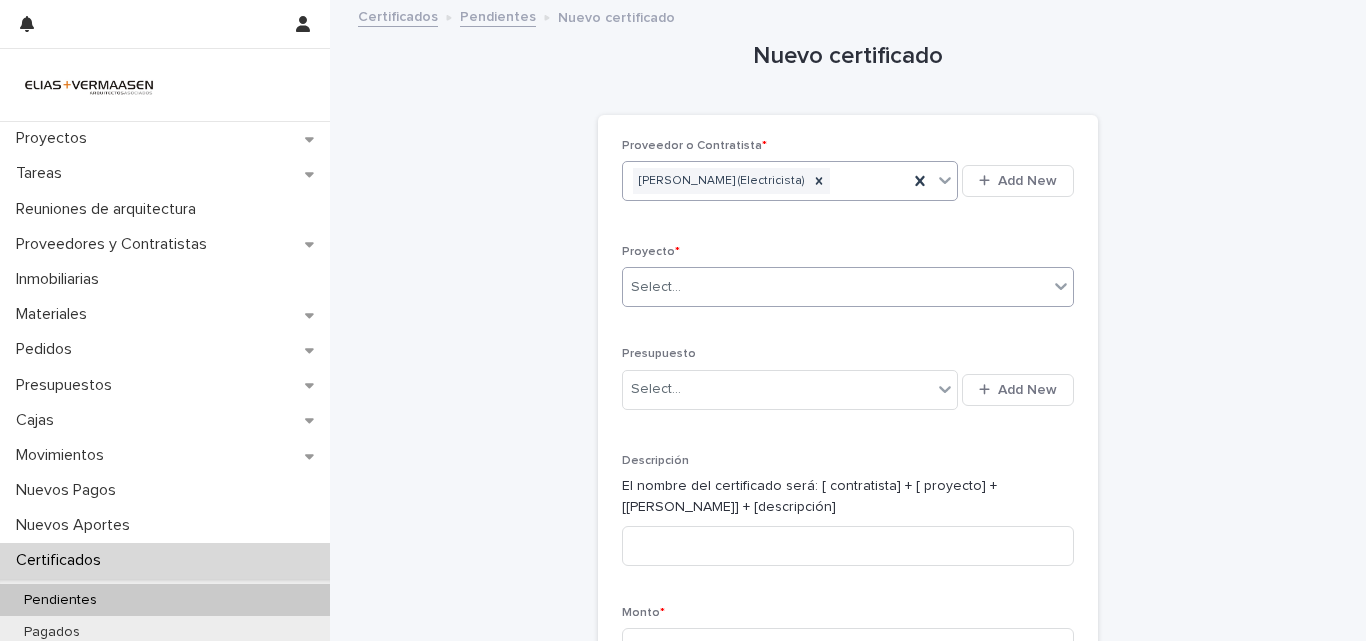 click on "Select..." at bounding box center [835, 287] 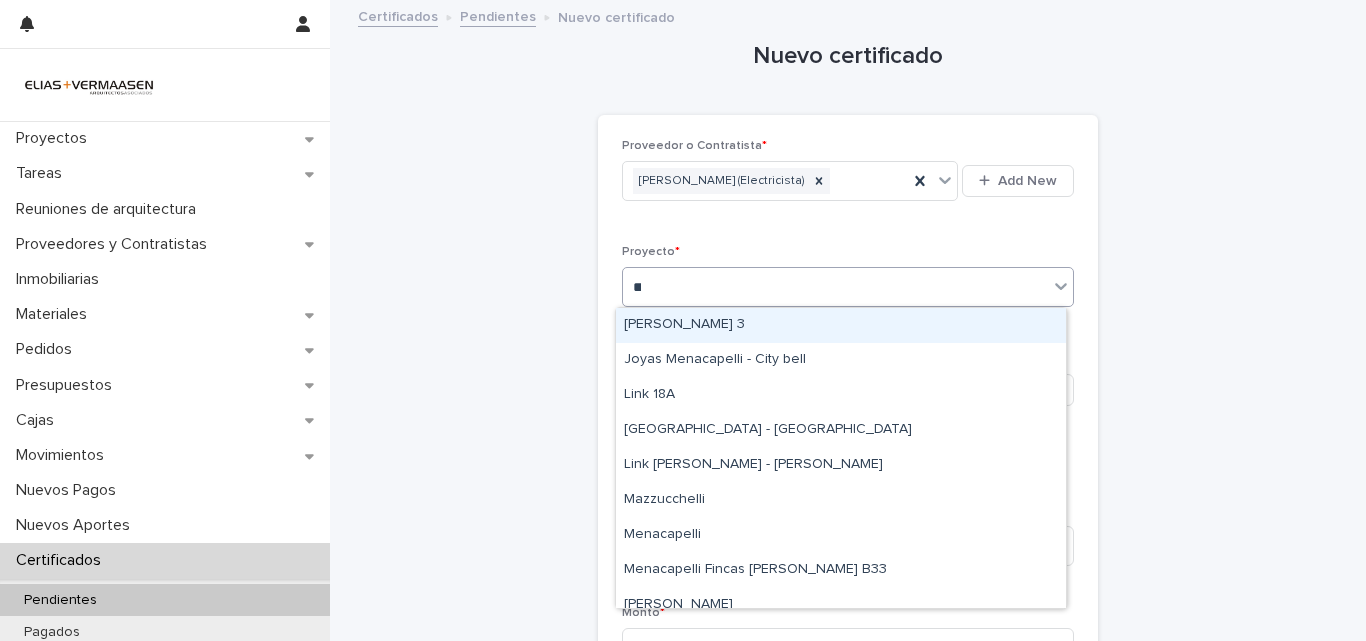 type on "****" 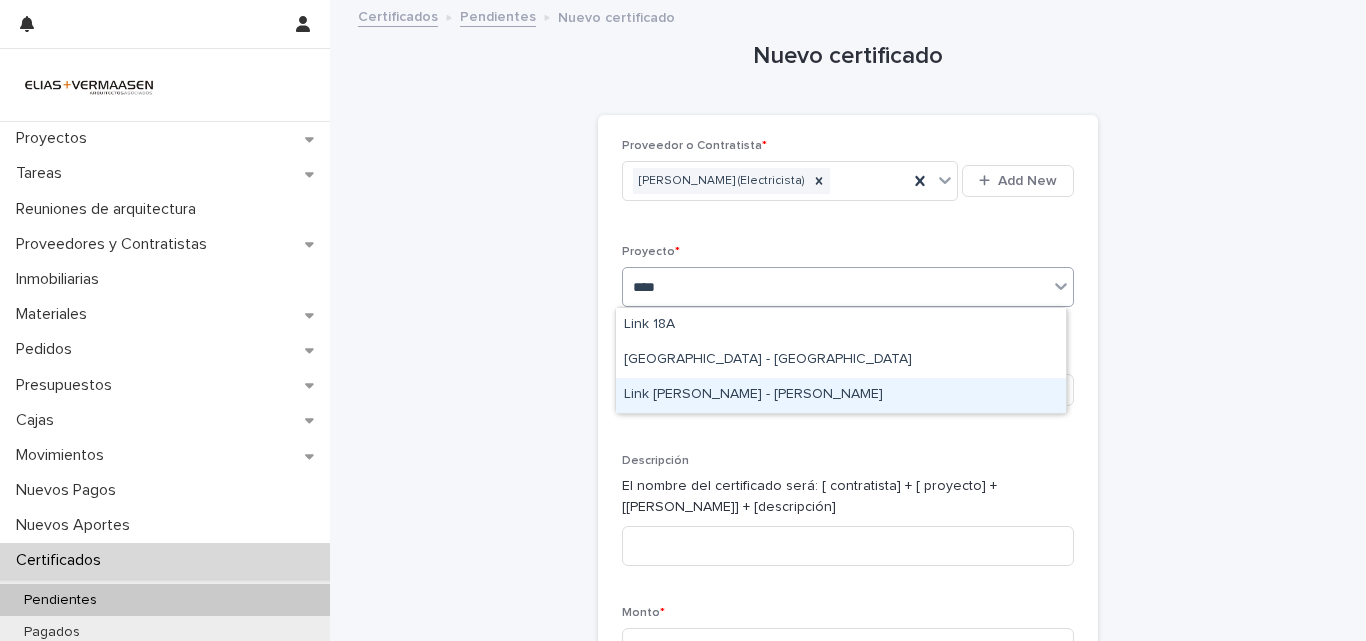 click on "Link [PERSON_NAME] - [PERSON_NAME]" at bounding box center [841, 395] 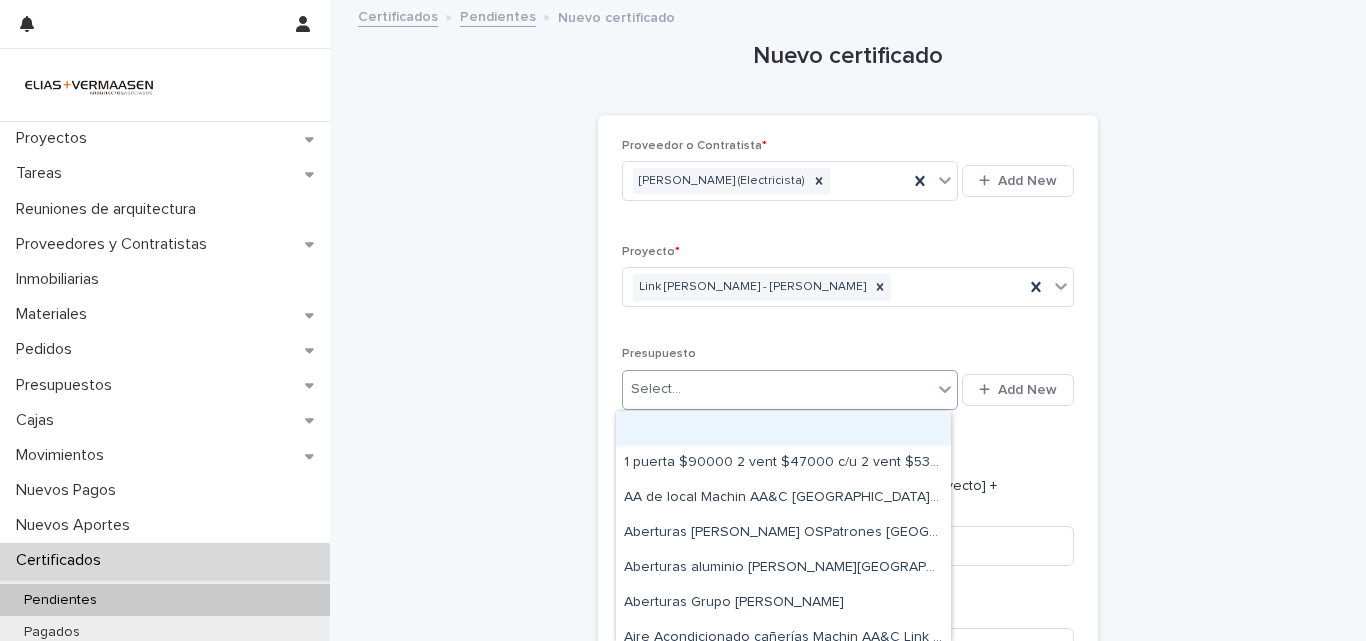click on "Select..." at bounding box center [777, 389] 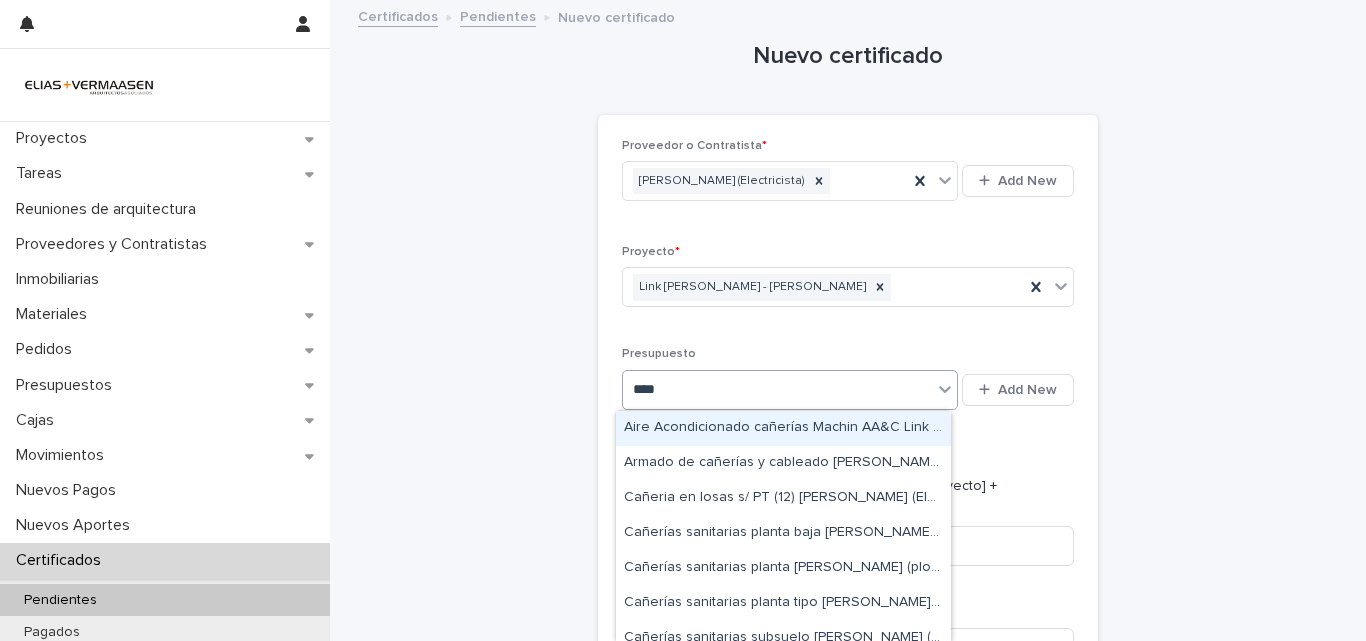 type on "*****" 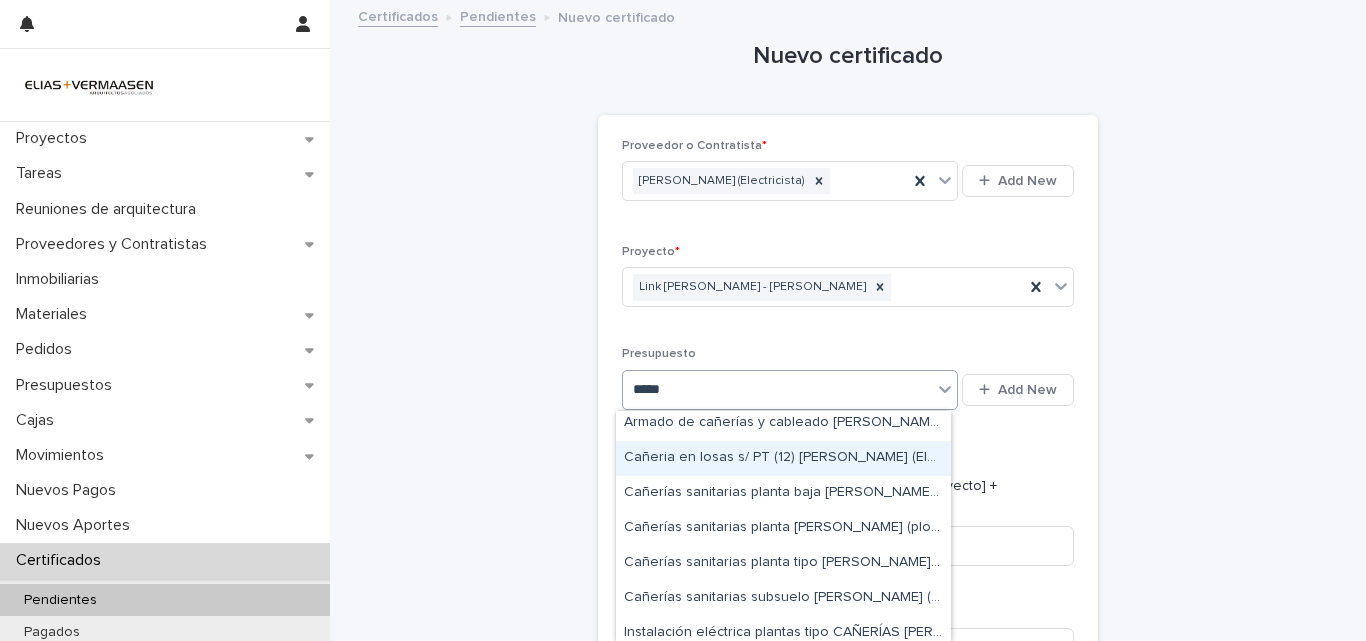 scroll, scrollTop: 49, scrollLeft: 0, axis: vertical 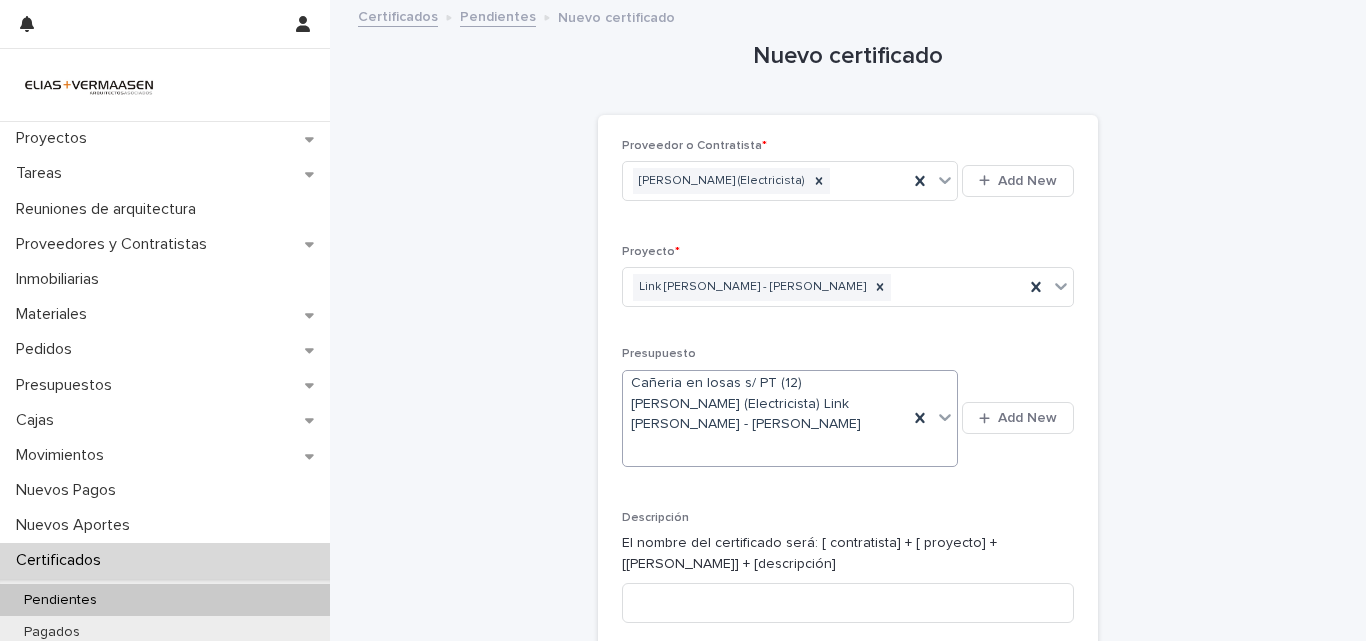 click on "Nuevo certificado Loading... Saving… Loading... Saving… Loading... Saving… Proveedor o Contratista * [PERSON_NAME] (Electricista) Add New Proyecto * Link Torre - [PERSON_NAME] Presupuesto   option Cañeria en losas s/ PT (12) [PERSON_NAME] (Electricista) Link [PERSON_NAME] - [PERSON_NAME], selected.     0 results available. Select is focused ,type to refine list, press Down to open the menu,  Cañeria en losas s/ PT (12) [PERSON_NAME] (Electricista) Link Torre - [PERSON_NAME] Add New Descripción El nombre del certificado será: [ contratista] + [ proyecto] + [Fecha] + [descripción] Monto * $ Notas Adjuntos This file cannot be opened Download File Add Programación Estado * En caso de no estar definido, seleccionar: Pendiente Select... Fecha de pago Loading... Saving… Loading... Saving… Sorry, there was an error saving your record. Please try again. Please fill out the required fields above. Save" at bounding box center [848, 668] 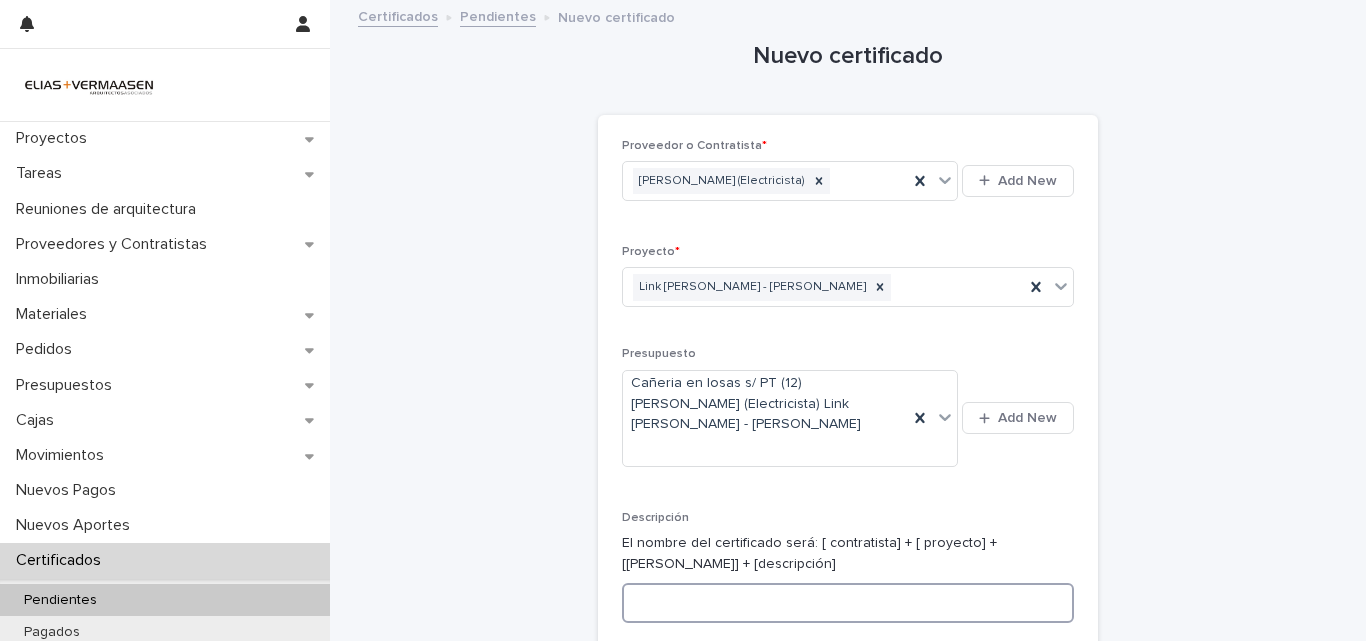 click at bounding box center (848, 603) 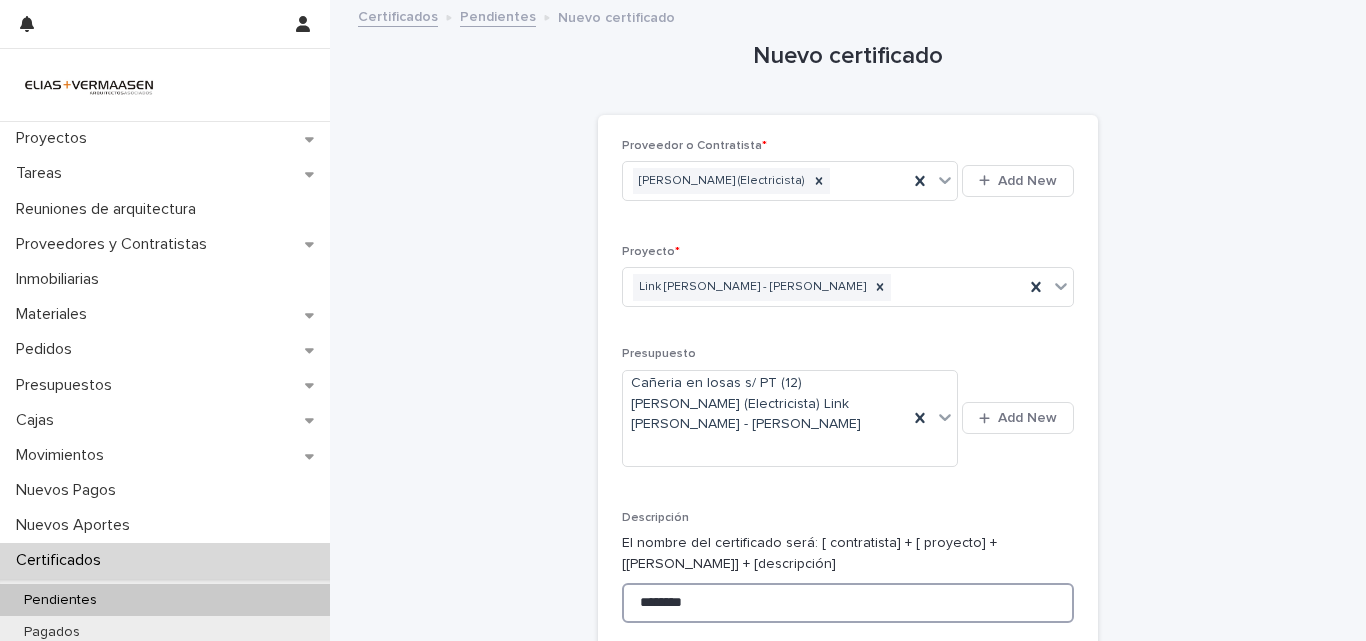 type on "********" 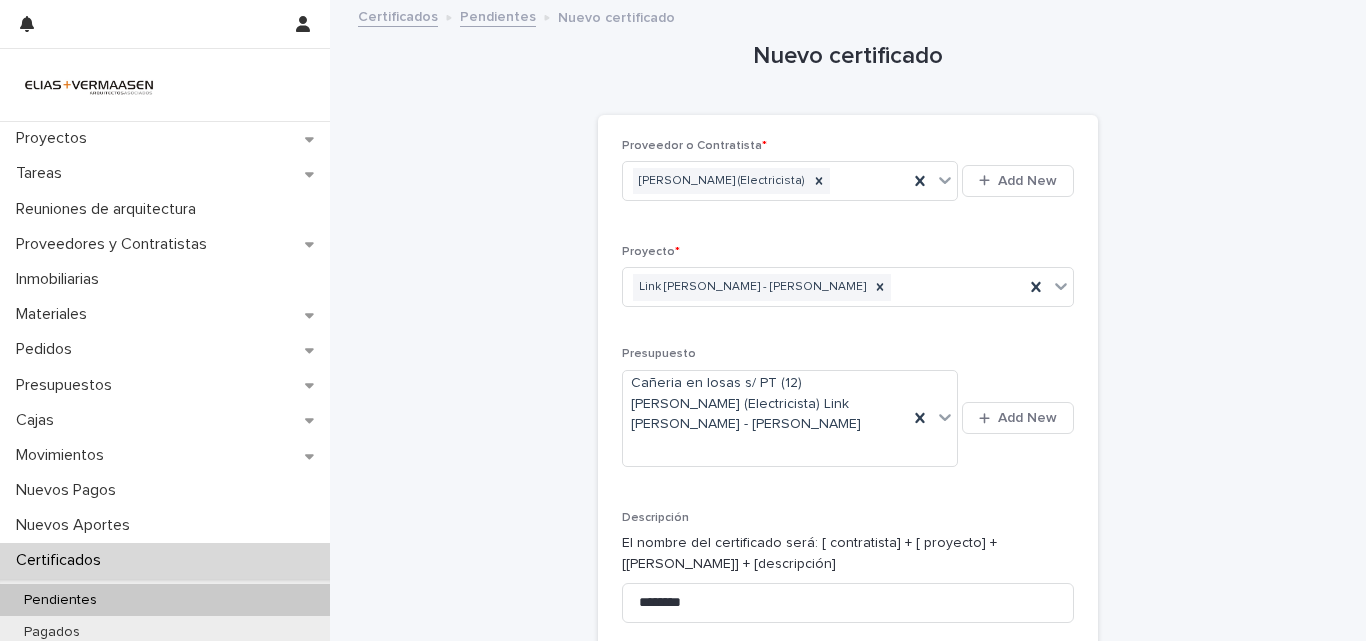 click on "Nuevo certificado Loading... Saving… Loading... Saving… Loading... Saving… Proveedor o Contratista * [PERSON_NAME] (Electricista) Add New Proyecto * Link Torre - [PERSON_NAME] Presupuesto Cañeria en losas s/ PT (12) [PERSON_NAME] (Electricista) Link Torre - [PERSON_NAME] Add New Descripción El nombre del certificado será: [ contratista] + [ proyecto] + [Fecha] + [descripción] ******** Monto * $ Notas Adjuntos This file cannot be opened Download File Add Programación Estado * En caso de no estar definido, seleccionar: Pendiente Select... Fecha de pago Loading... Saving… Loading... Saving… Sorry, there was an error saving your record. Please try again. Please fill out the required fields above. Save" at bounding box center [848, 668] 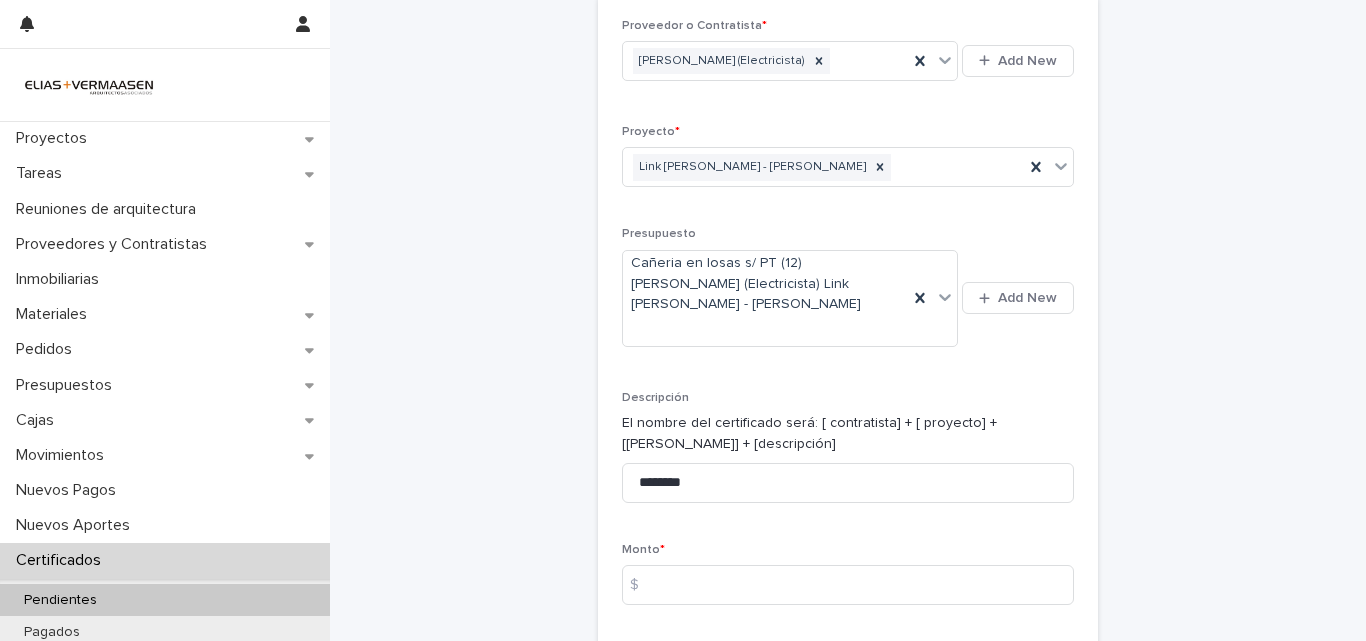 scroll, scrollTop: 160, scrollLeft: 0, axis: vertical 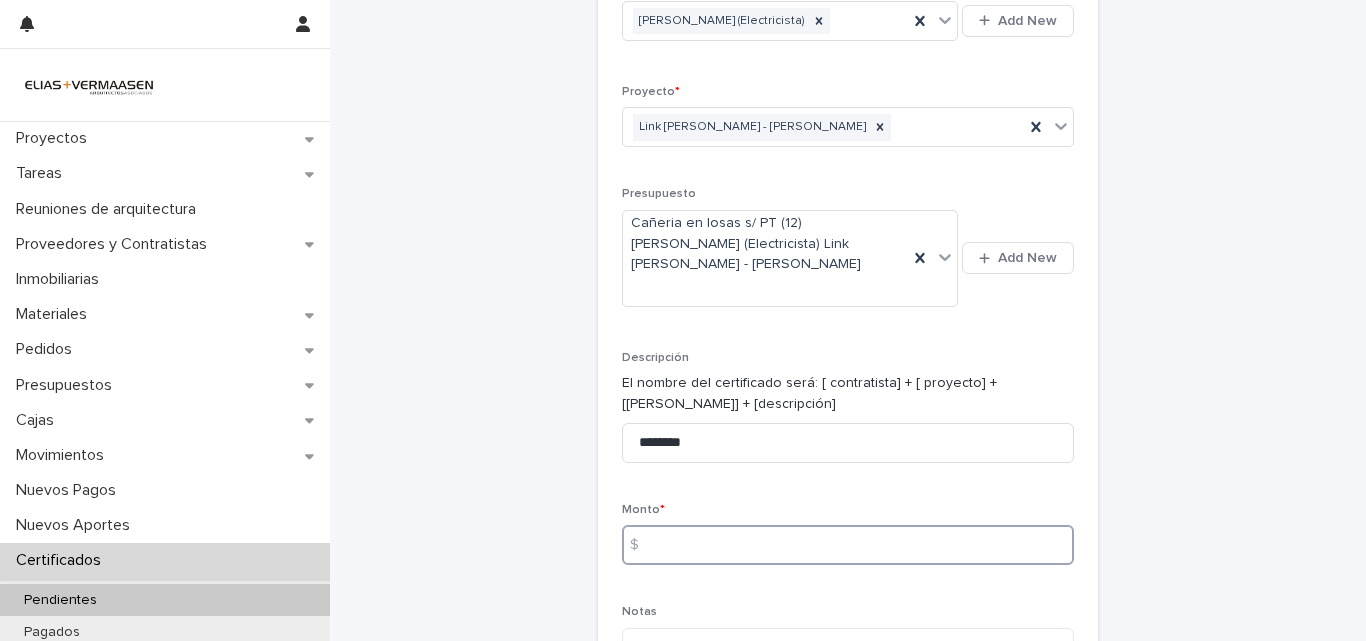 click at bounding box center (848, 545) 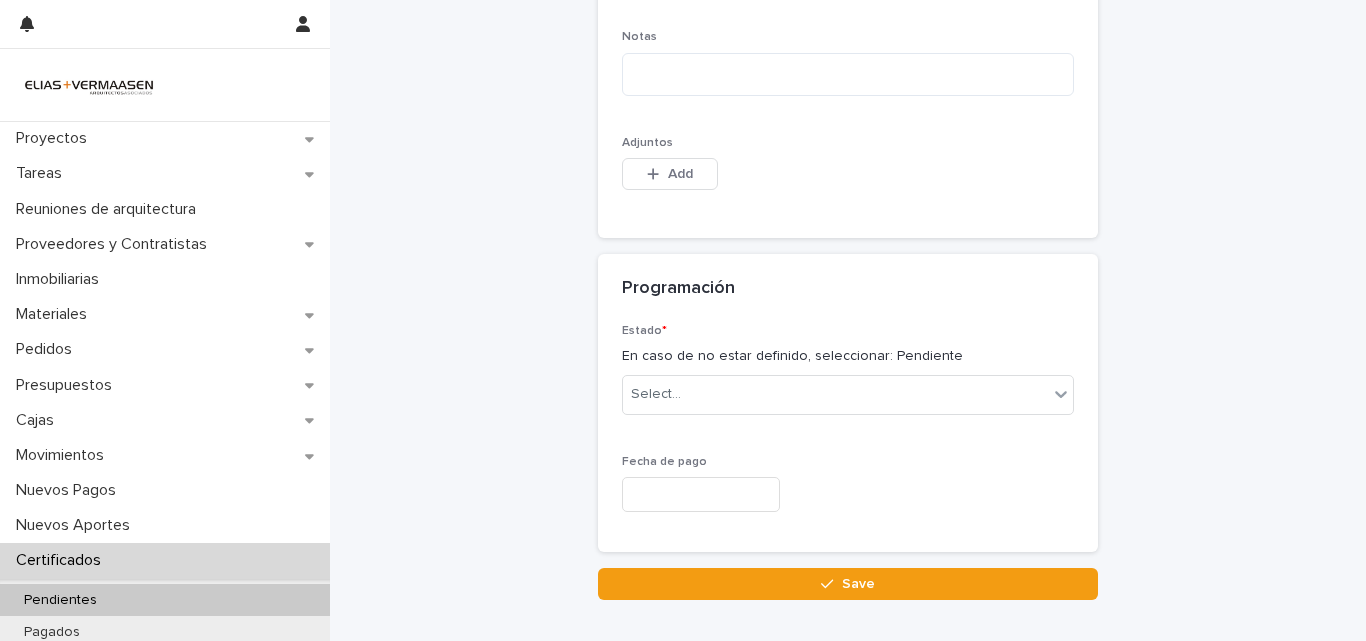 scroll, scrollTop: 830, scrollLeft: 0, axis: vertical 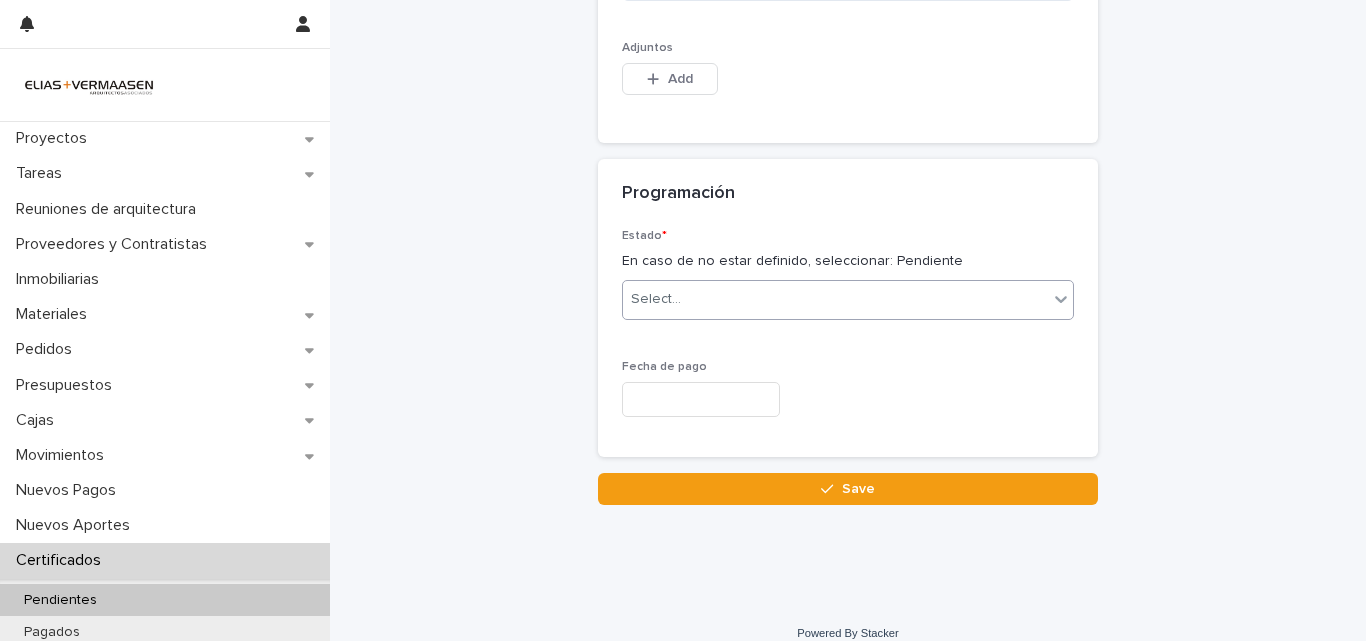 type on "******" 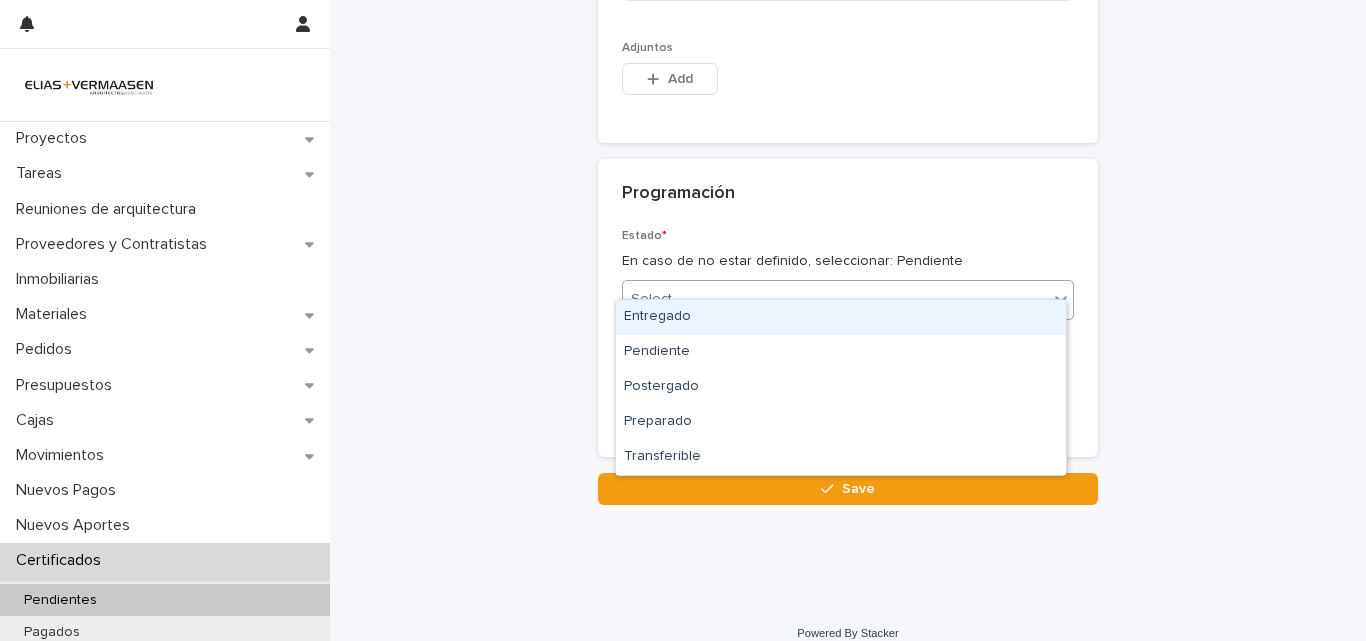 click on "Select..." at bounding box center [835, 299] 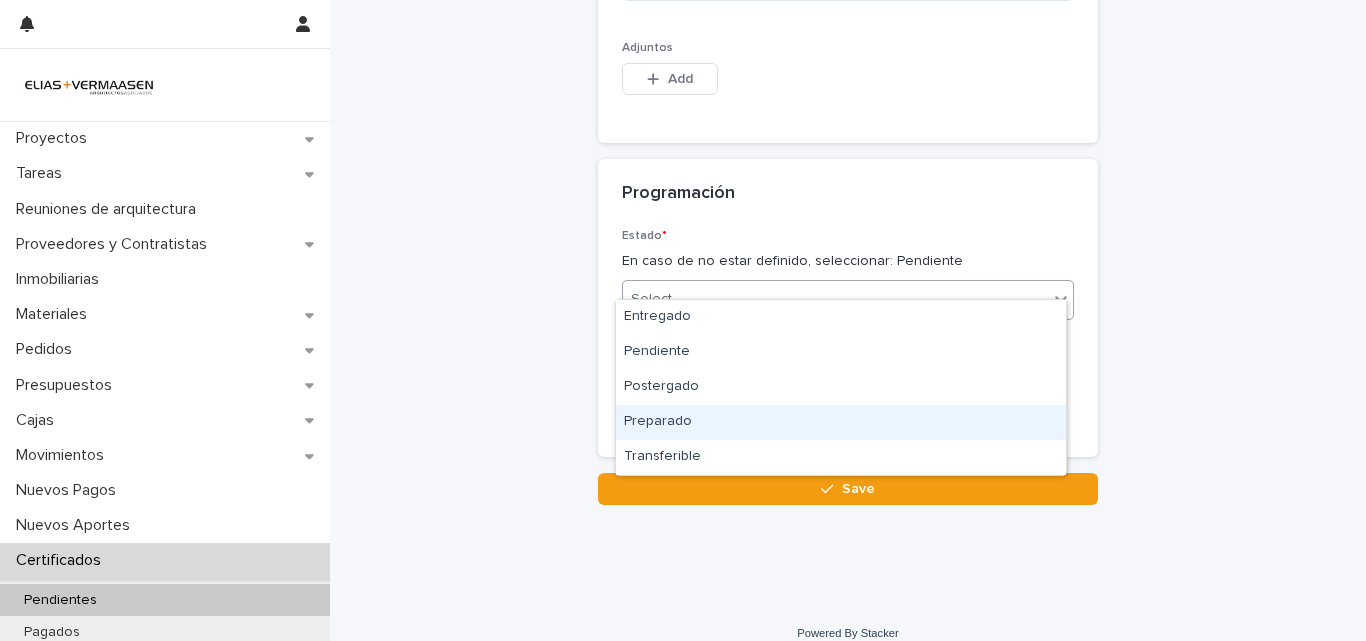 click on "Preparado" at bounding box center (841, 422) 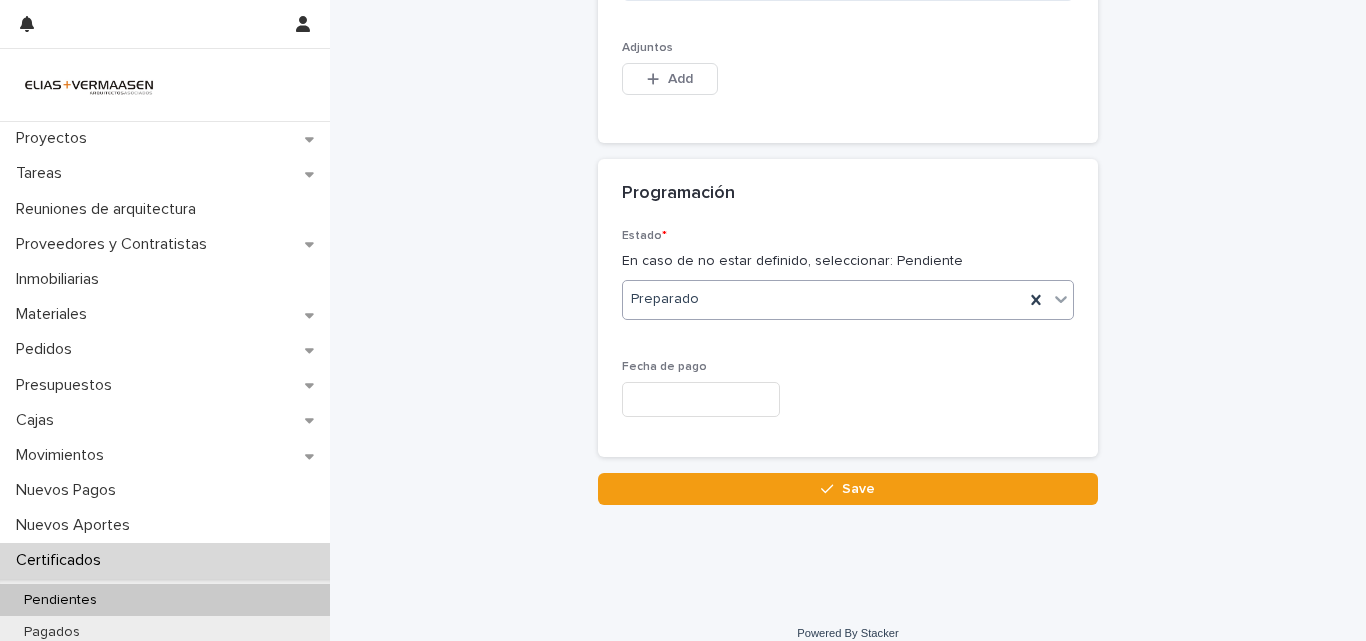 click at bounding box center [701, 399] 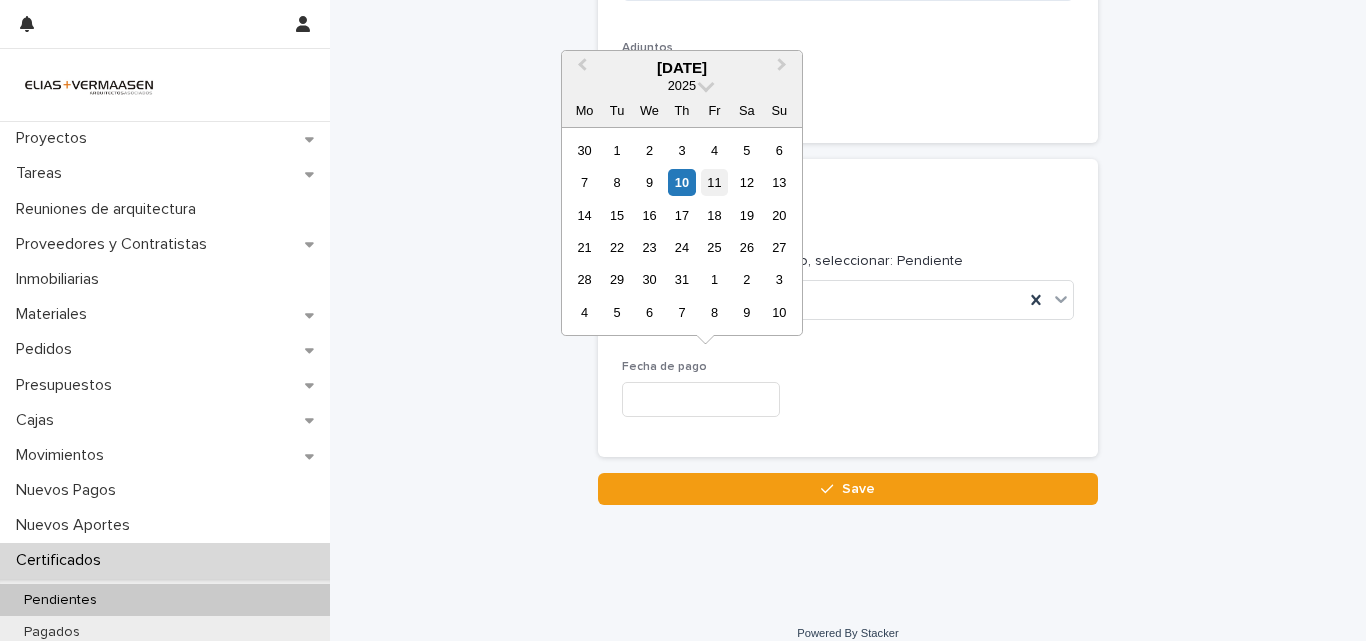 click on "11" at bounding box center (714, 182) 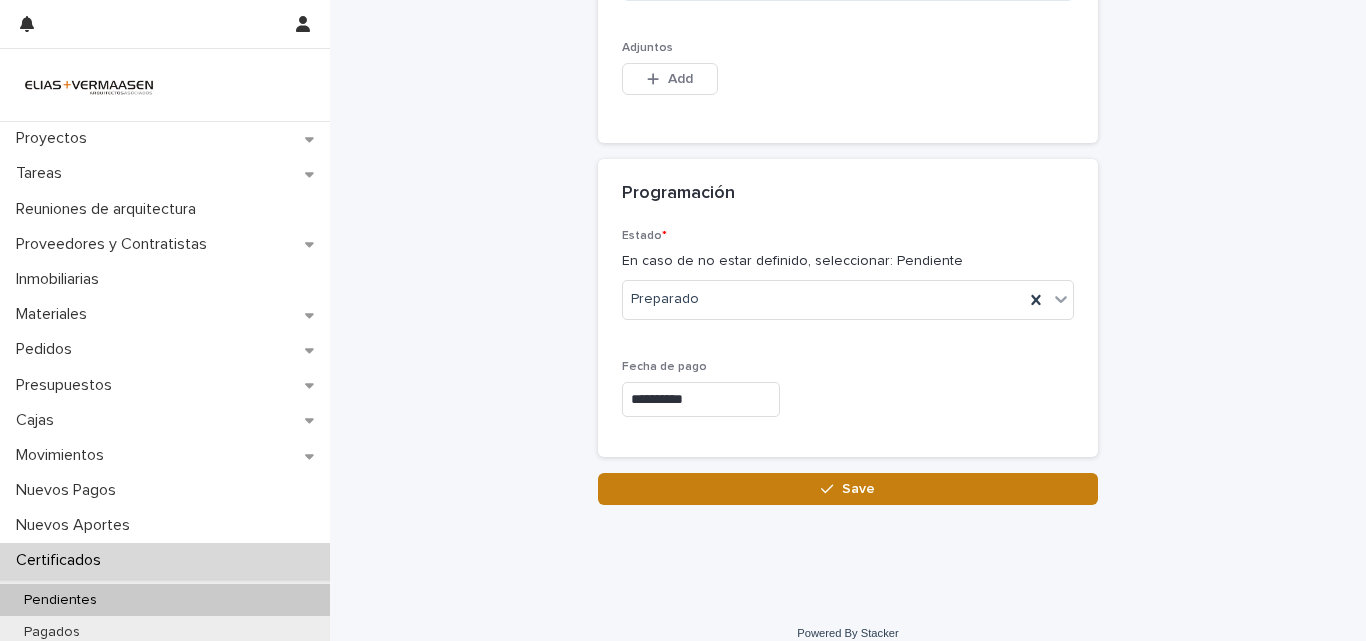 click on "Save" at bounding box center [848, 489] 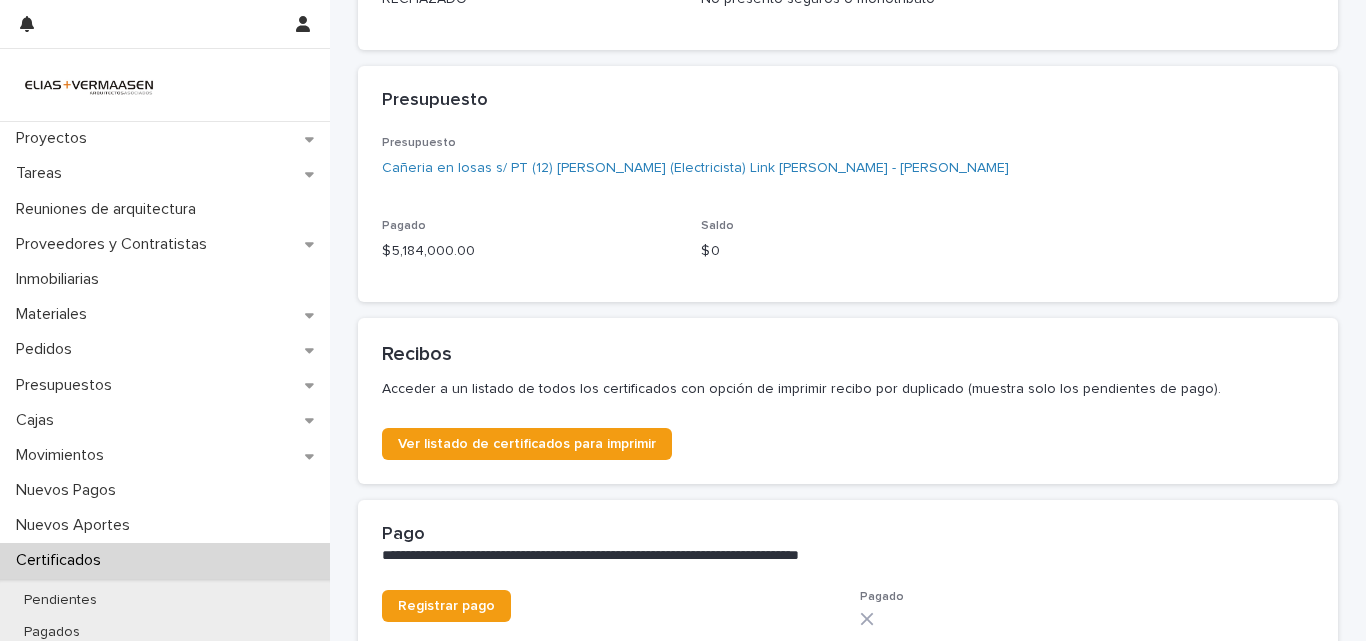 scroll, scrollTop: 0, scrollLeft: 0, axis: both 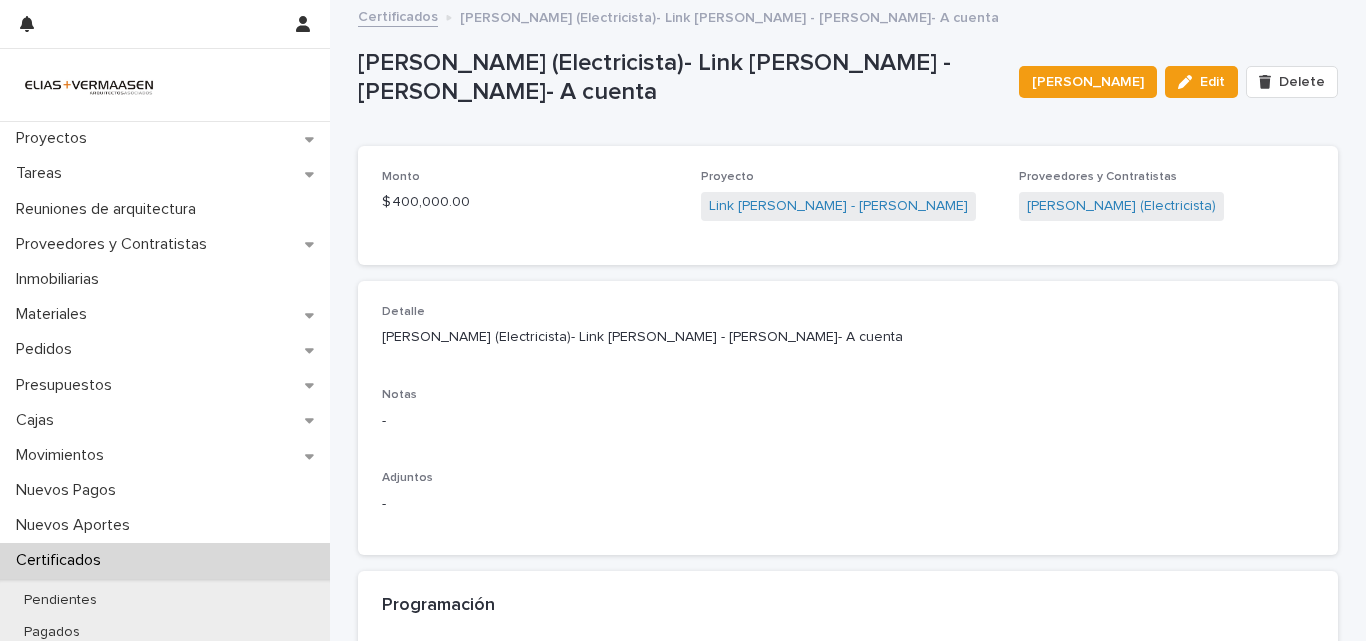 click on "Certificados" at bounding box center (62, 560) 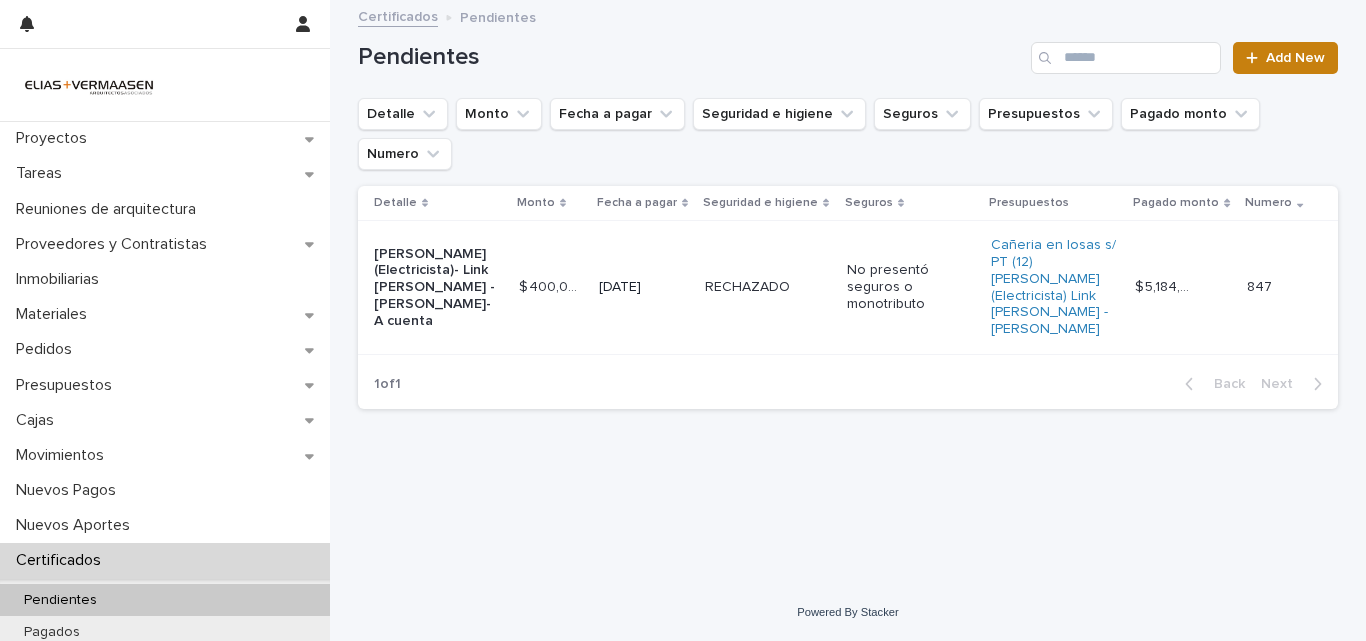 click on "Add New" at bounding box center [1295, 58] 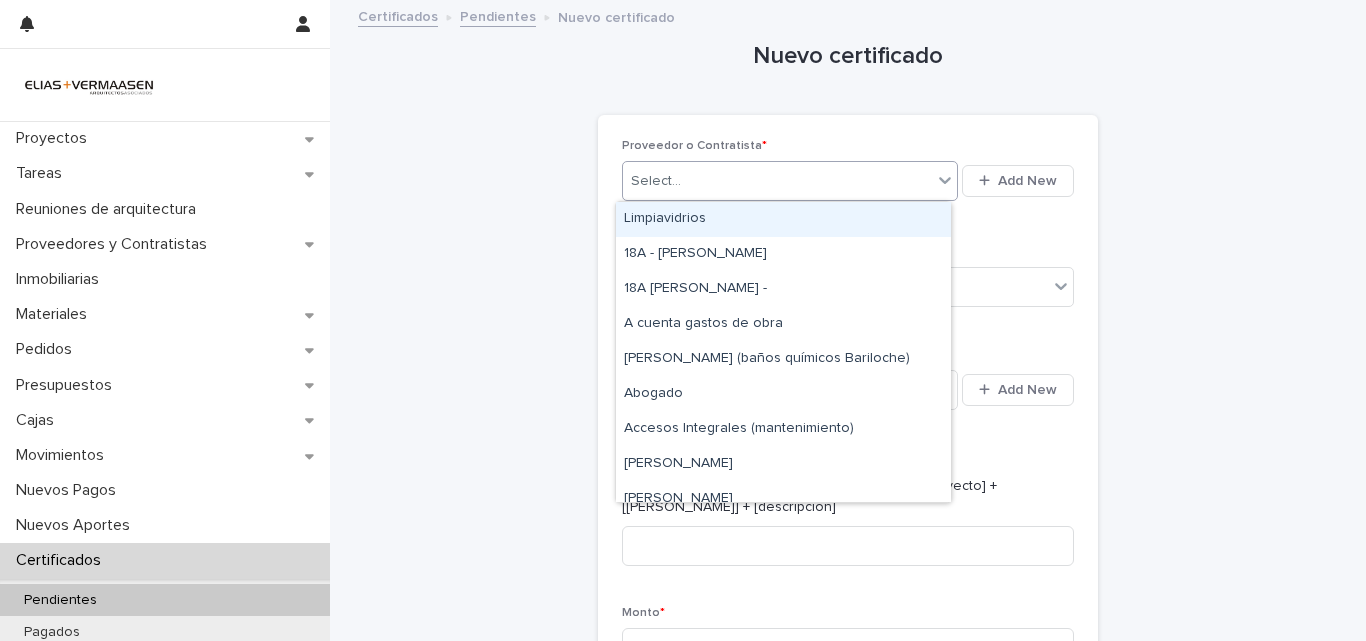 click on "Select..." at bounding box center [777, 181] 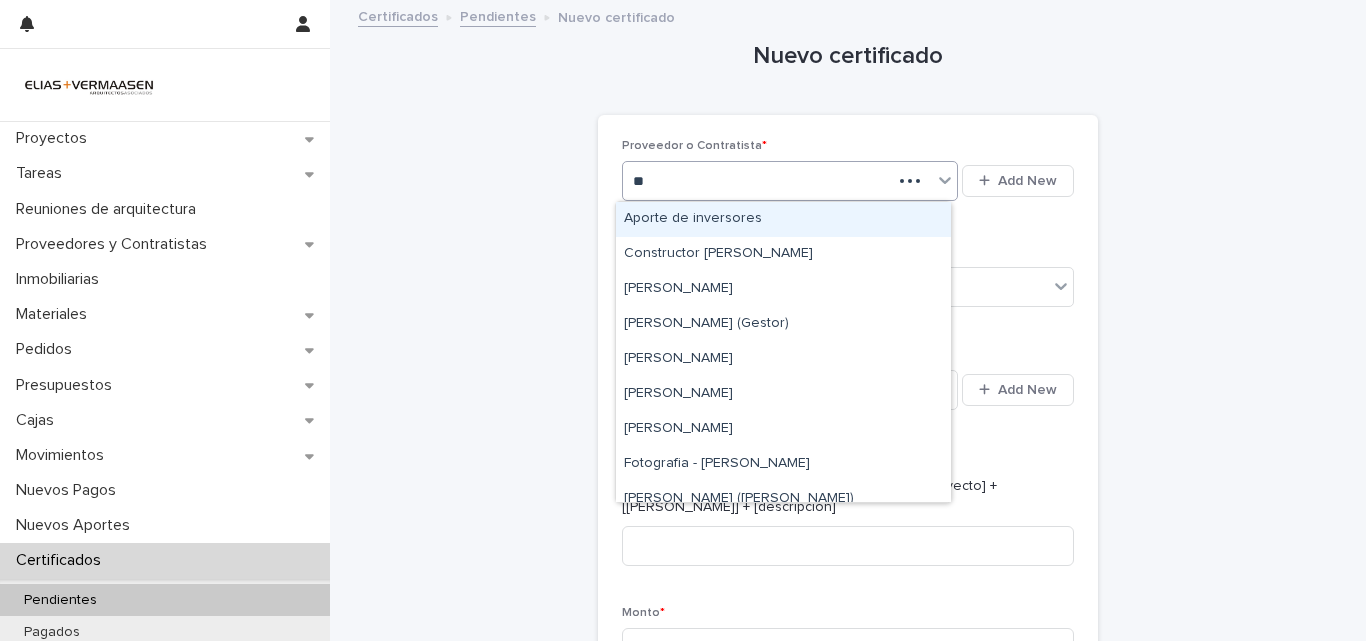 type on "***" 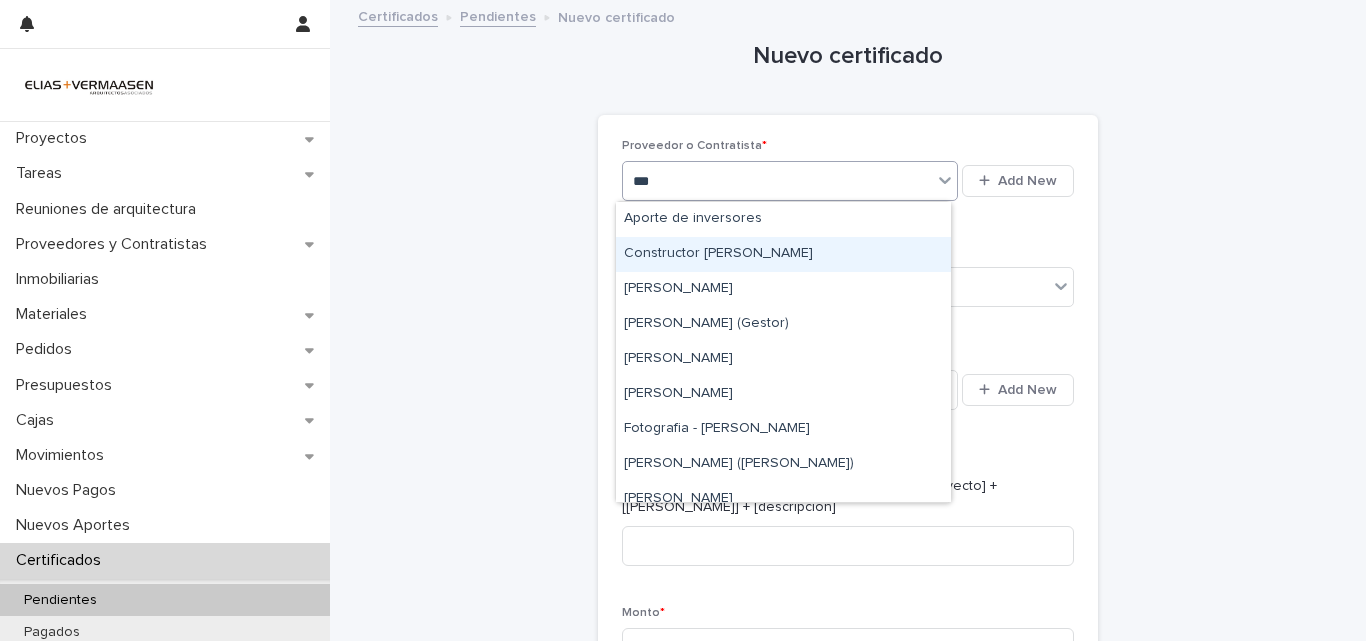 click on "Constructor [PERSON_NAME]" at bounding box center (783, 254) 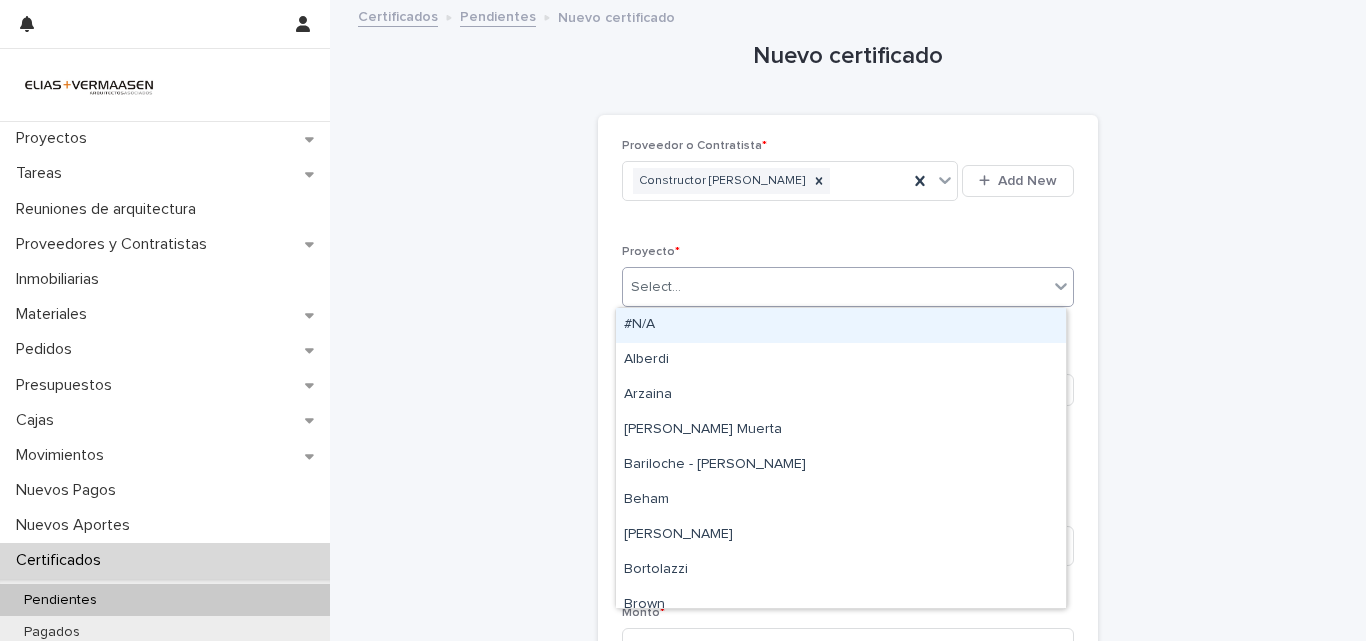 click on "Select..." at bounding box center (835, 287) 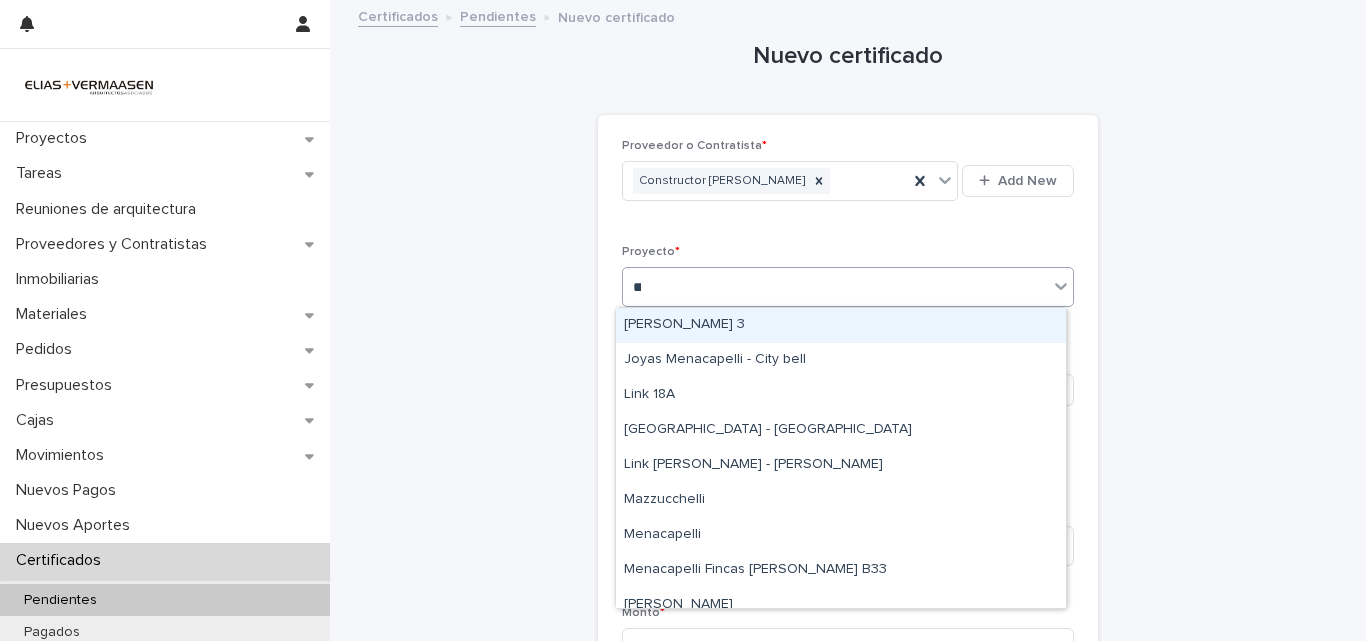 type on "***" 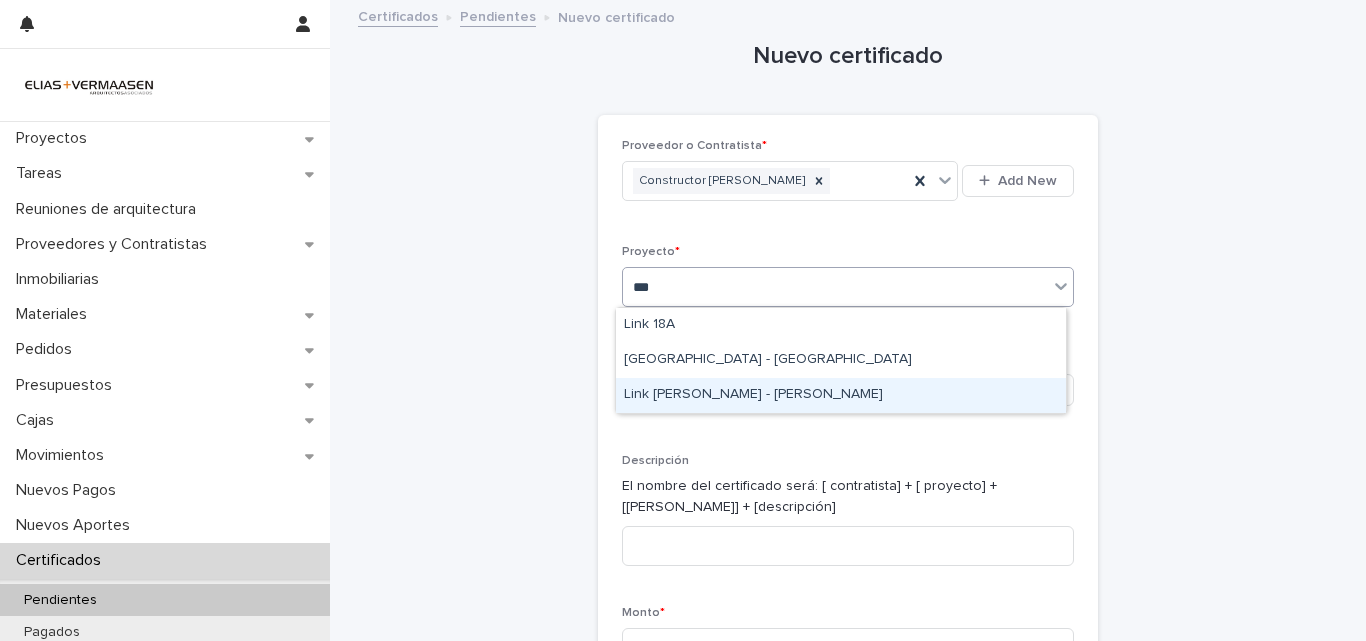 click on "Link [PERSON_NAME] - [PERSON_NAME]" at bounding box center (841, 395) 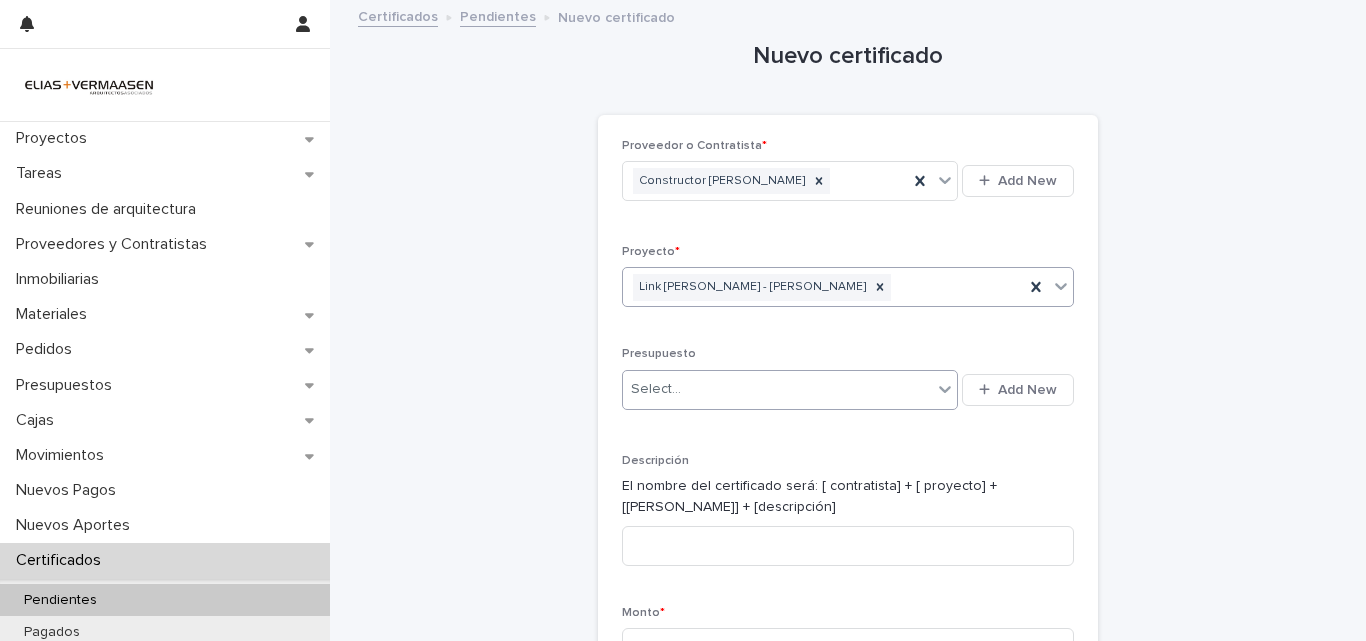 click on "Select..." at bounding box center [777, 389] 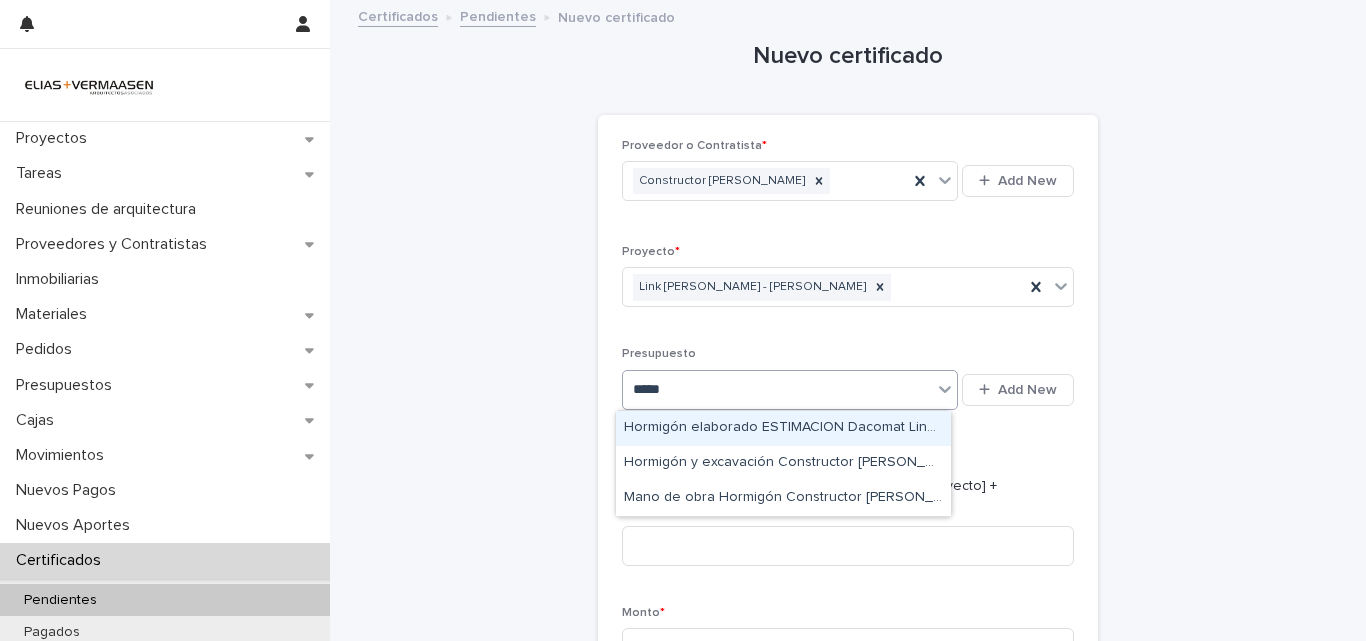 type on "******" 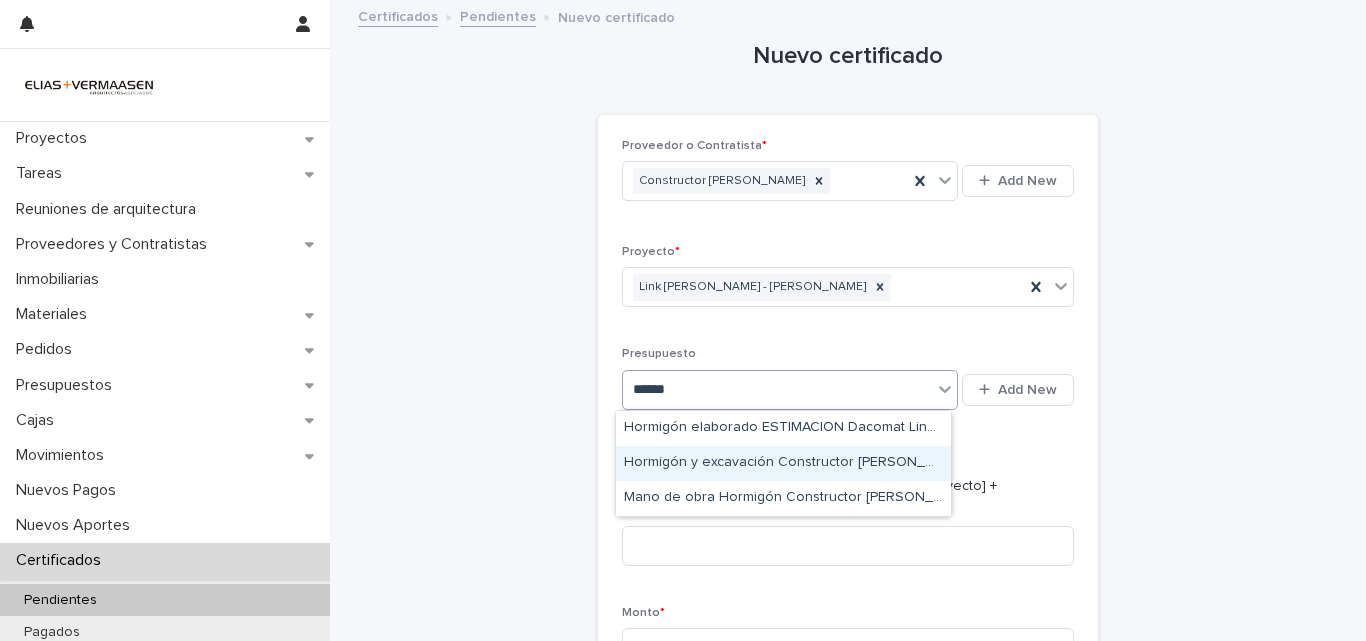 click on "Hormigón y excavación Constructor [PERSON_NAME] Link [PERSON_NAME] - [PERSON_NAME]" at bounding box center (783, 463) 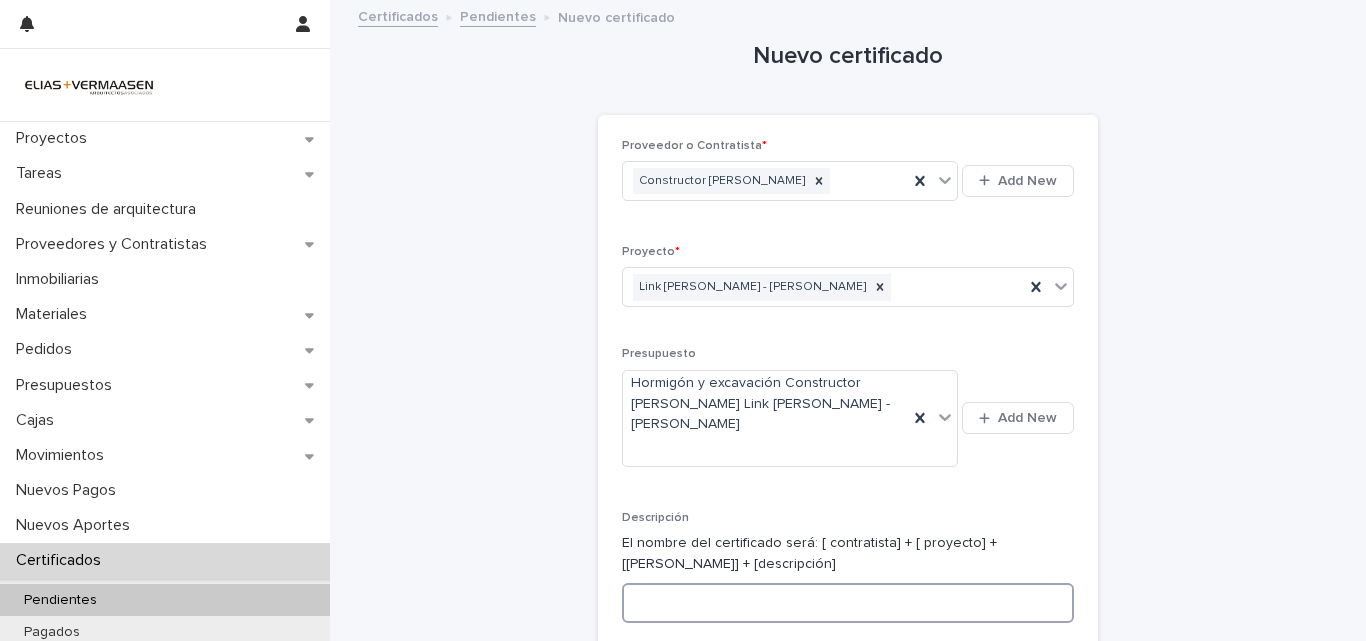 click at bounding box center (848, 603) 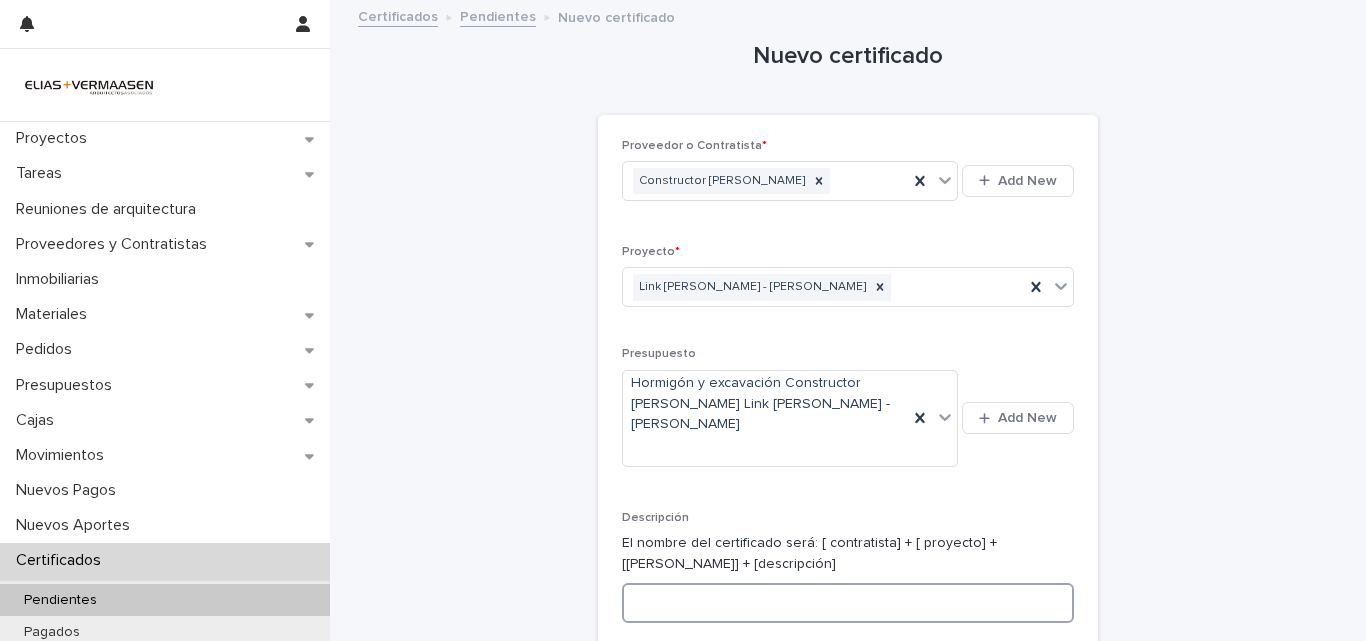 type on "*" 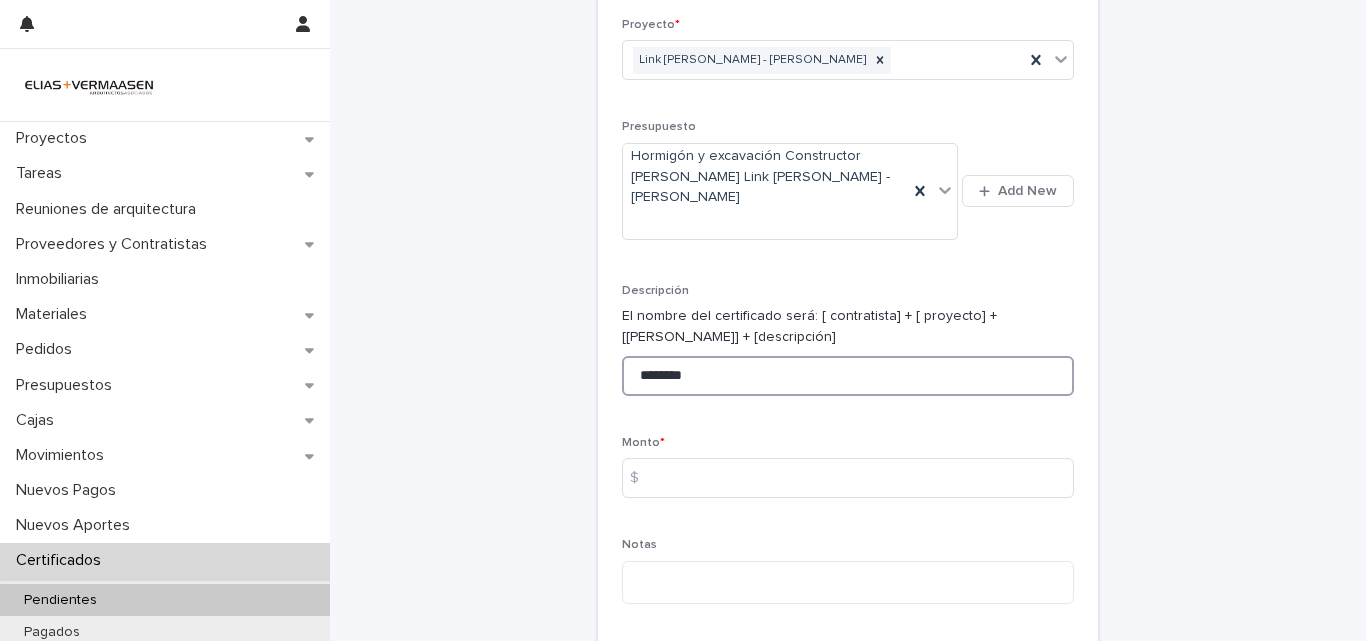 scroll, scrollTop: 307, scrollLeft: 0, axis: vertical 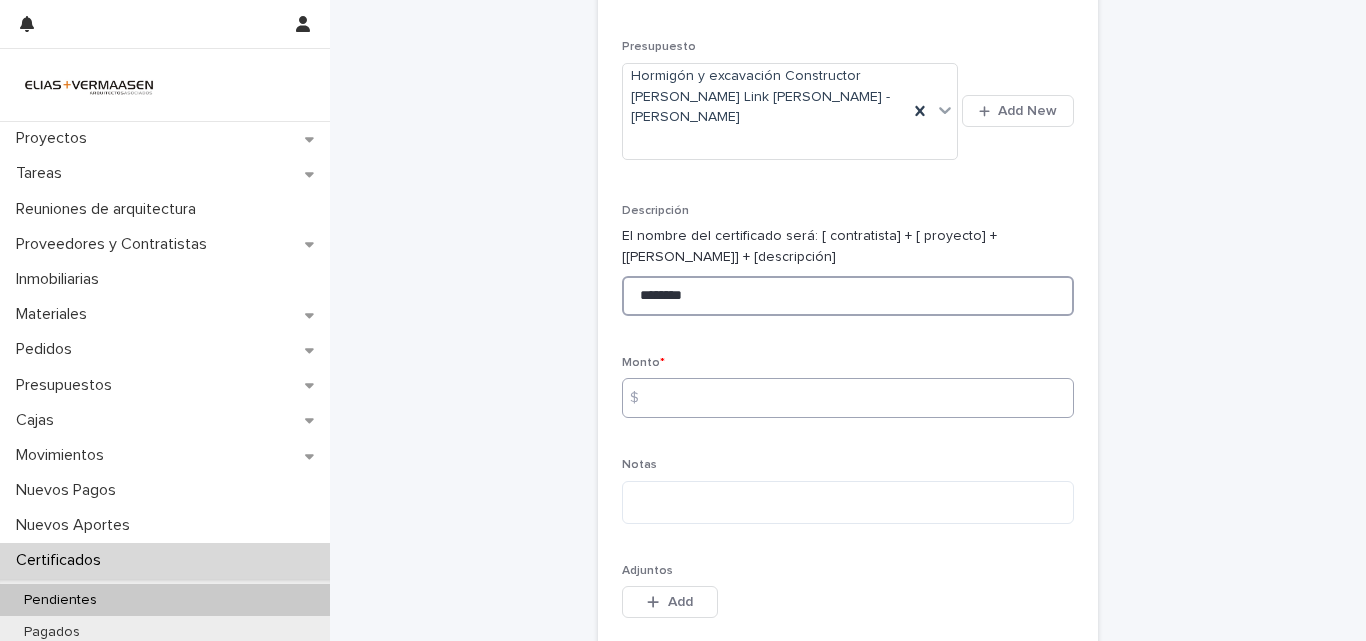 type on "********" 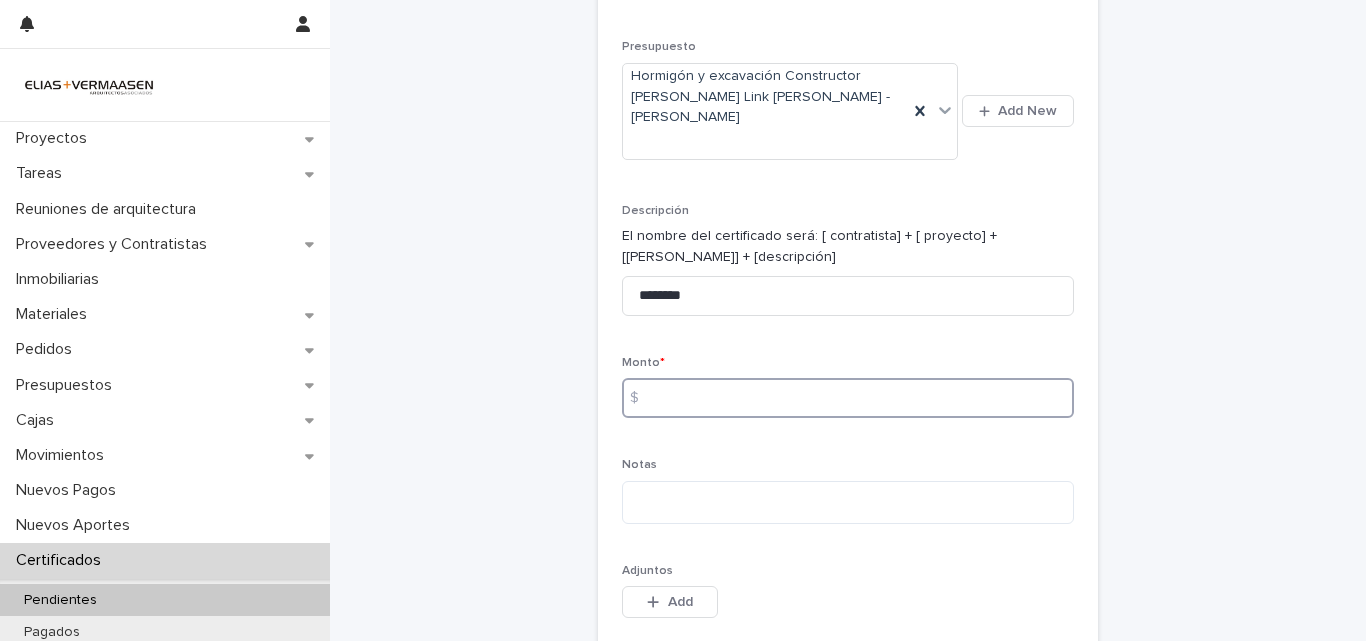 click at bounding box center (848, 398) 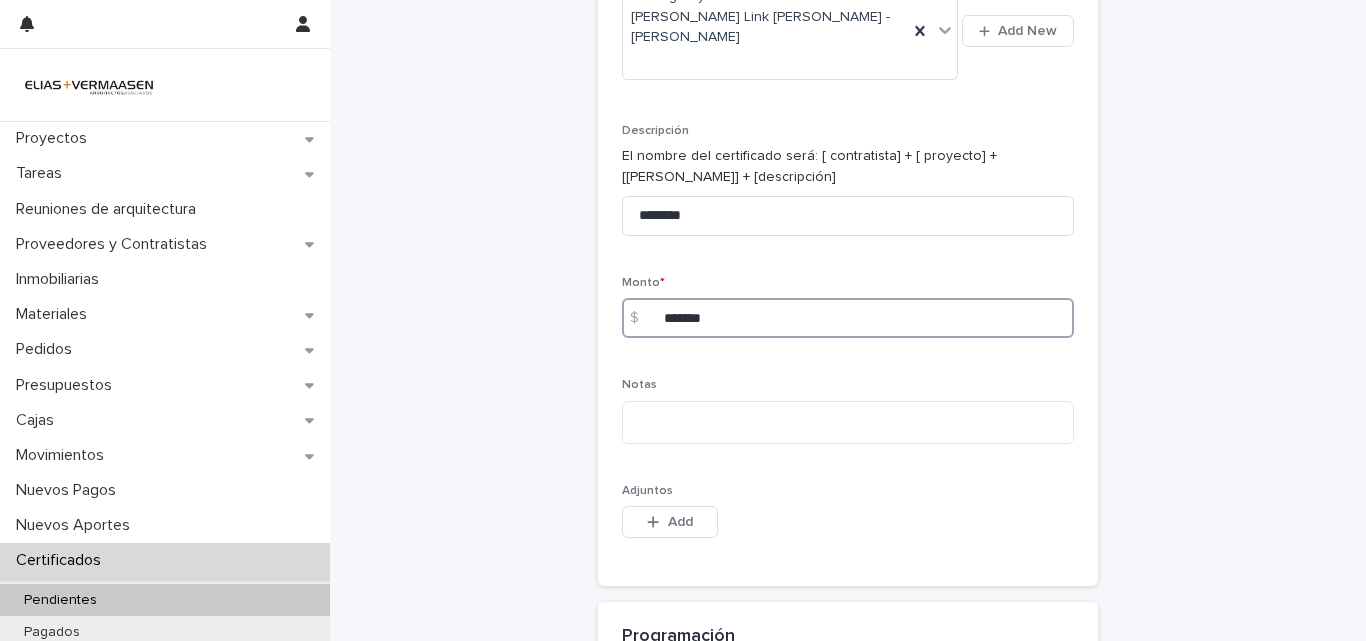 scroll, scrollTop: 830, scrollLeft: 0, axis: vertical 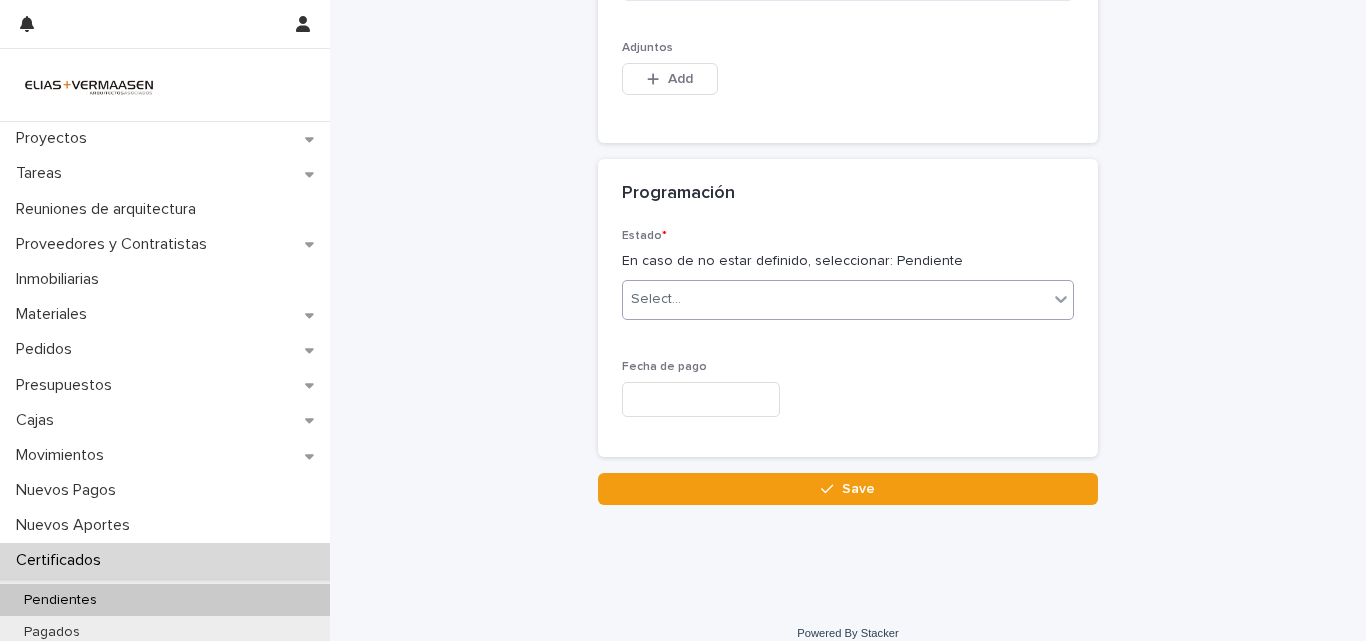 type on "*******" 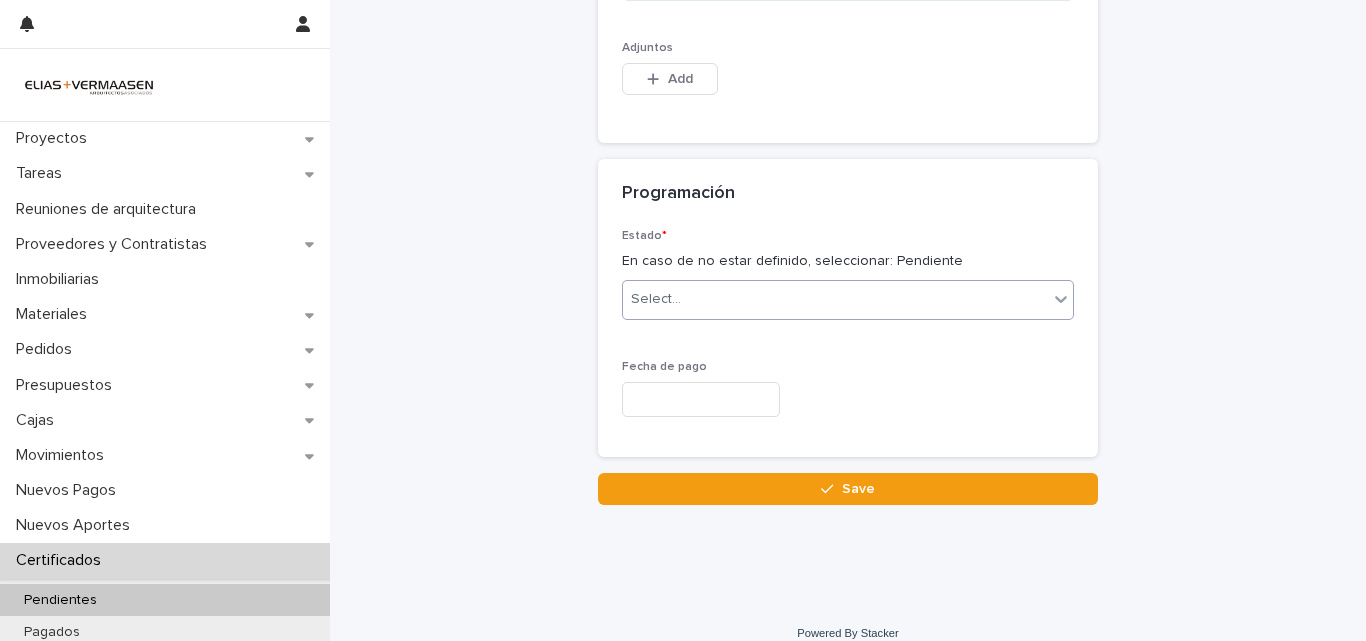click on "Select..." at bounding box center (835, 299) 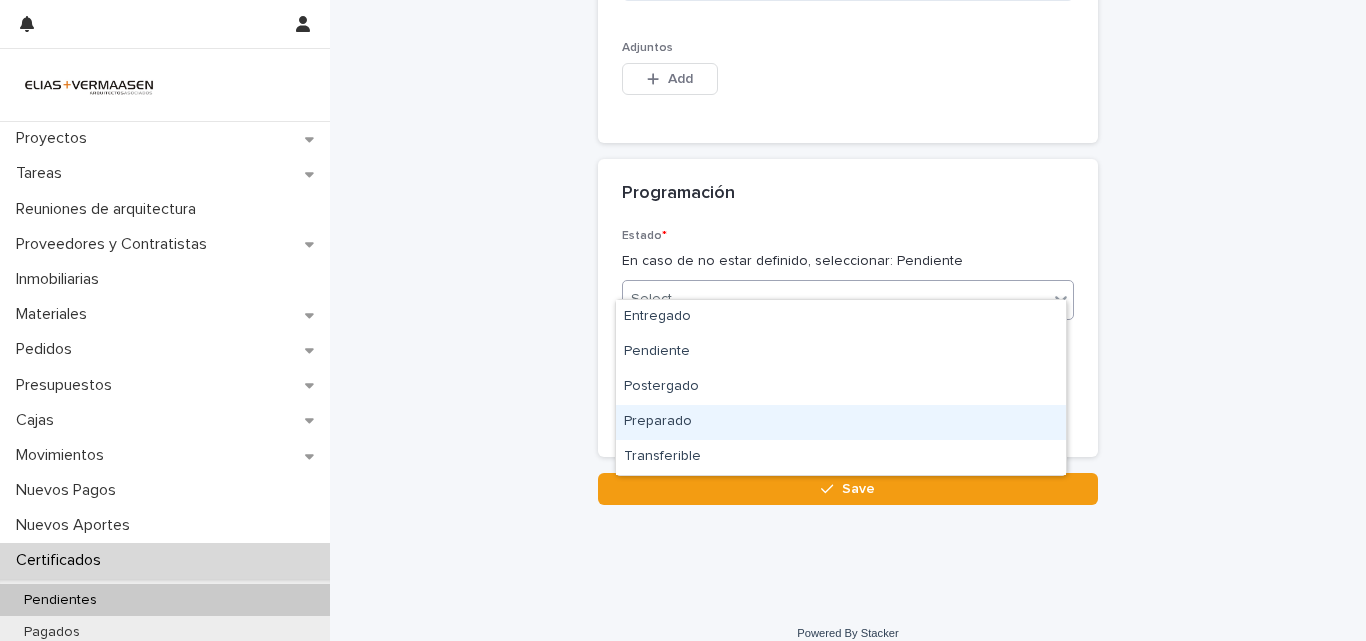 click on "Preparado" at bounding box center (841, 422) 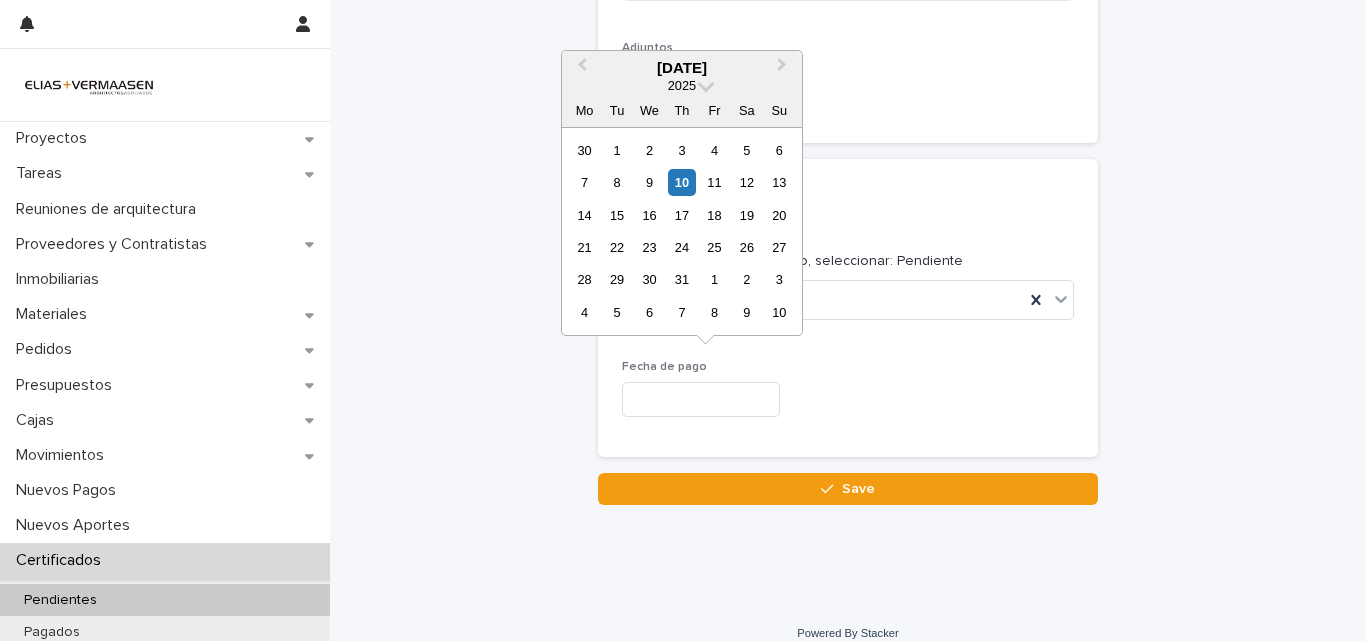 click at bounding box center [701, 399] 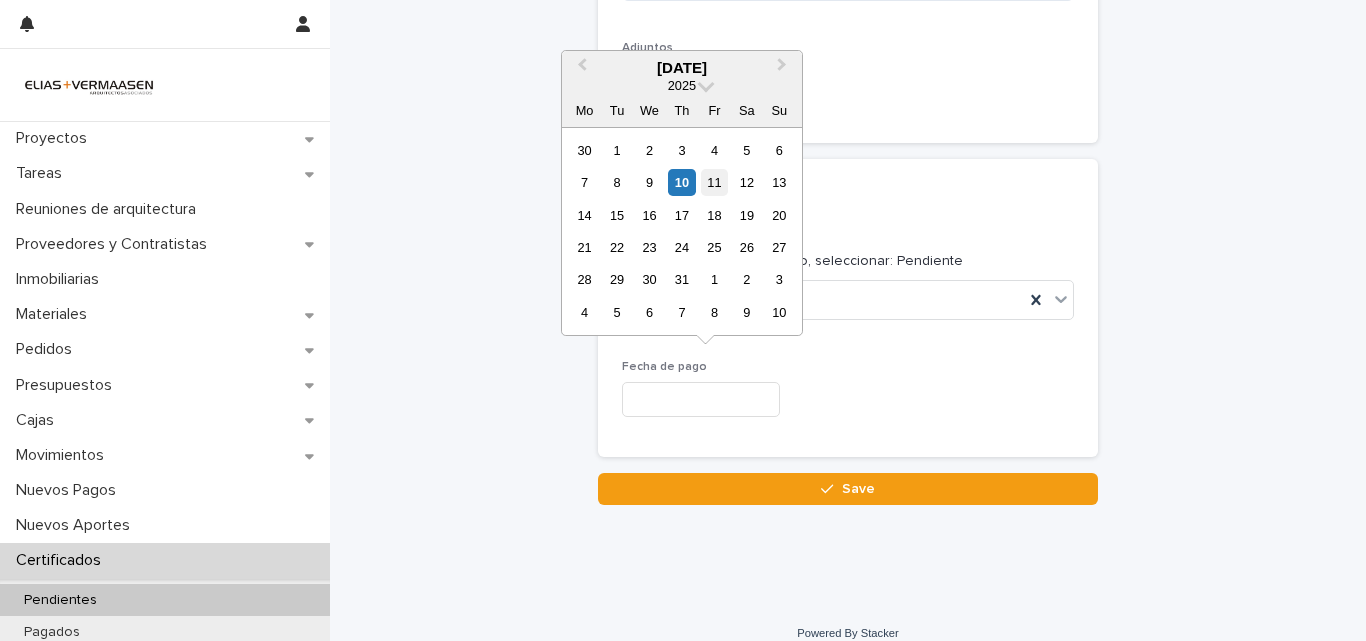 click on "11" at bounding box center [714, 182] 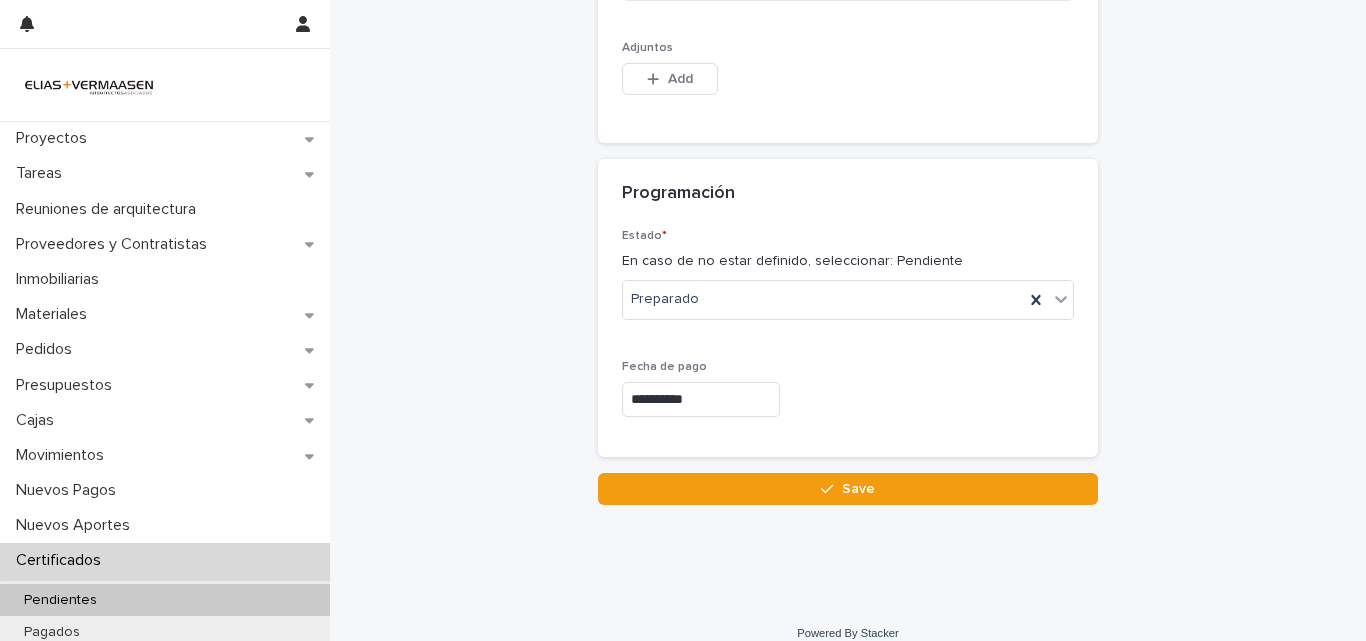 type on "**********" 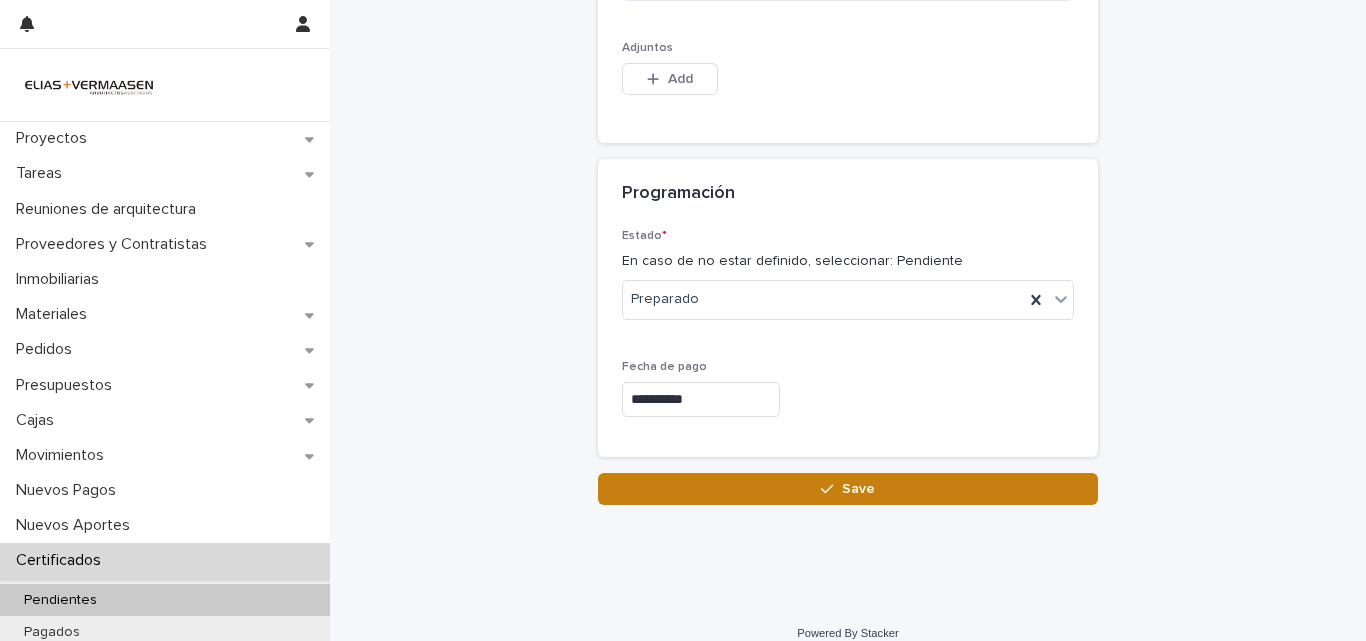 click on "Save" at bounding box center (848, 489) 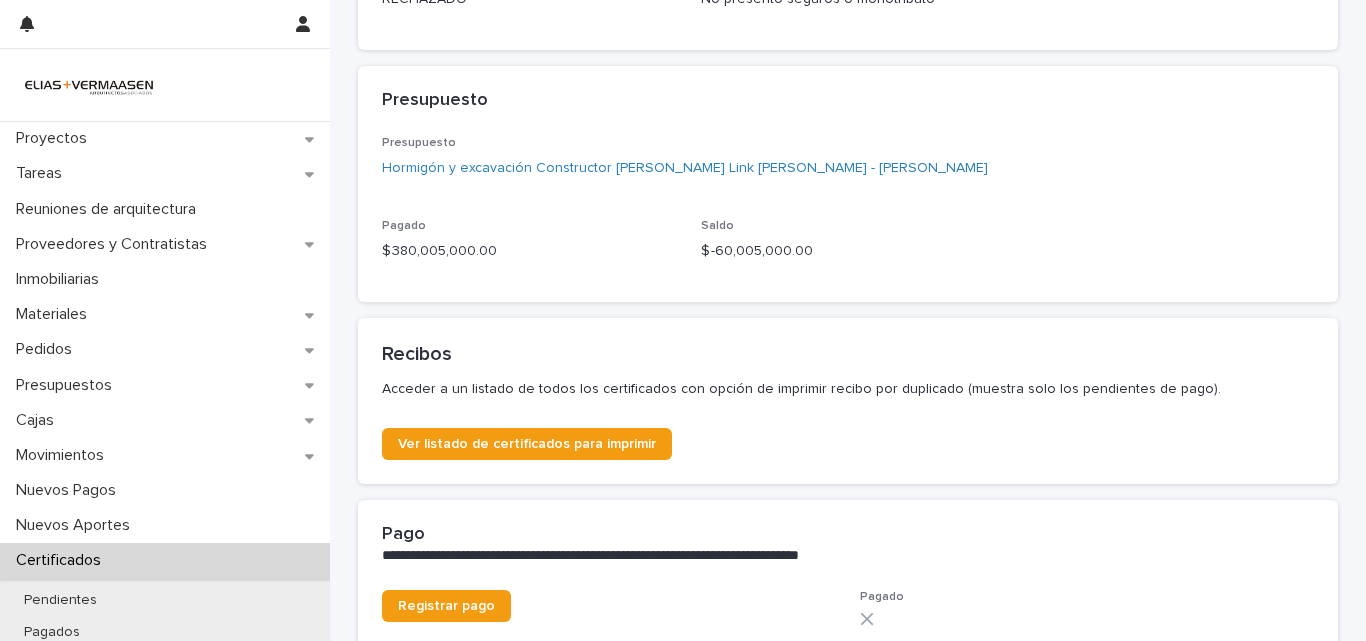 scroll, scrollTop: 0, scrollLeft: 0, axis: both 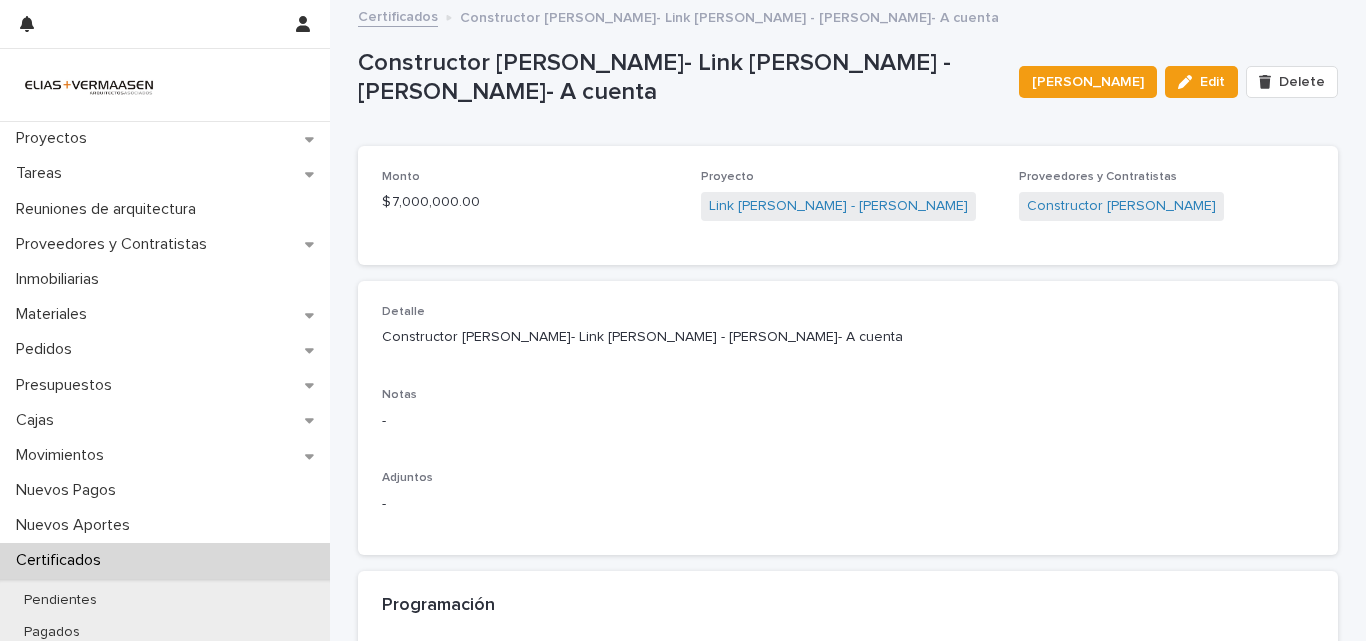 click on "Certificados" at bounding box center (62, 560) 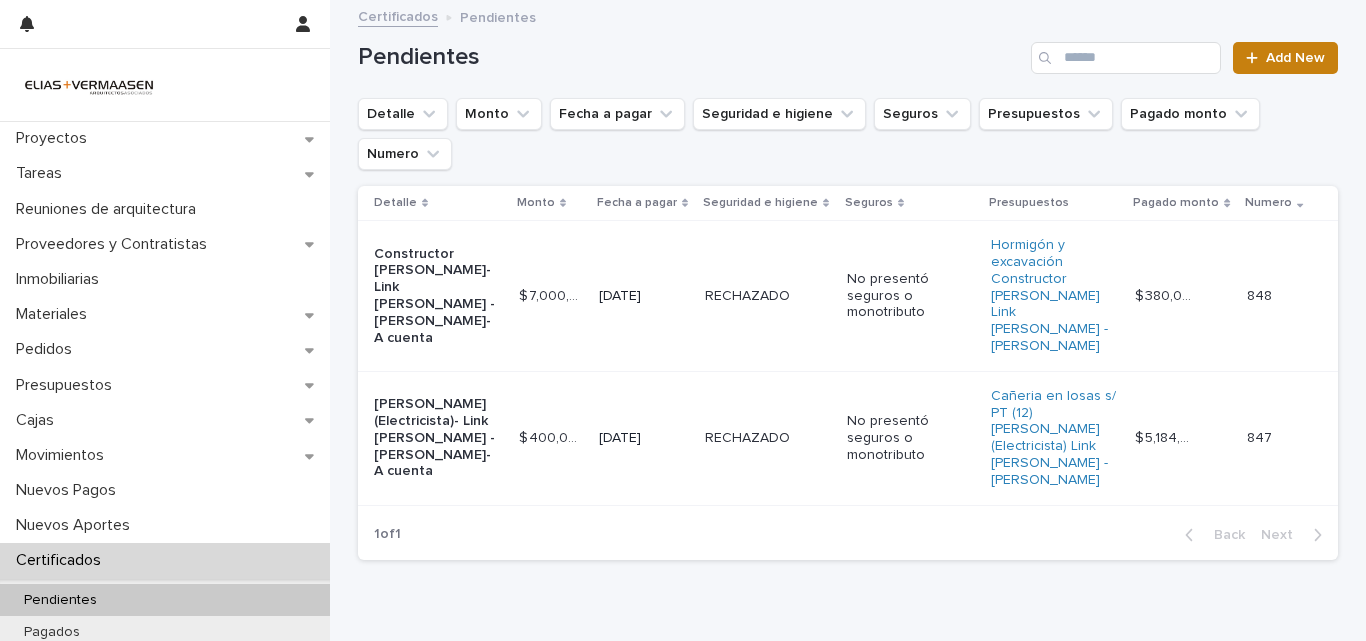 click on "Add New" at bounding box center [1295, 58] 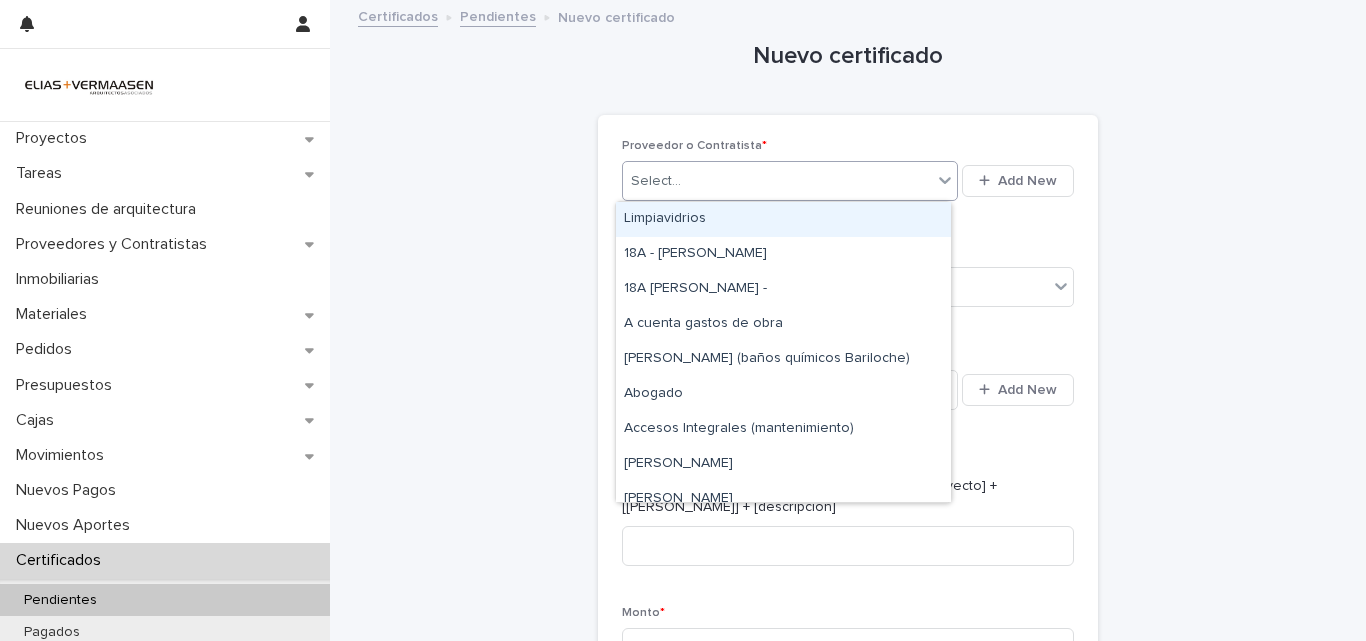 click on "Select..." at bounding box center [777, 181] 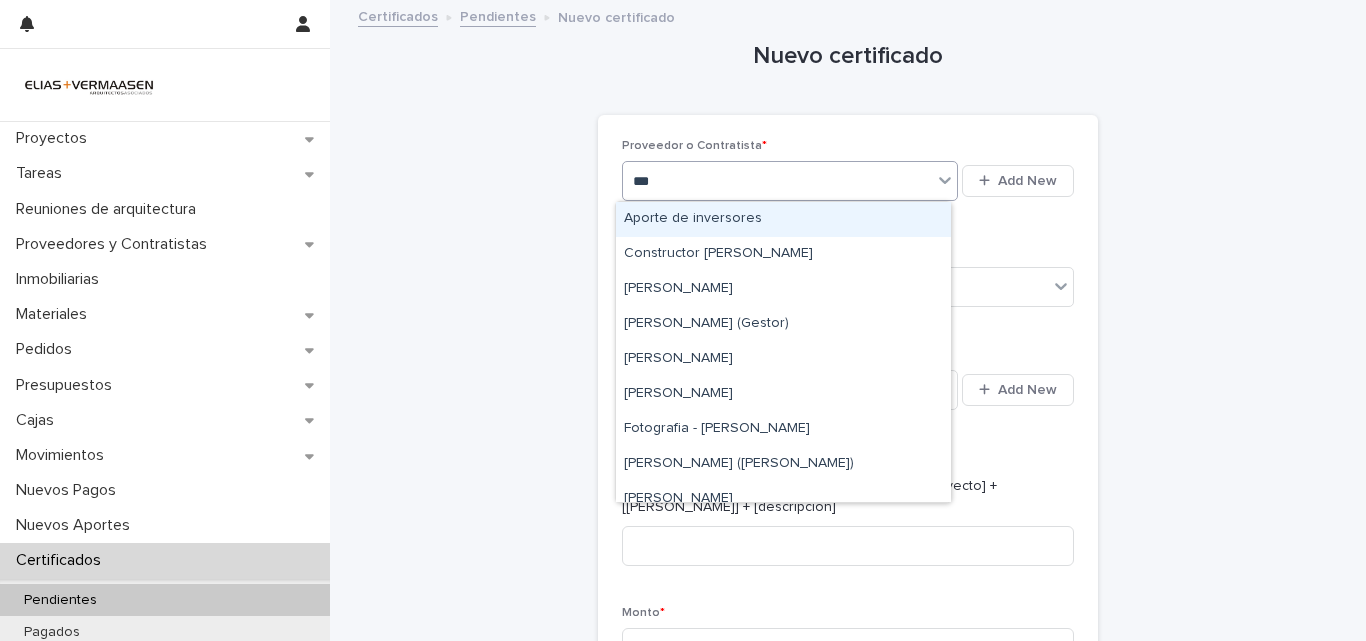 type on "****" 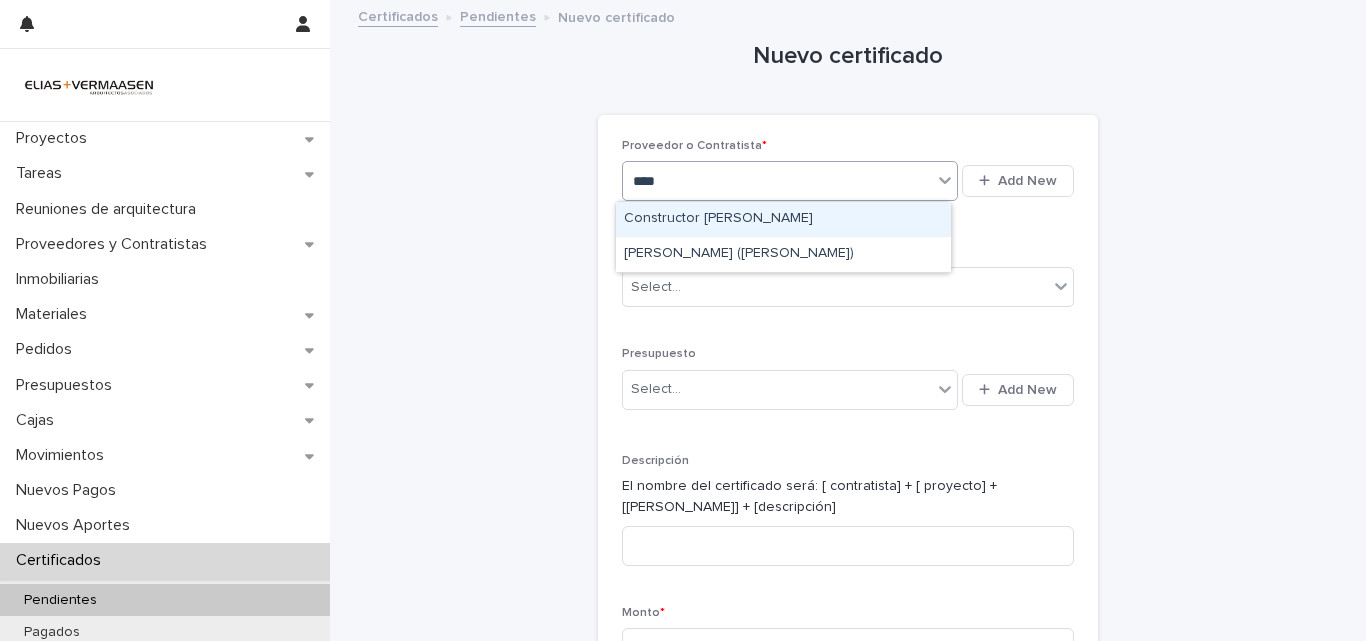 click on "Constructor [PERSON_NAME]" at bounding box center (783, 219) 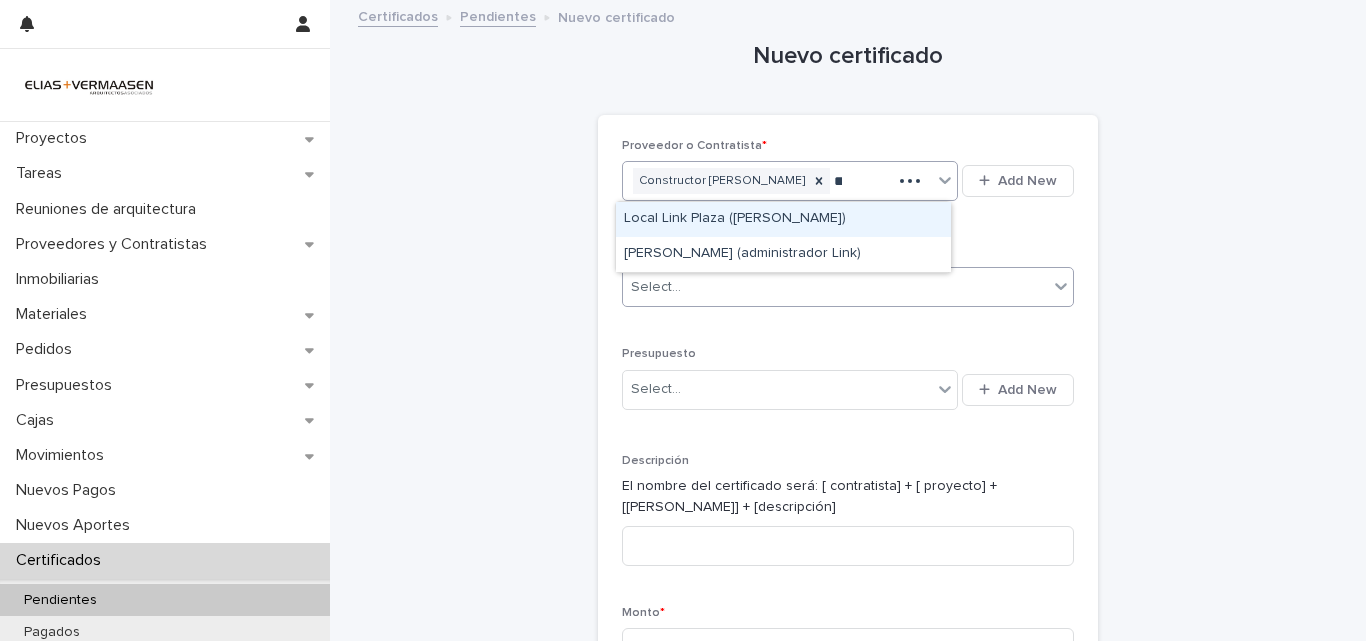 type on "*" 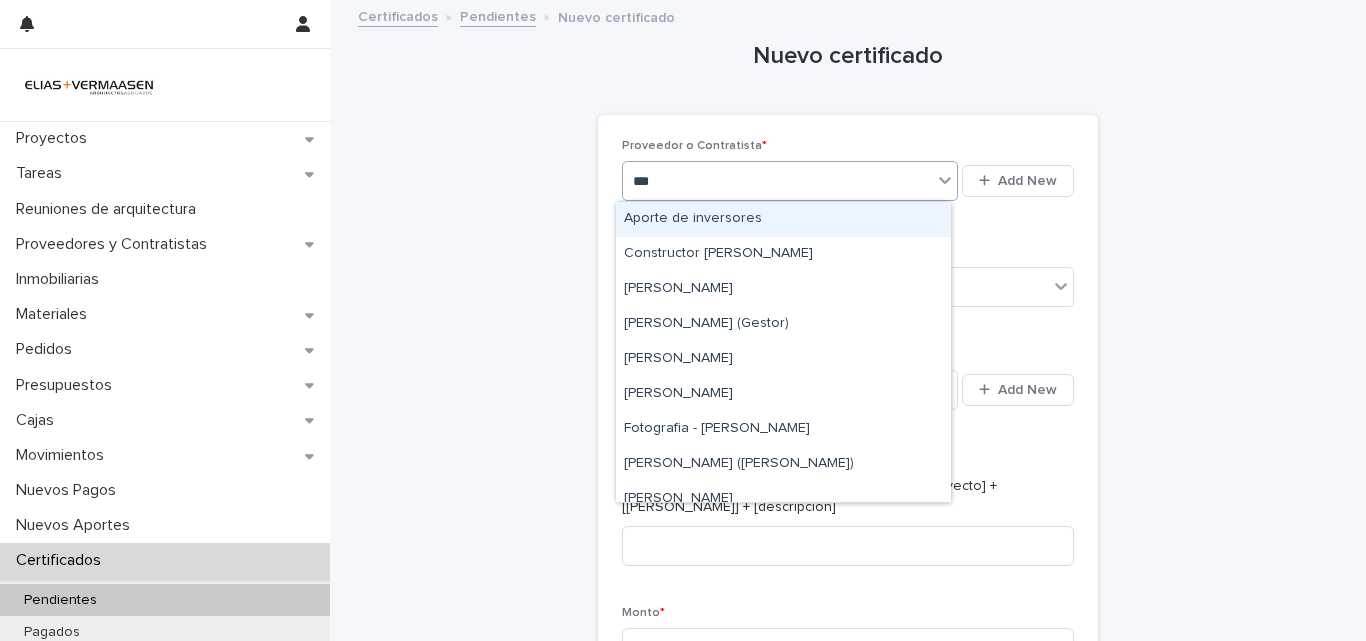 type on "****" 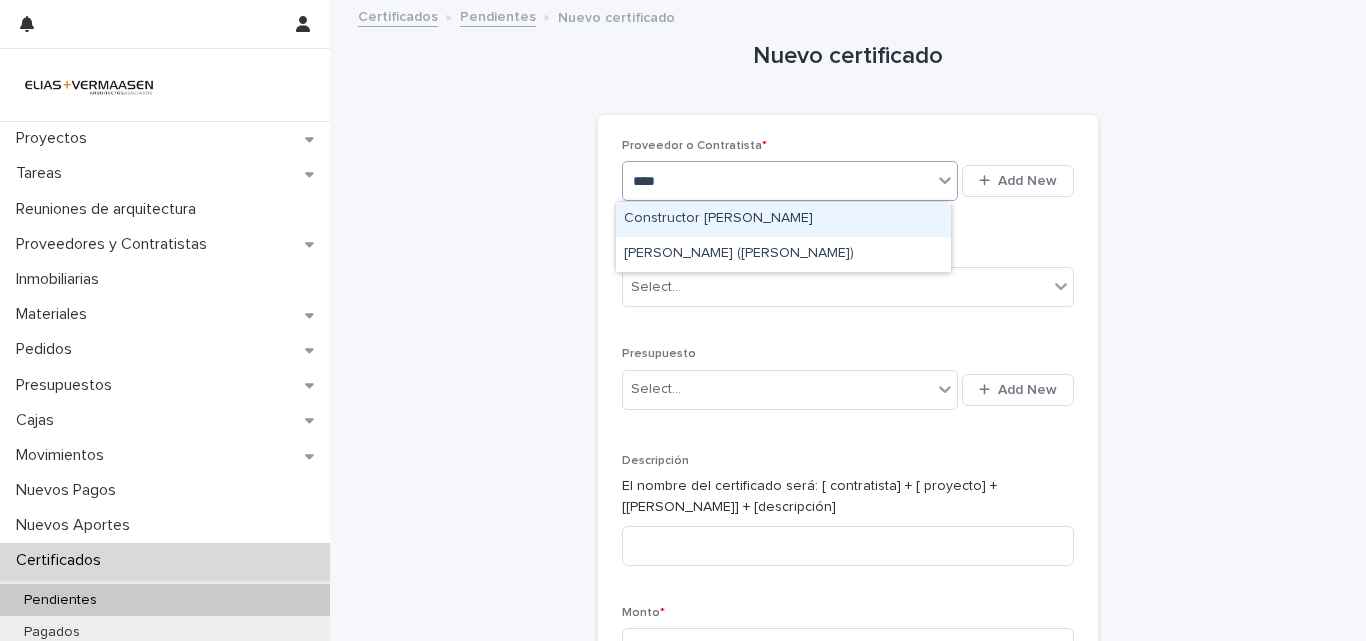 click on "Constructor [PERSON_NAME]" at bounding box center [783, 219] 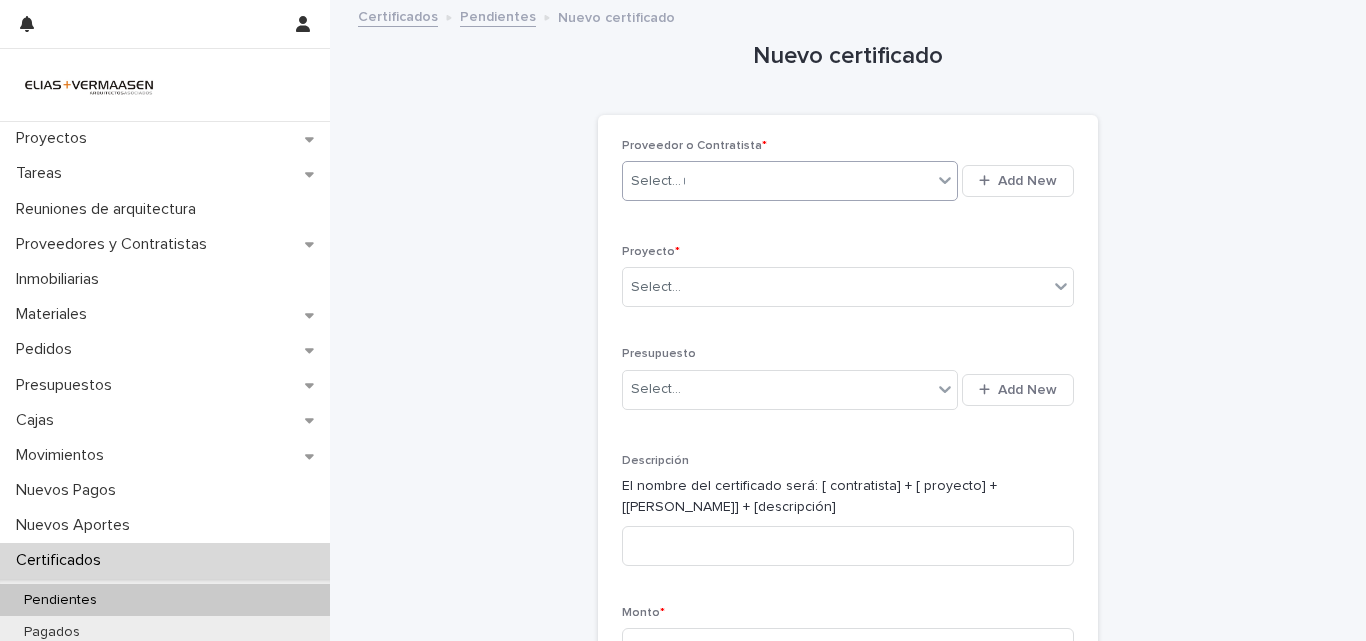 type 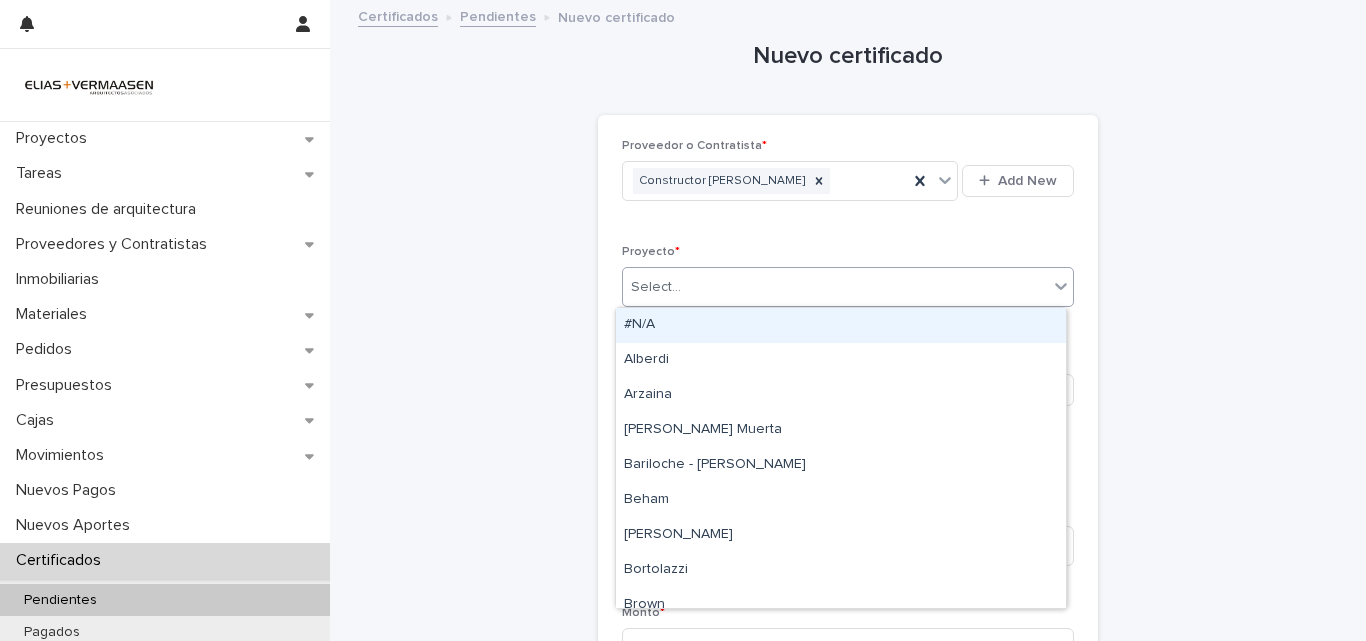 click on "Select..." at bounding box center [835, 287] 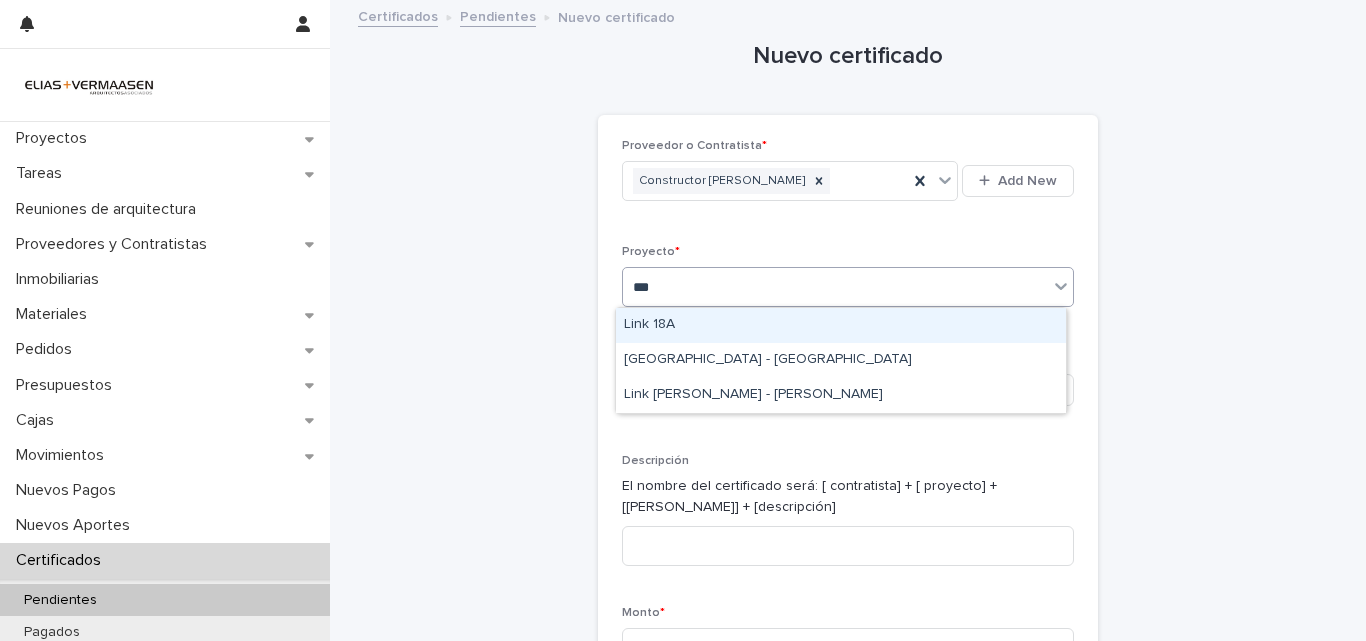 type on "****" 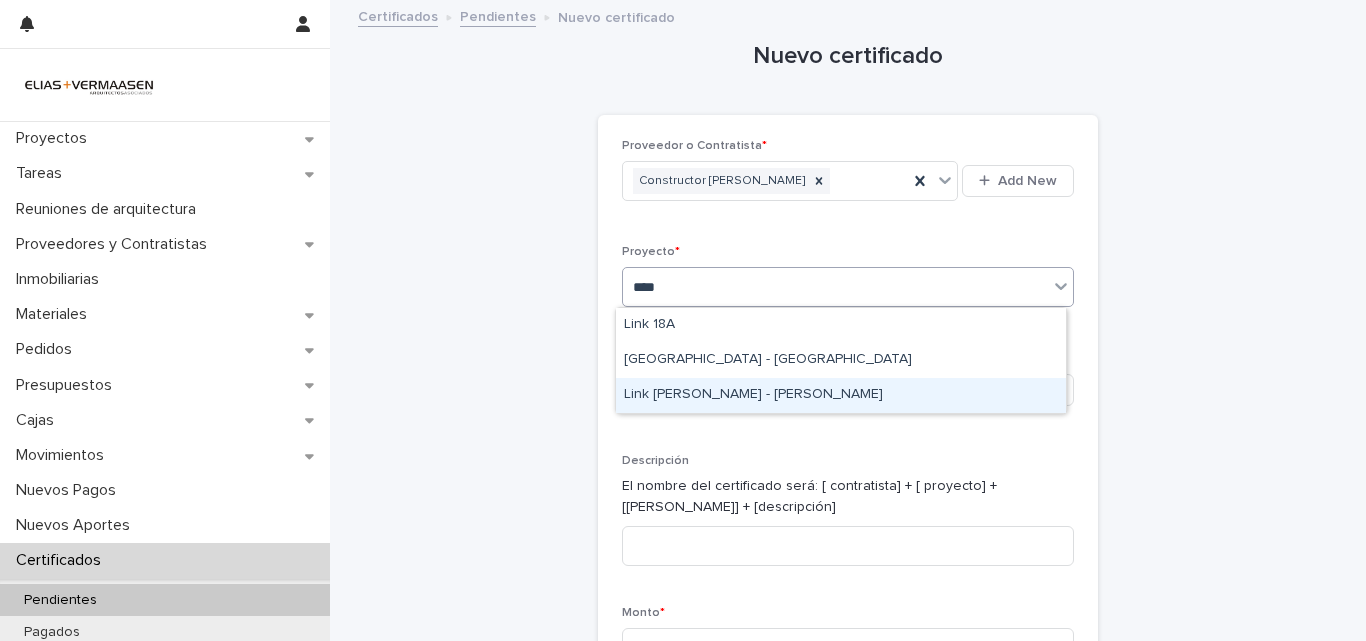 click on "Link [PERSON_NAME] - [PERSON_NAME]" at bounding box center (841, 395) 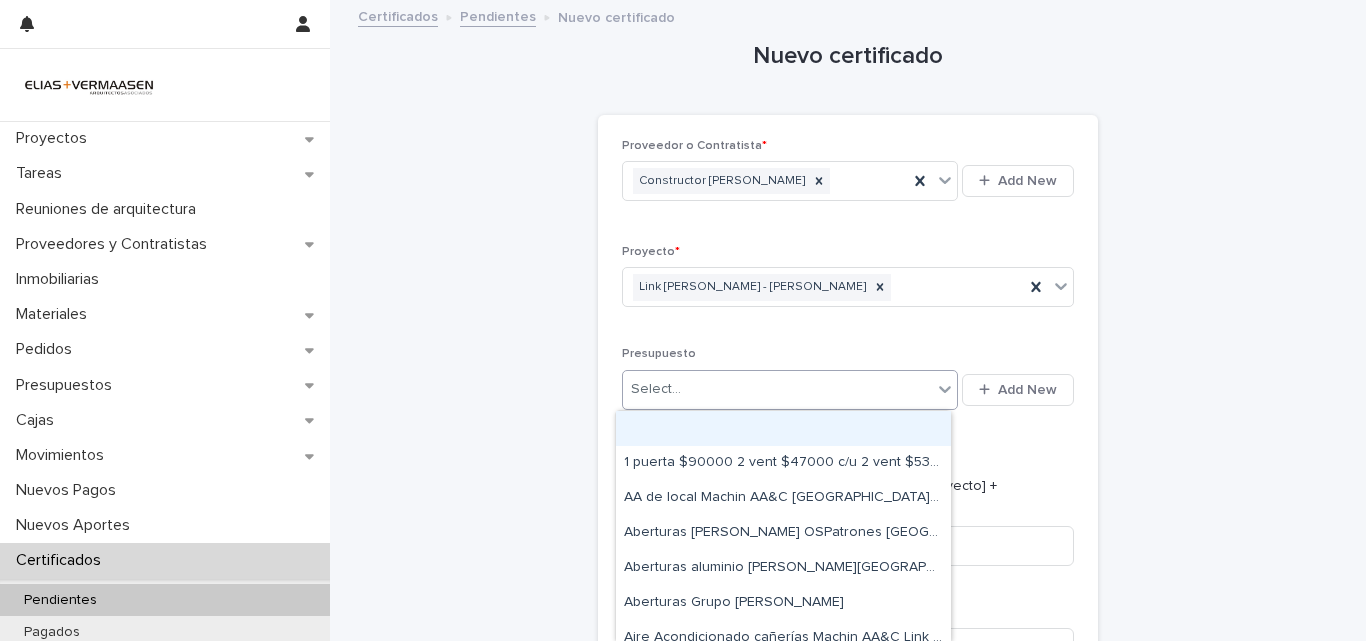 click on "Select..." at bounding box center [777, 389] 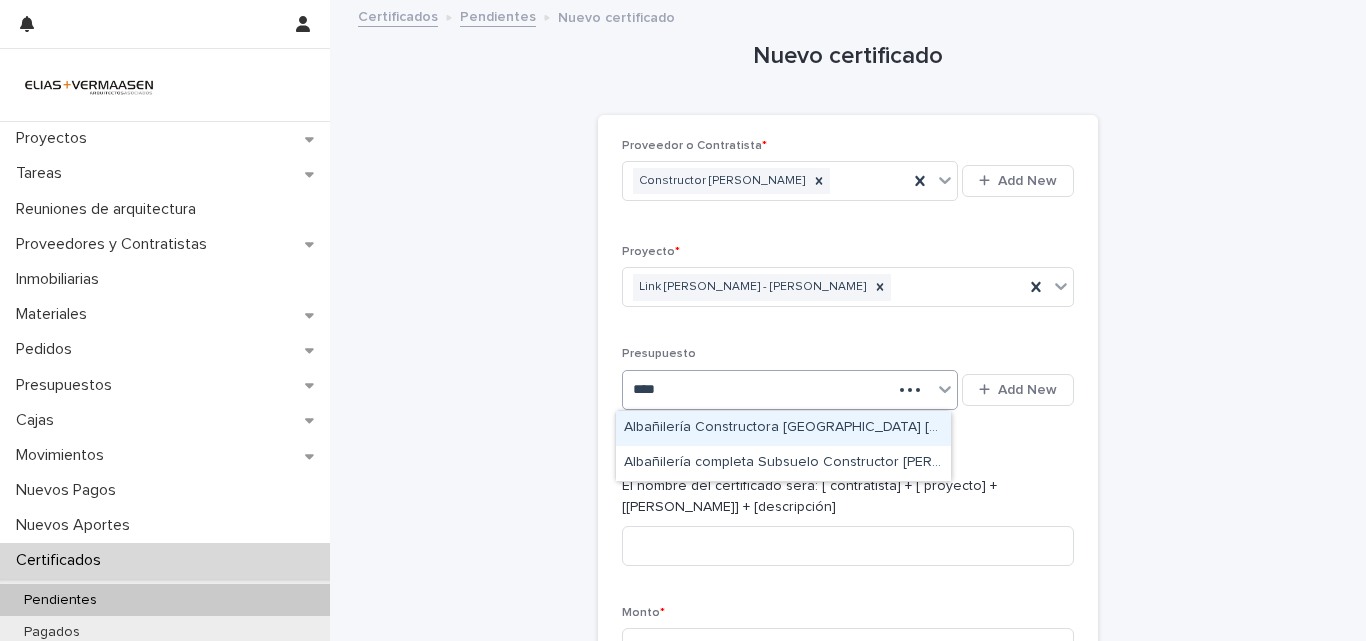 type on "*****" 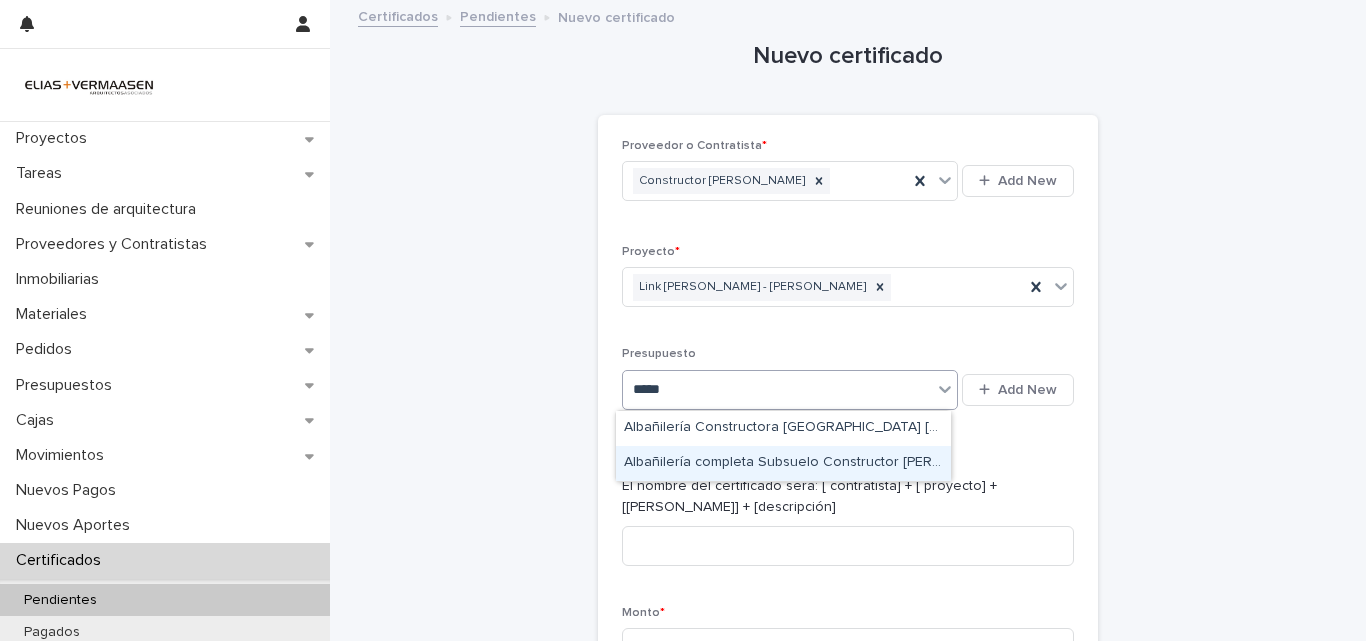 click on "Albañilería completa Subsuelo Constructor [PERSON_NAME] Link [PERSON_NAME] - [PERSON_NAME]" at bounding box center [783, 463] 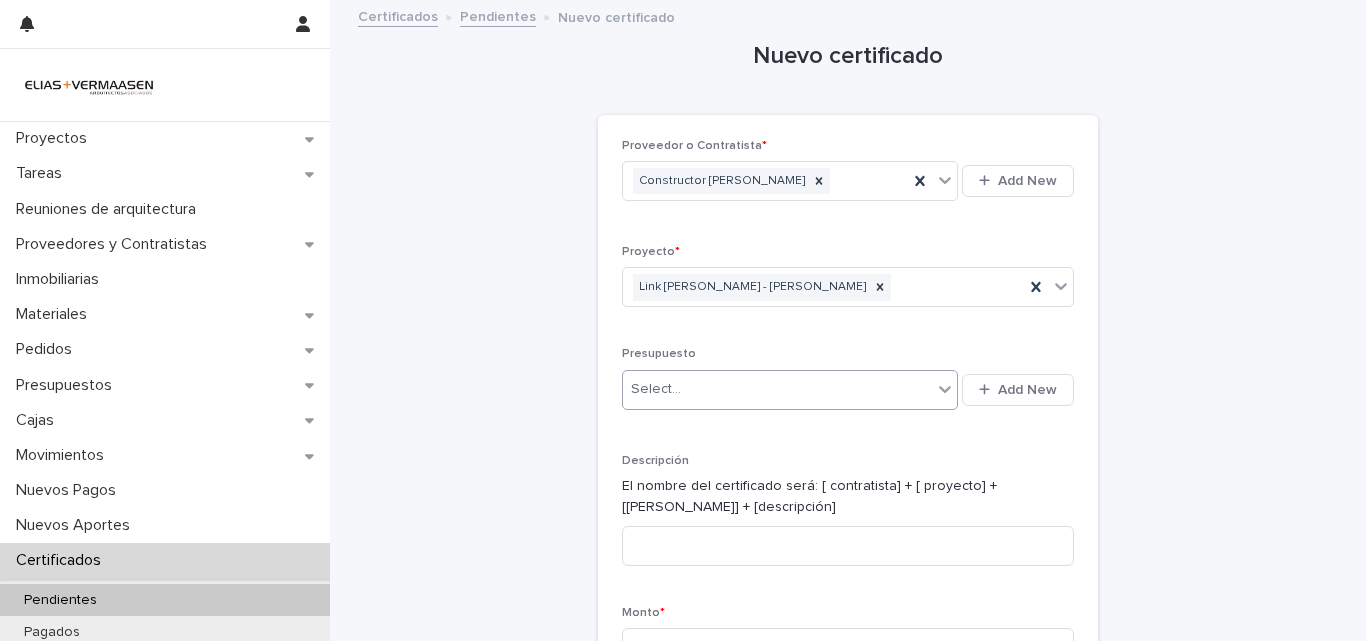 type 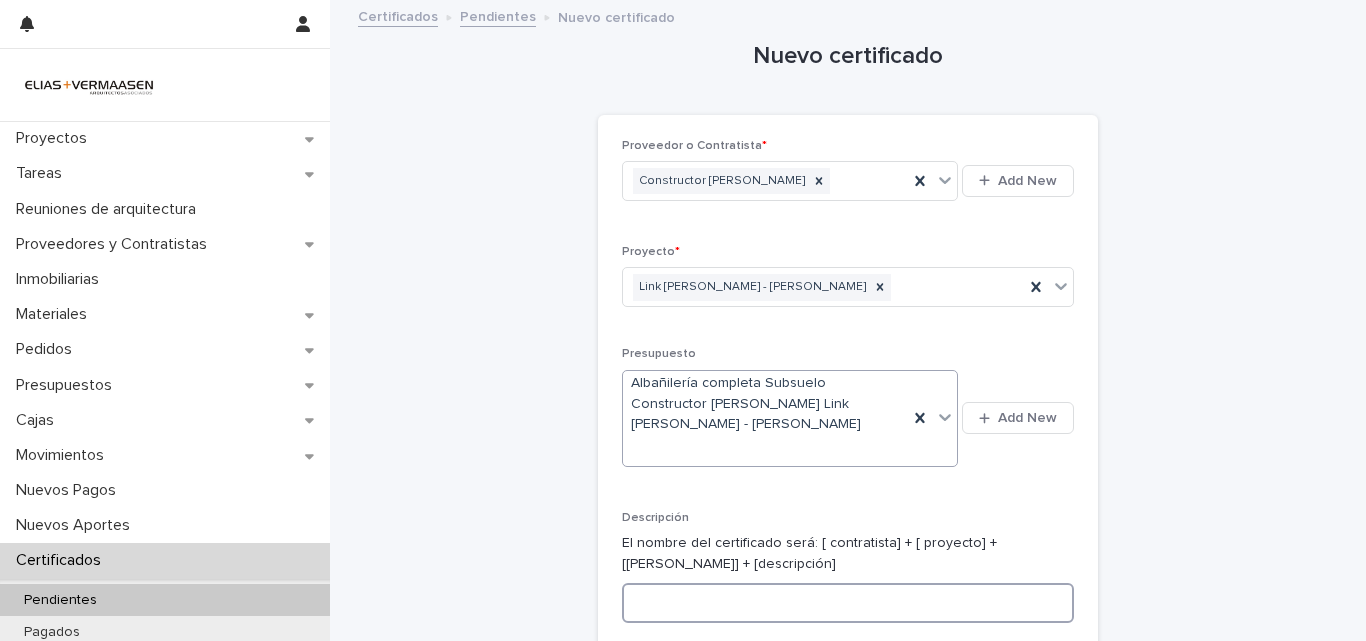 click at bounding box center [848, 603] 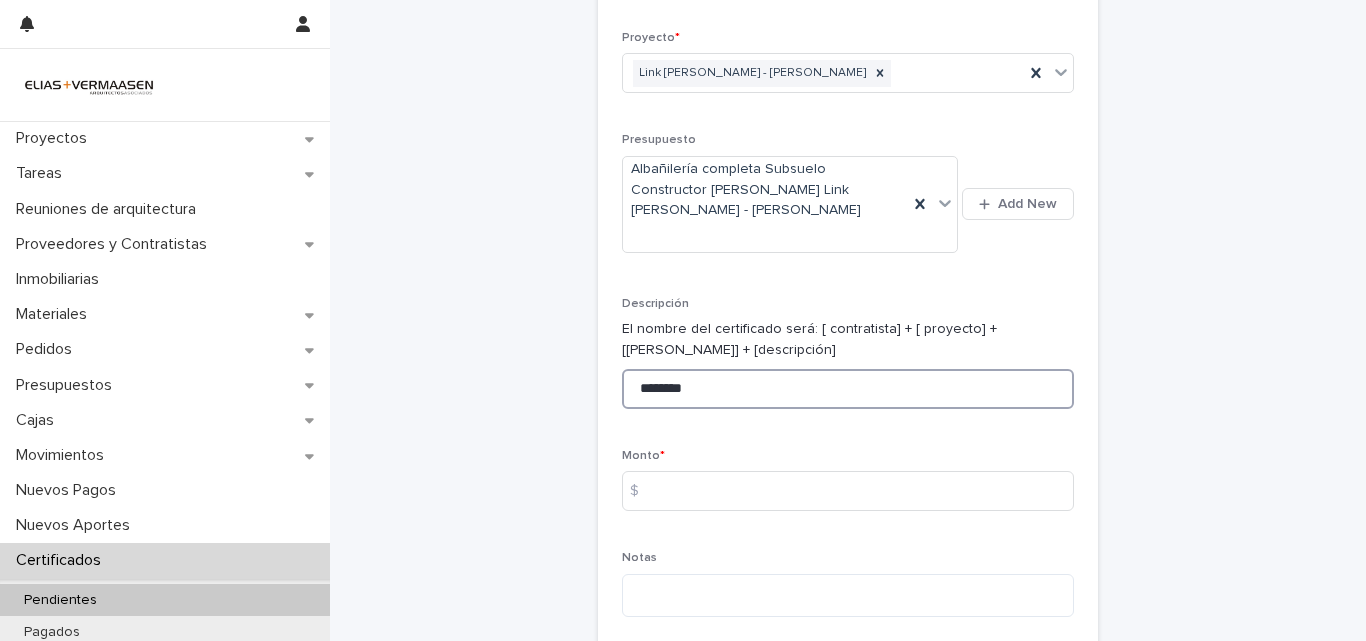 scroll, scrollTop: 321, scrollLeft: 0, axis: vertical 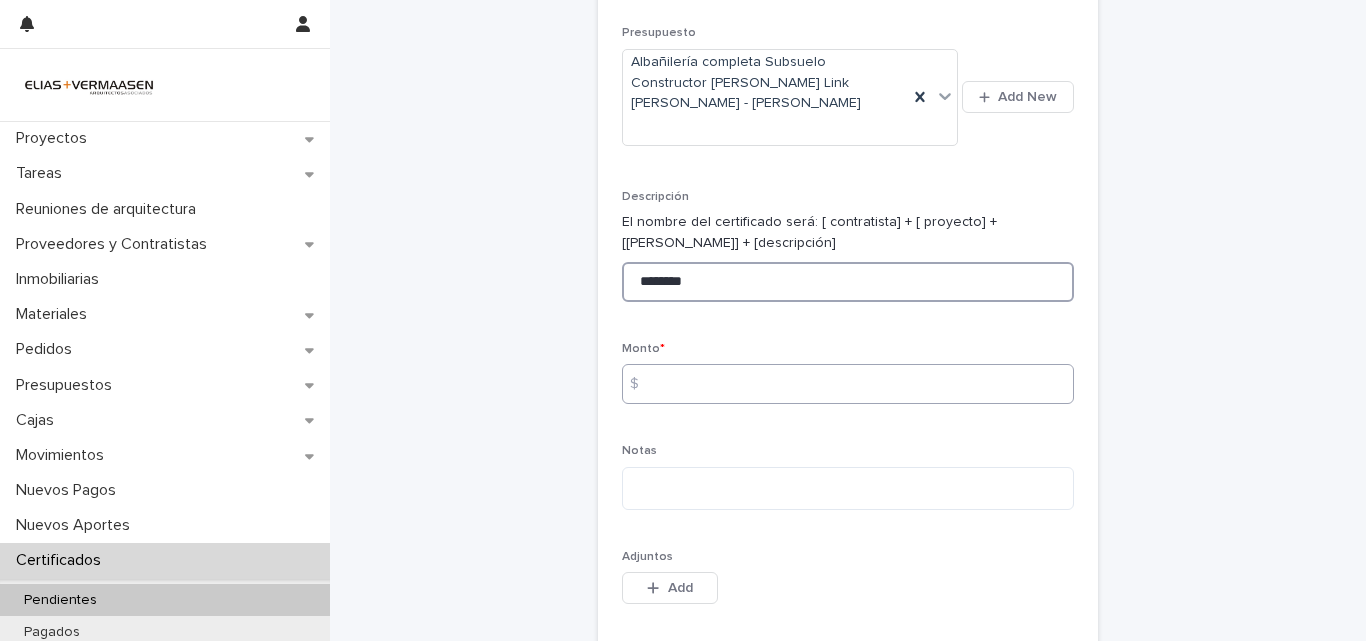 type on "********" 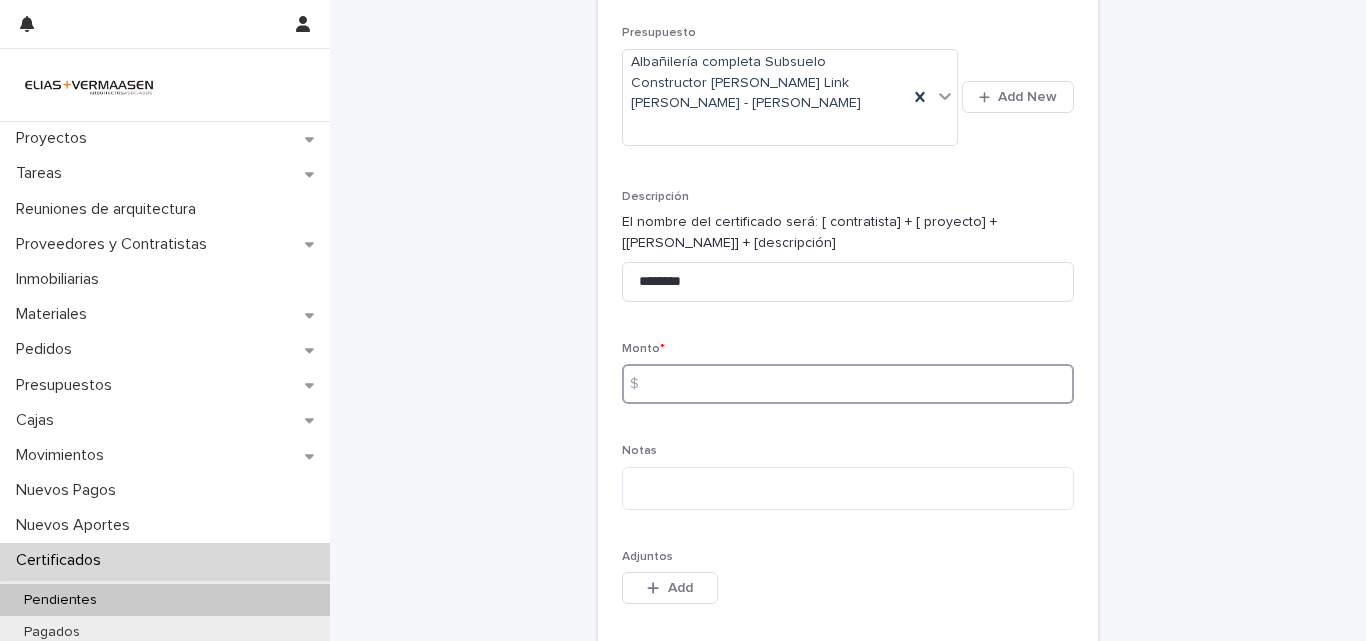 click at bounding box center (848, 384) 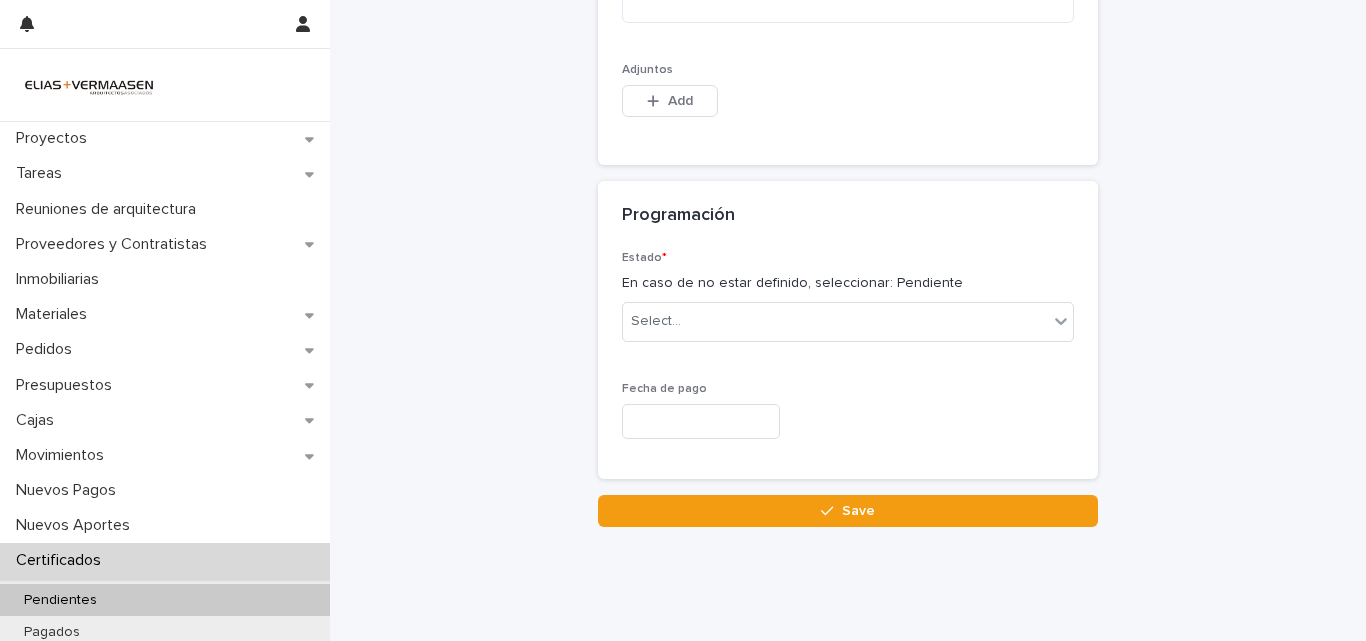 scroll, scrollTop: 830, scrollLeft: 0, axis: vertical 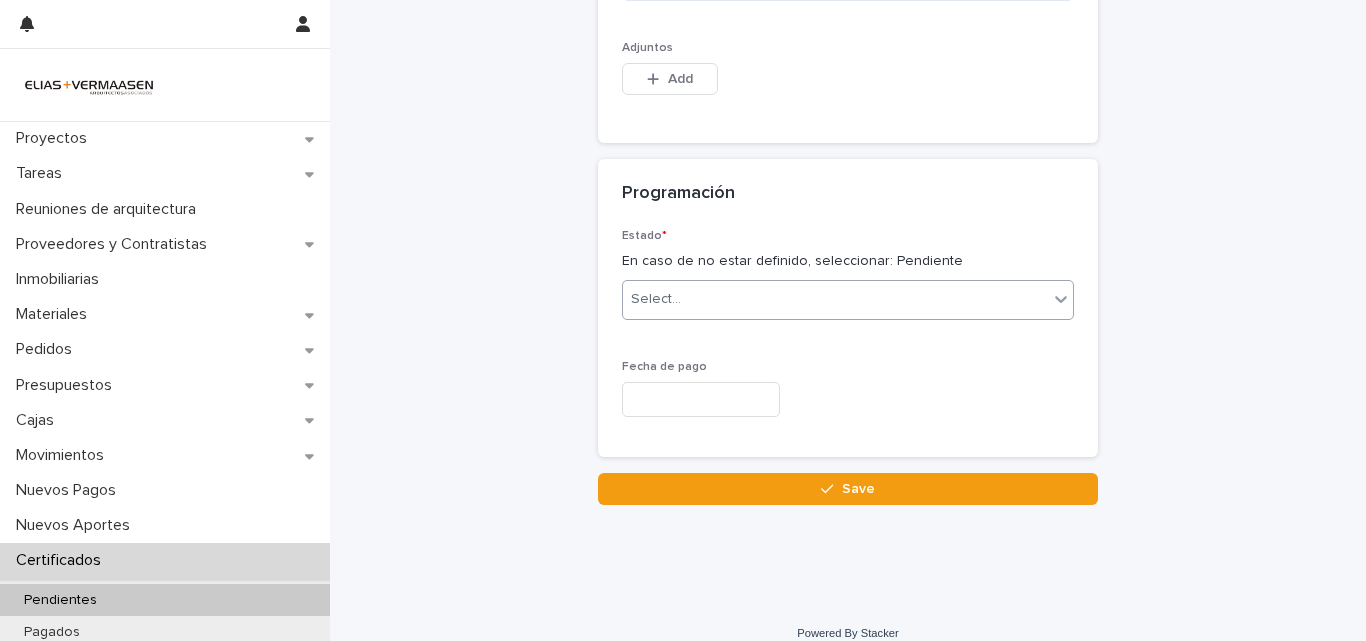 type on "*******" 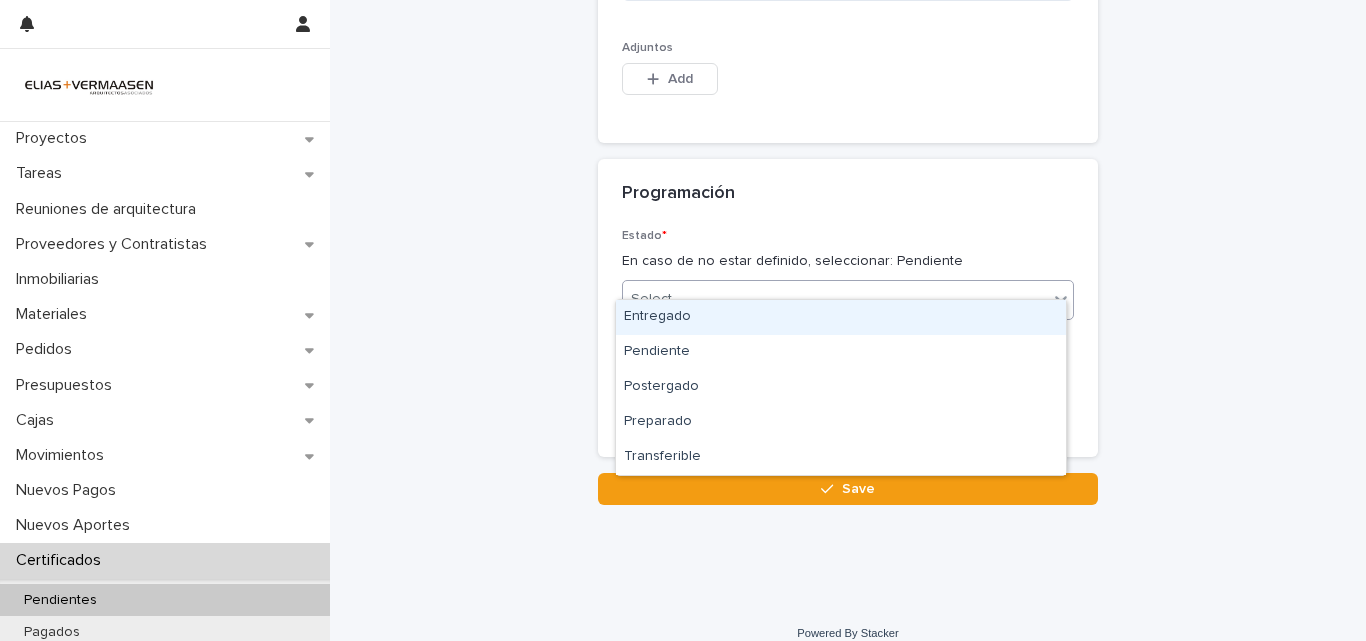 click on "Select..." at bounding box center [848, 300] 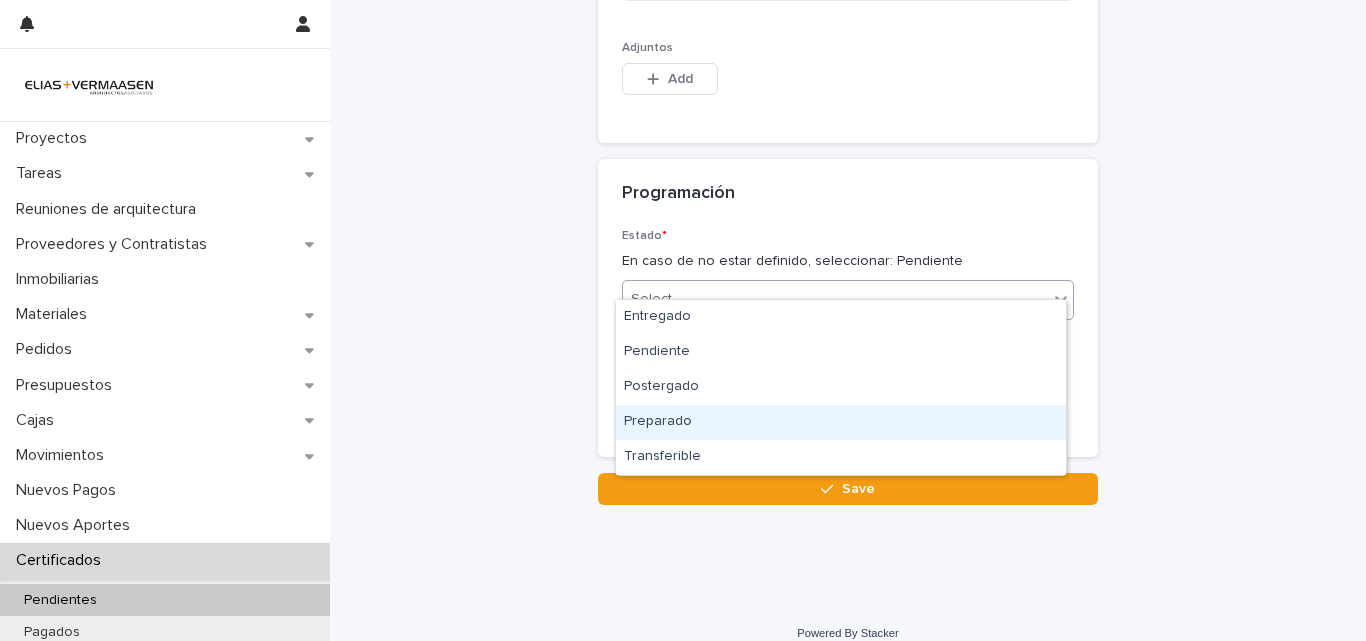 drag, startPoint x: 664, startPoint y: 404, endPoint x: 672, endPoint y: 417, distance: 15.264338 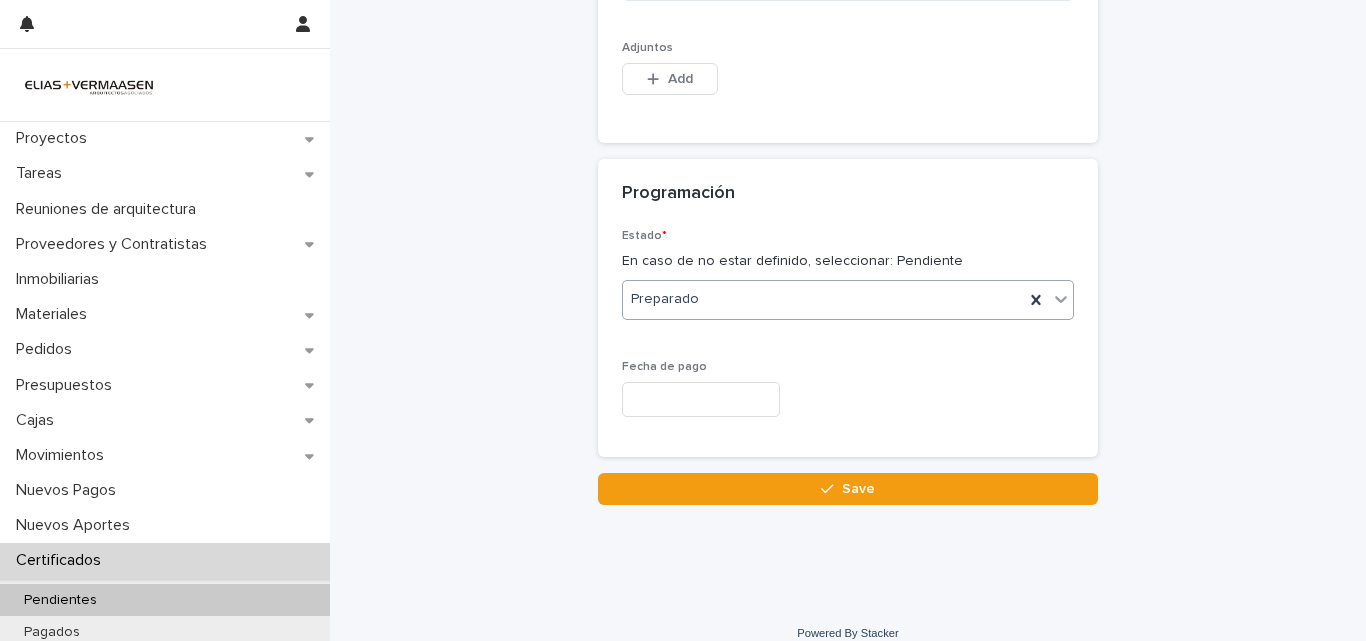 click at bounding box center (701, 399) 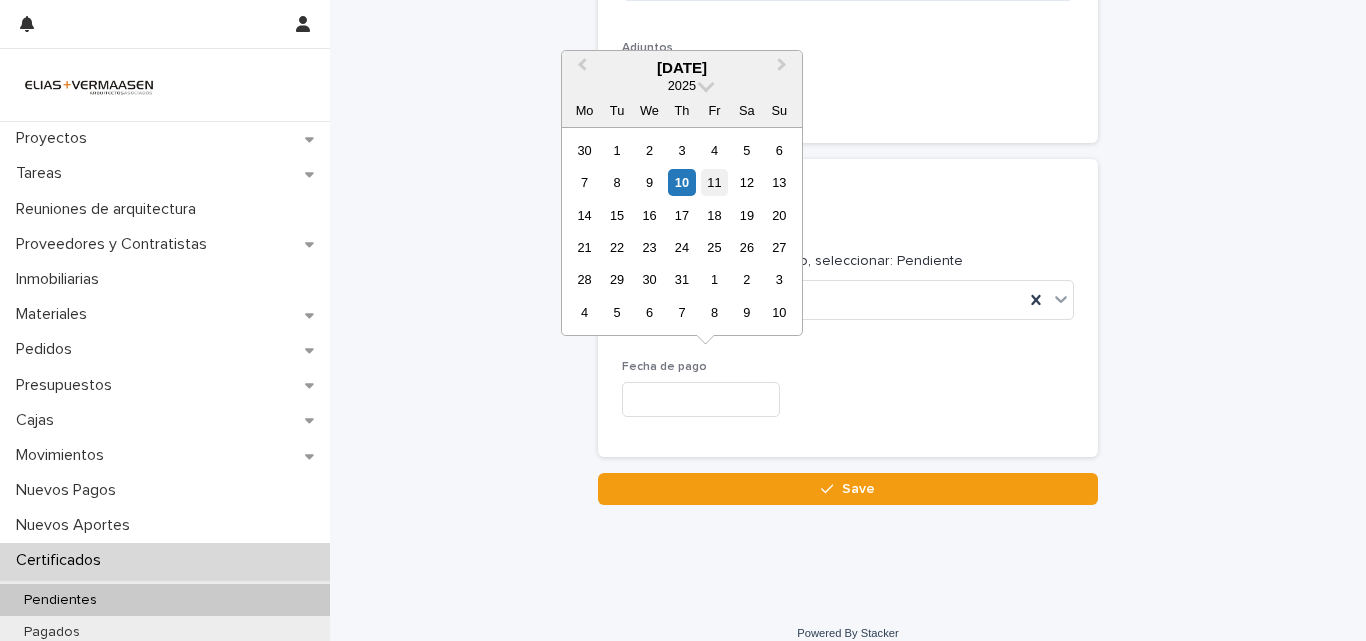 click on "11" at bounding box center [714, 182] 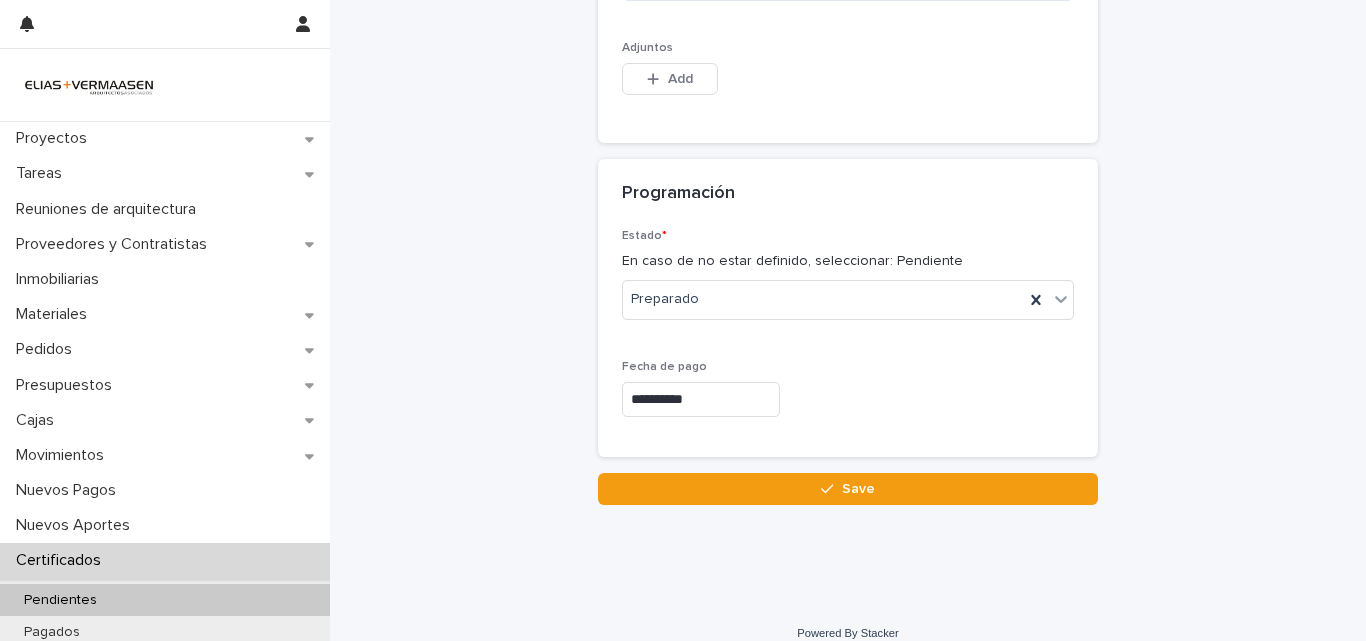 click on "Save" at bounding box center (858, 489) 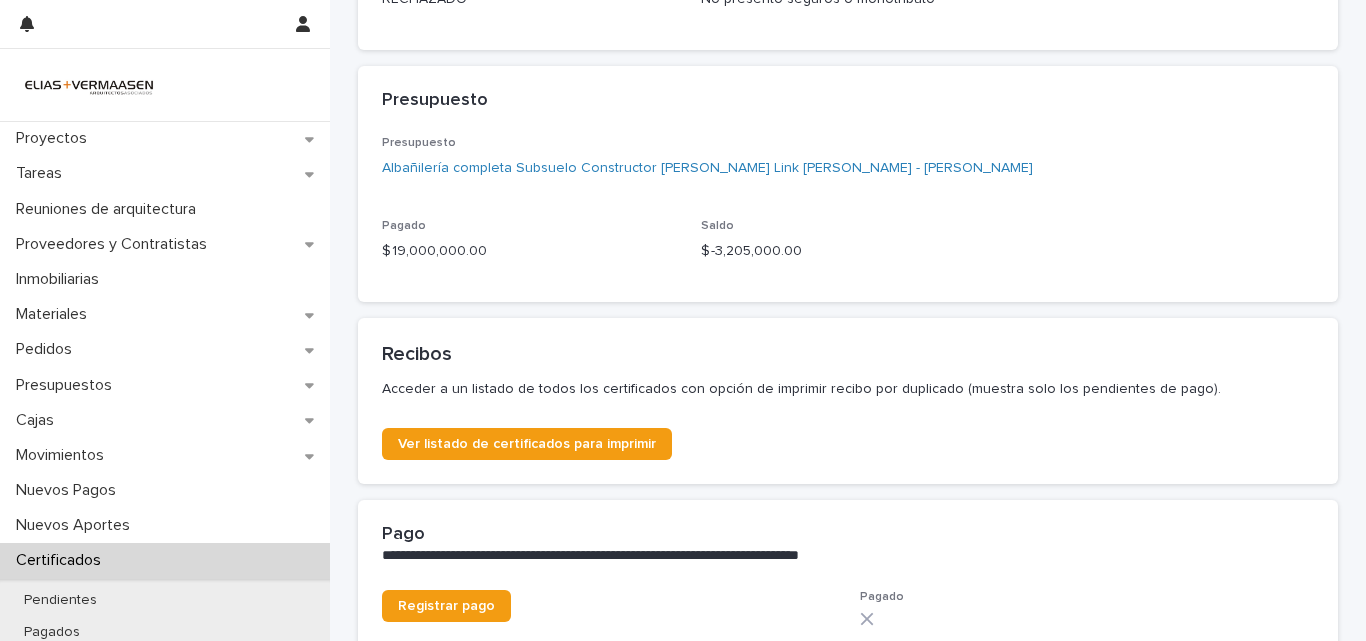 scroll, scrollTop: 0, scrollLeft: 0, axis: both 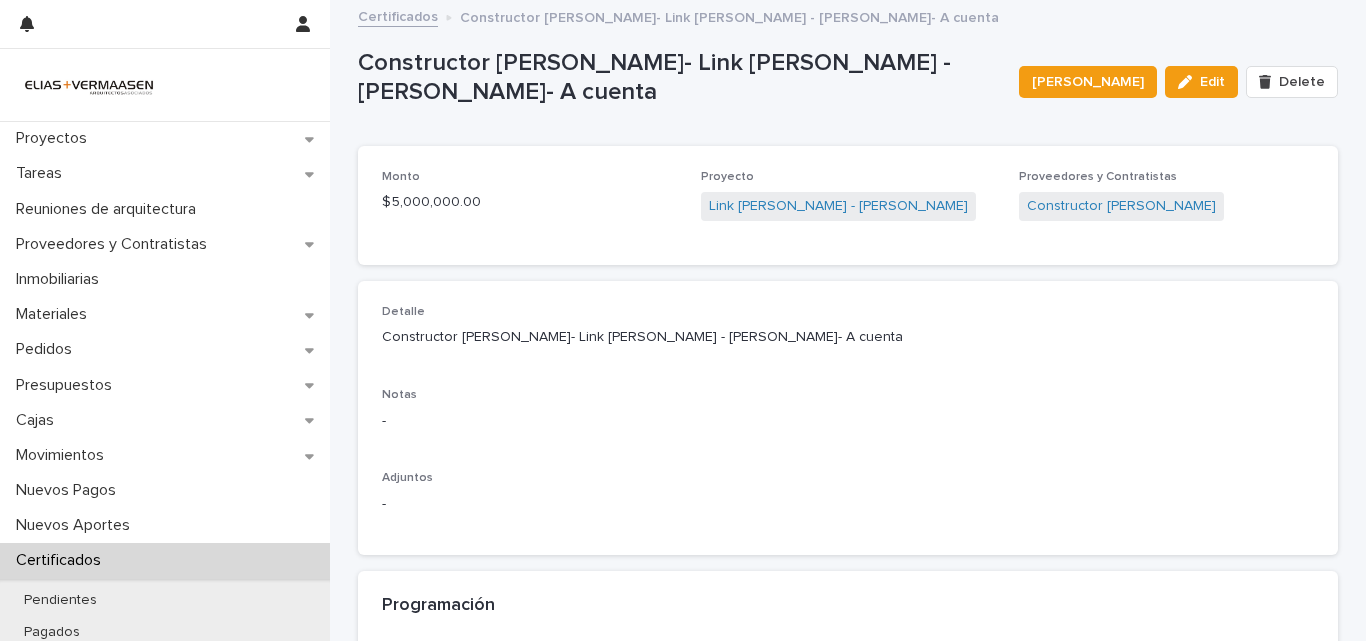 click on "Certificados" at bounding box center (62, 560) 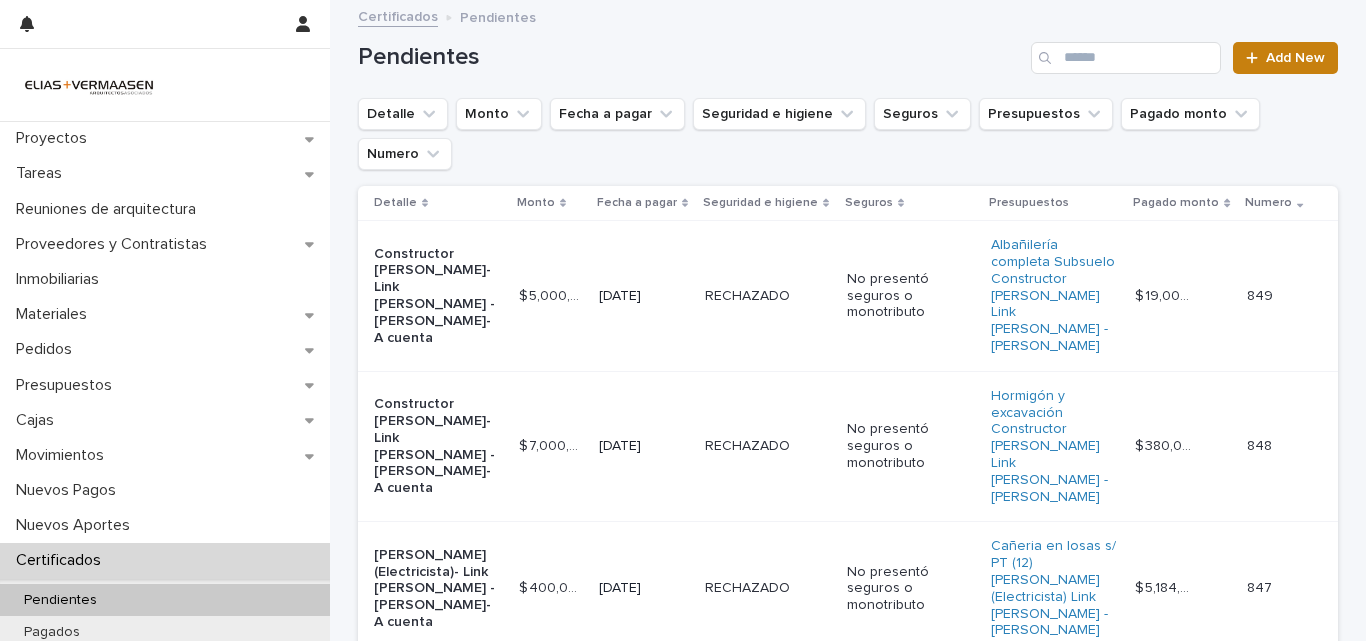 click on "Add New" at bounding box center [1295, 58] 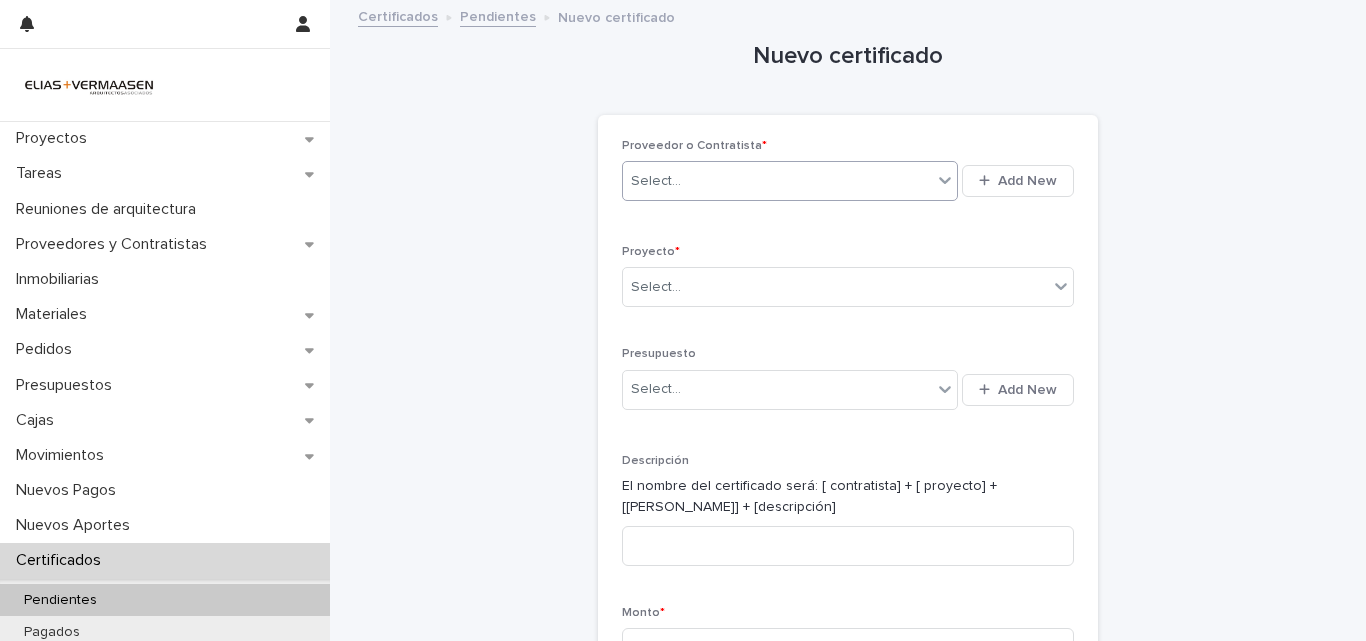click on "Select..." at bounding box center (777, 181) 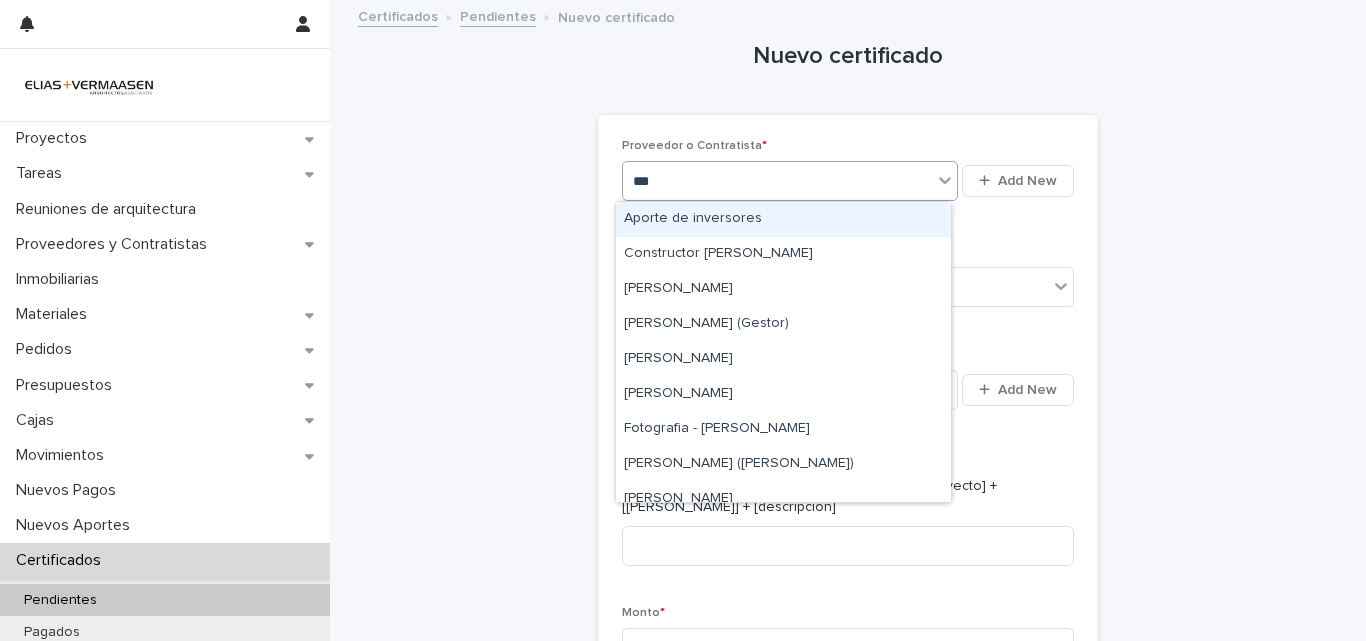 type on "****" 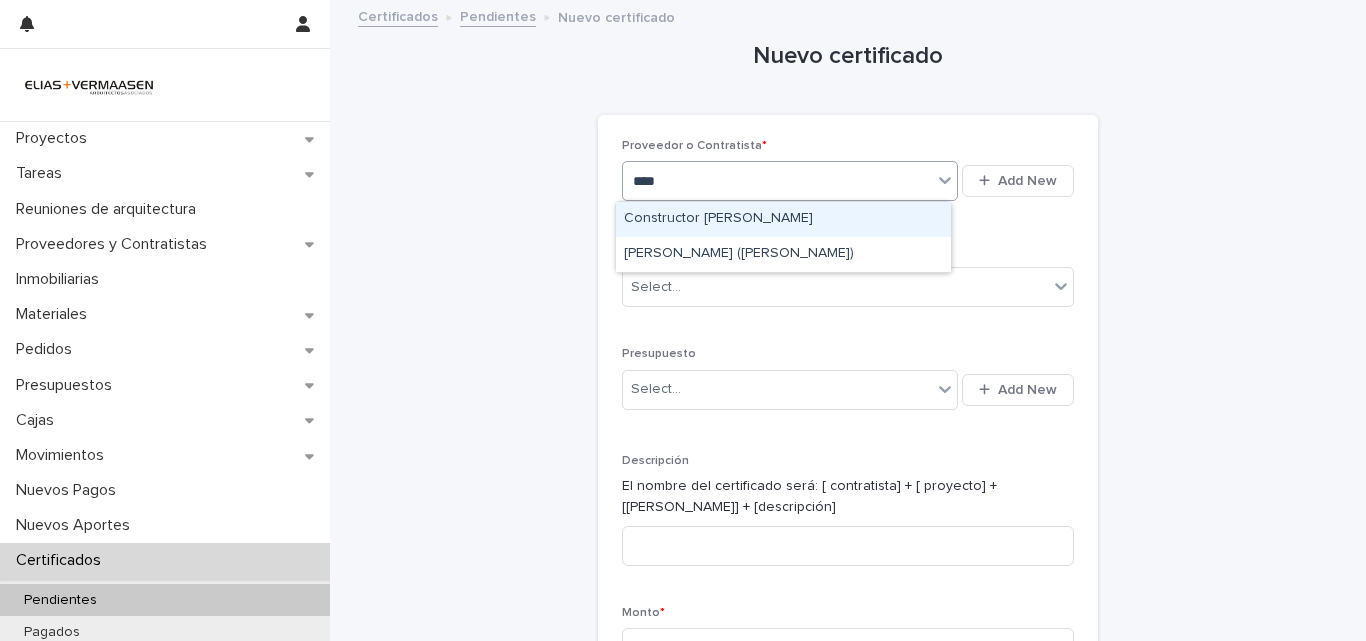 click on "Constructor [PERSON_NAME]" at bounding box center (783, 219) 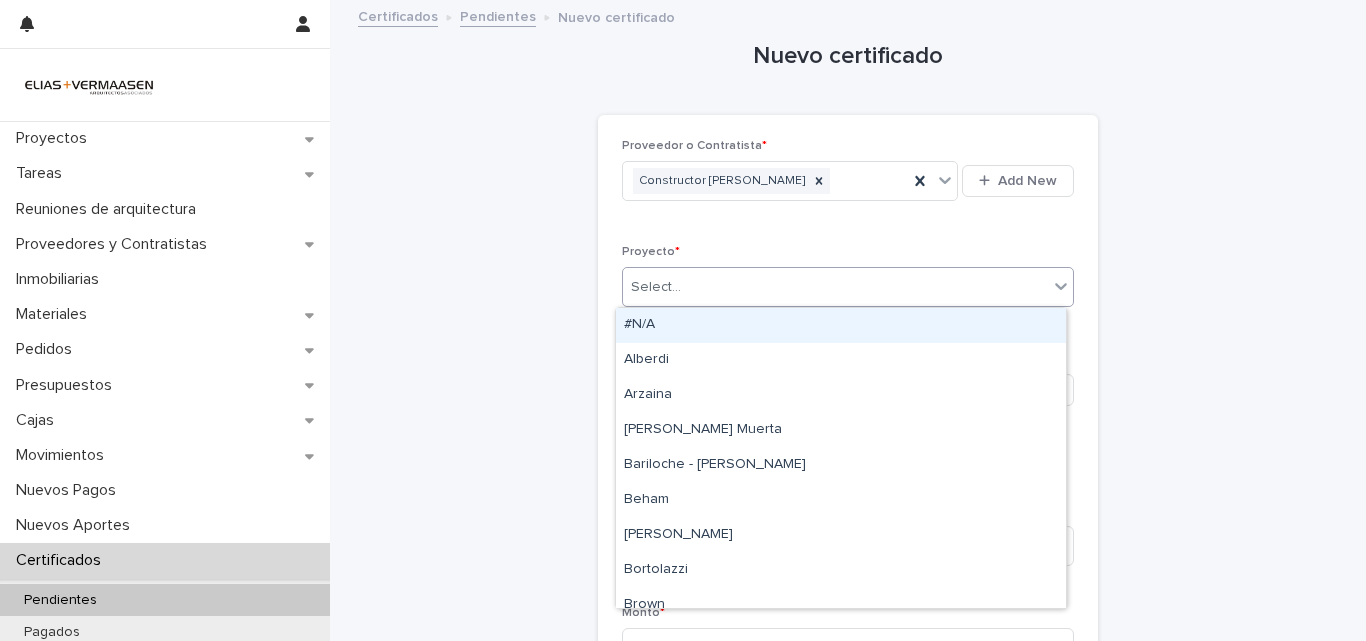 click on "Select..." at bounding box center (835, 287) 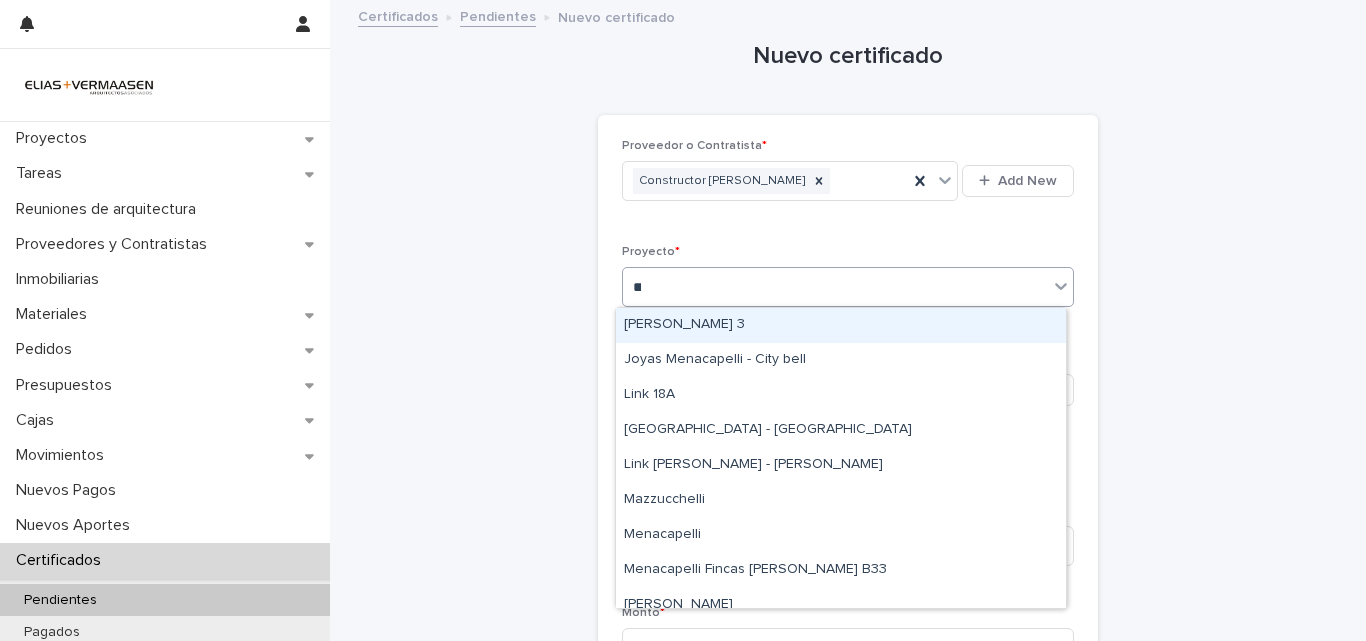 type on "***" 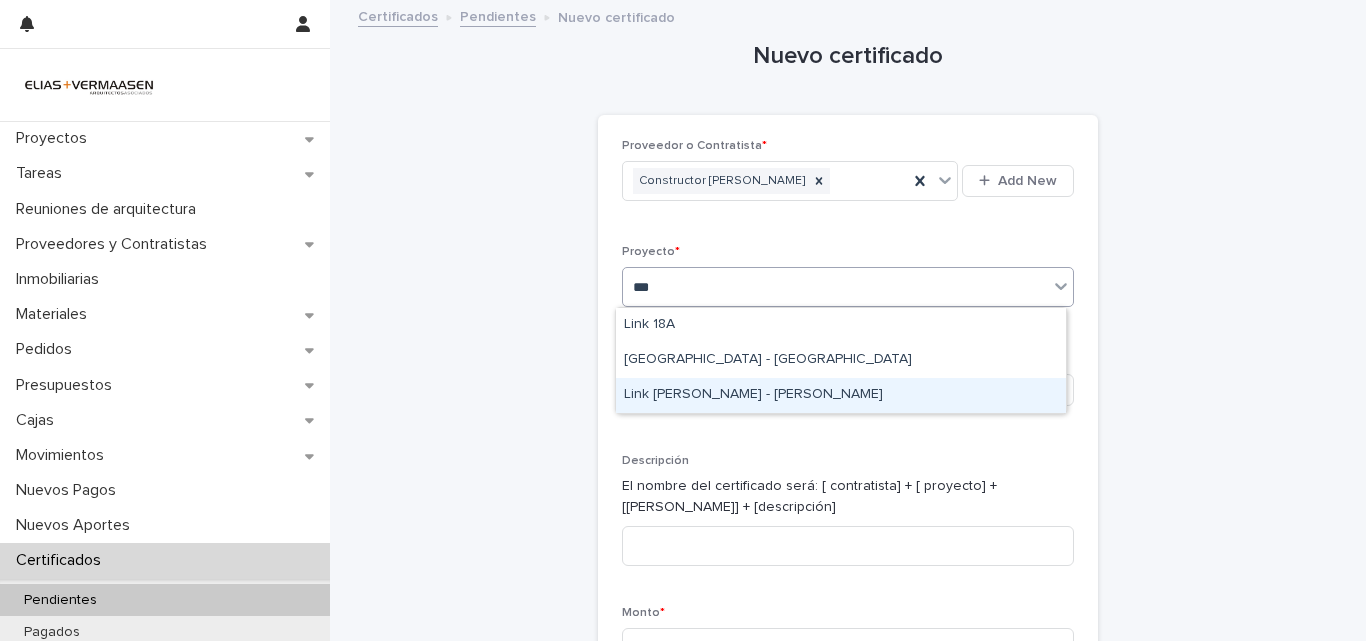 click on "Link [PERSON_NAME] - [PERSON_NAME]" at bounding box center (841, 395) 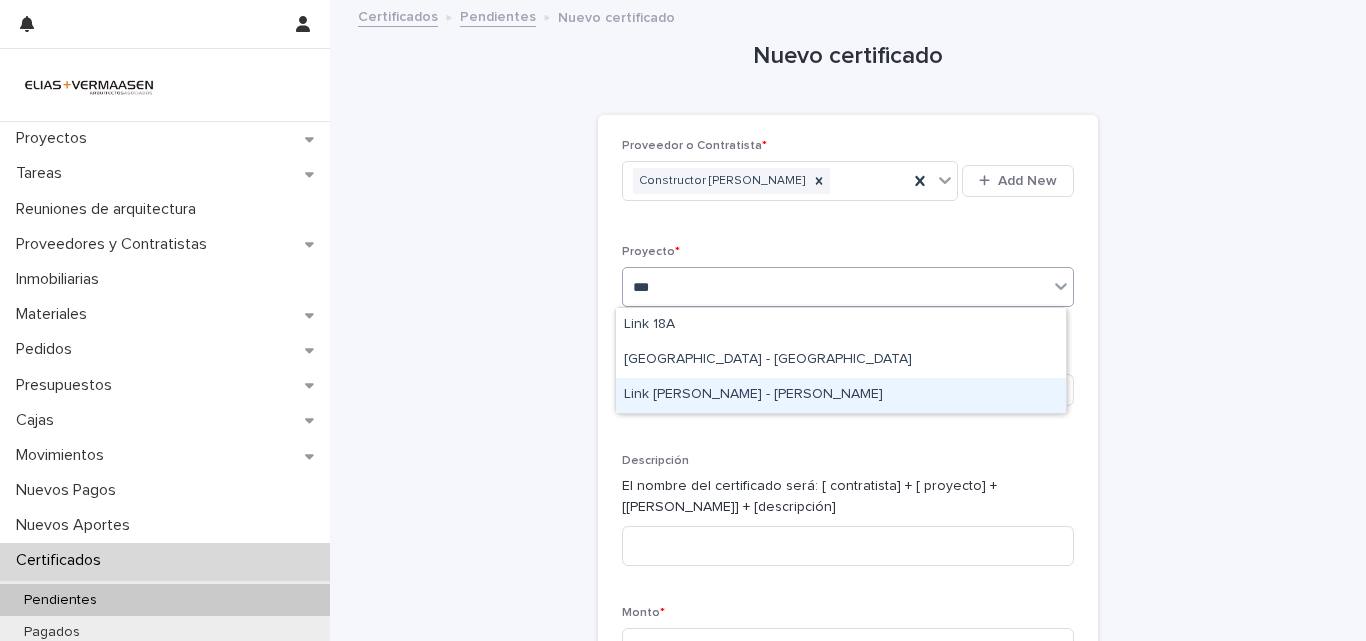 type 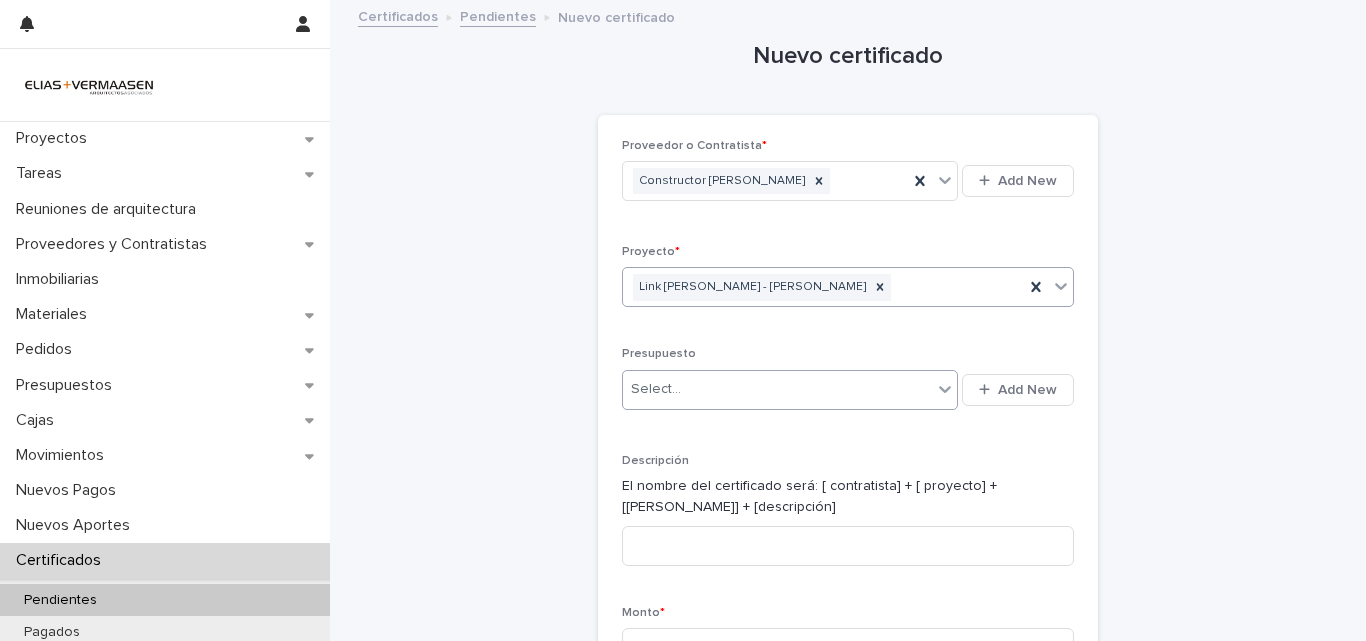 click on "Select..." at bounding box center [777, 389] 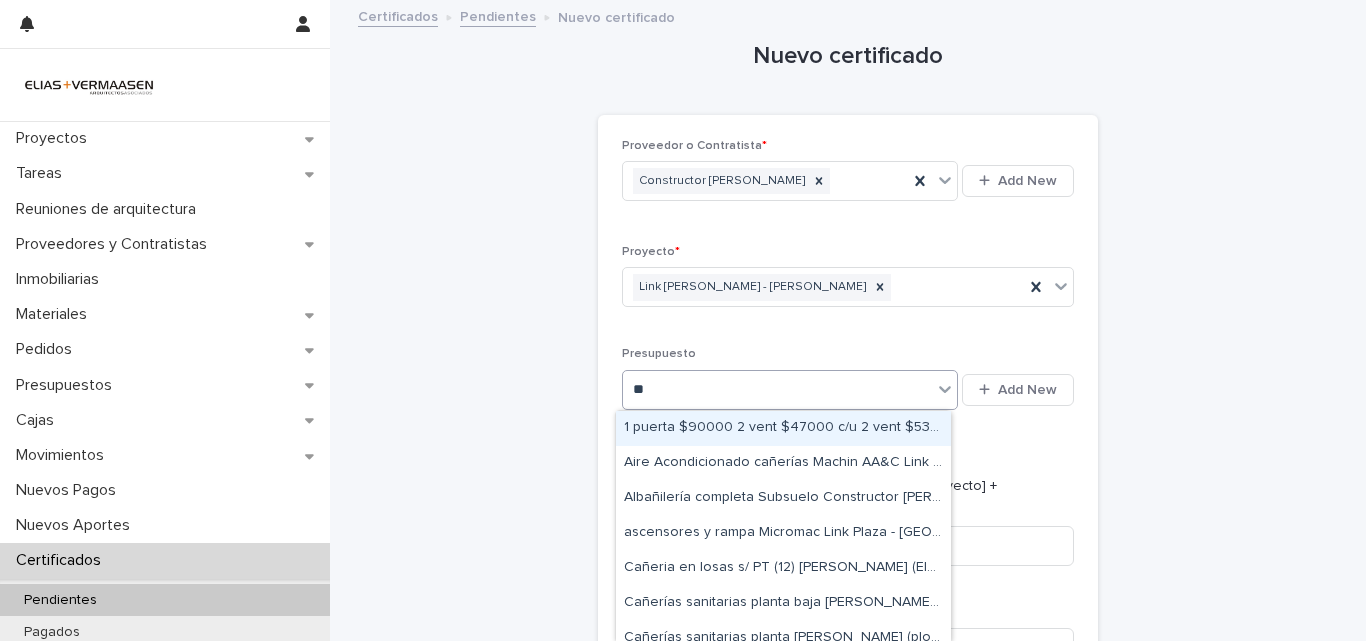type on "***" 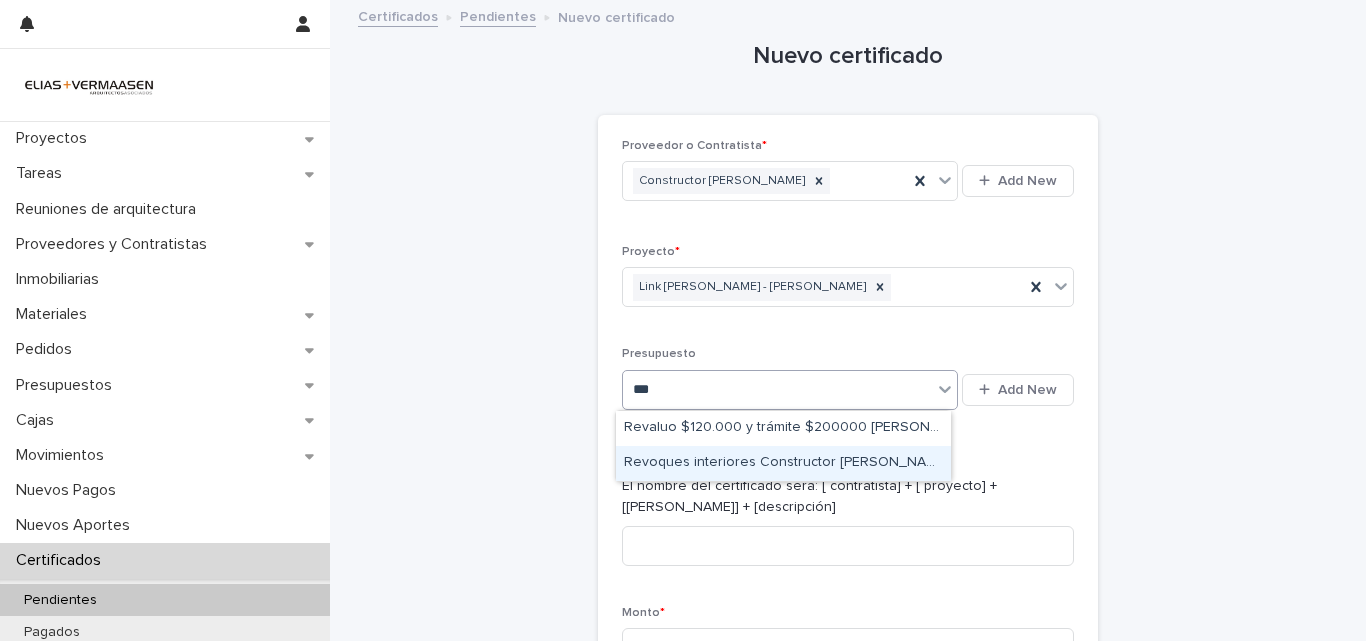 click on "Revoques interiores Constructor [PERSON_NAME] Link [PERSON_NAME] - [PERSON_NAME]" at bounding box center [783, 463] 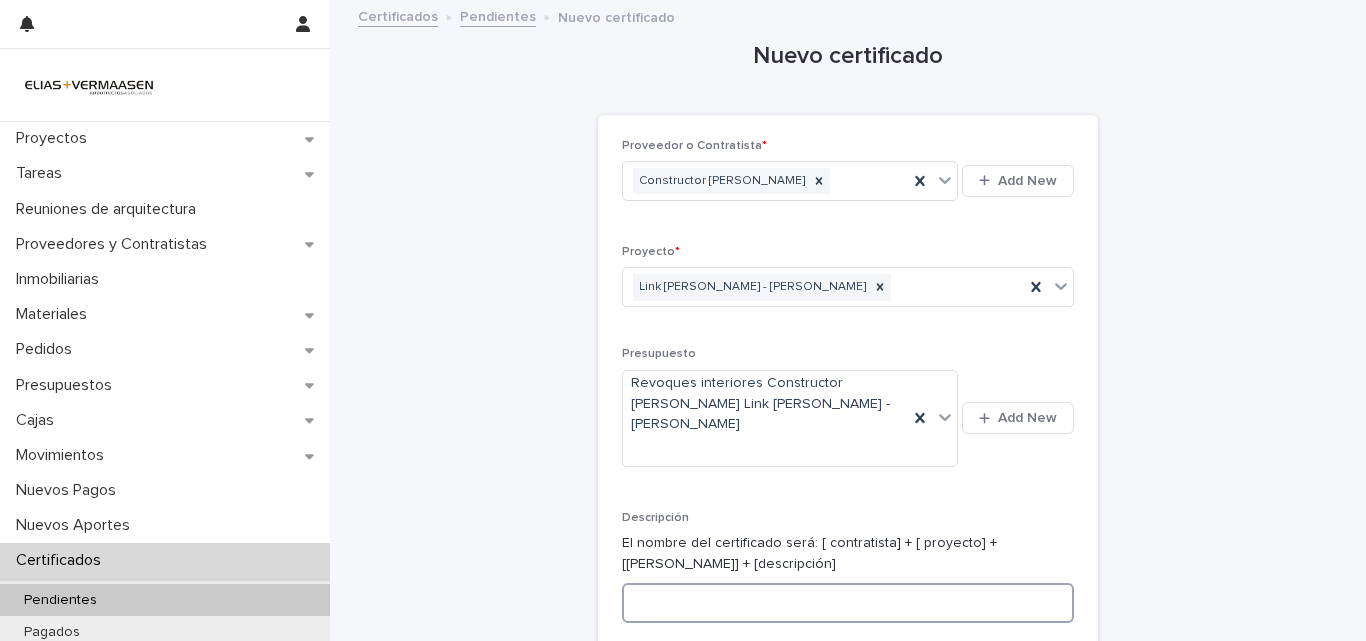 click at bounding box center (848, 603) 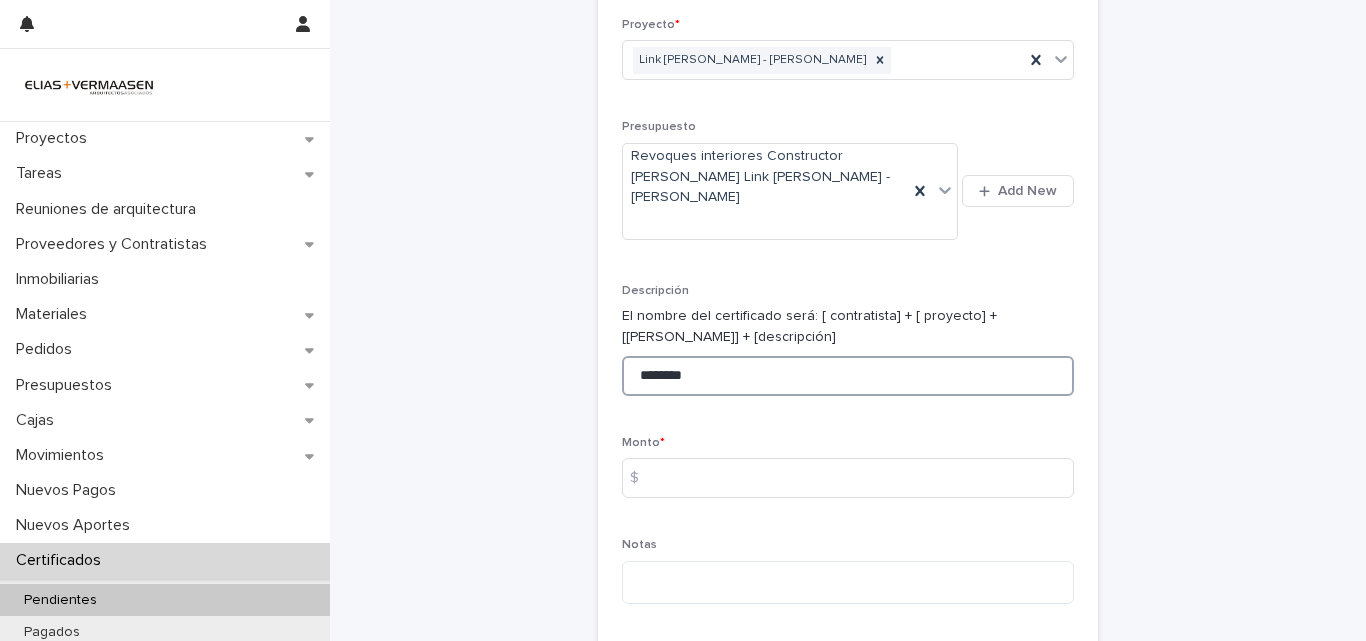 scroll, scrollTop: 388, scrollLeft: 0, axis: vertical 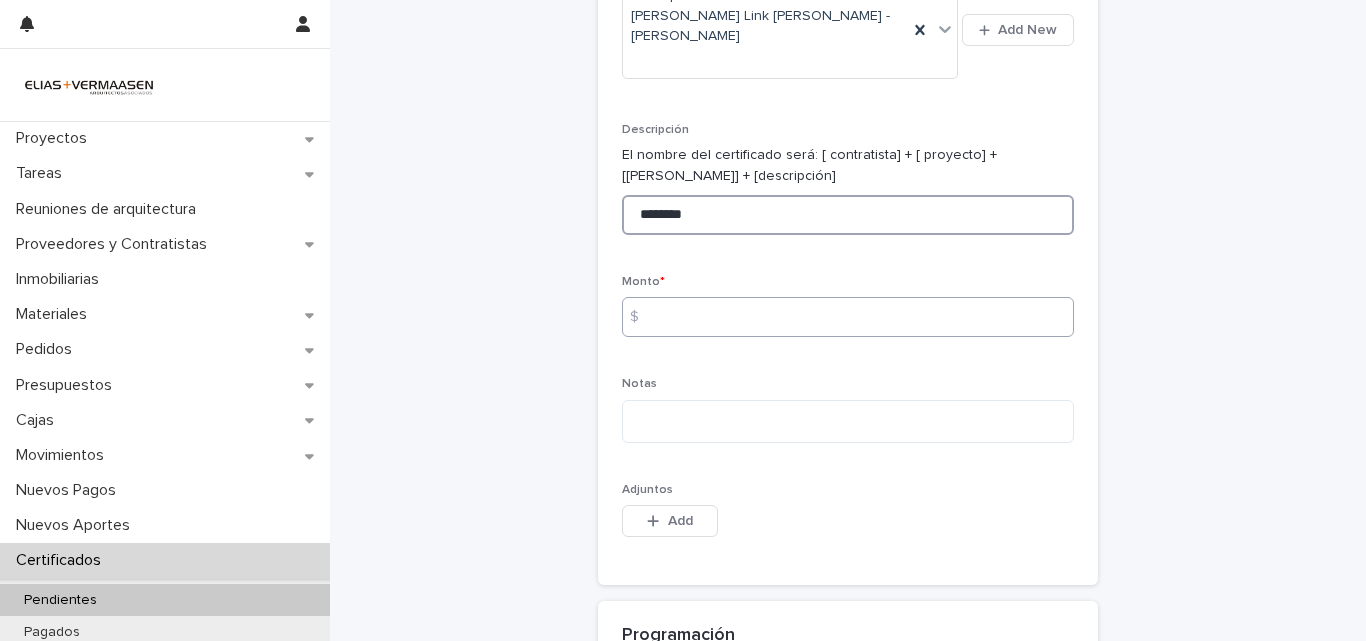 type on "********" 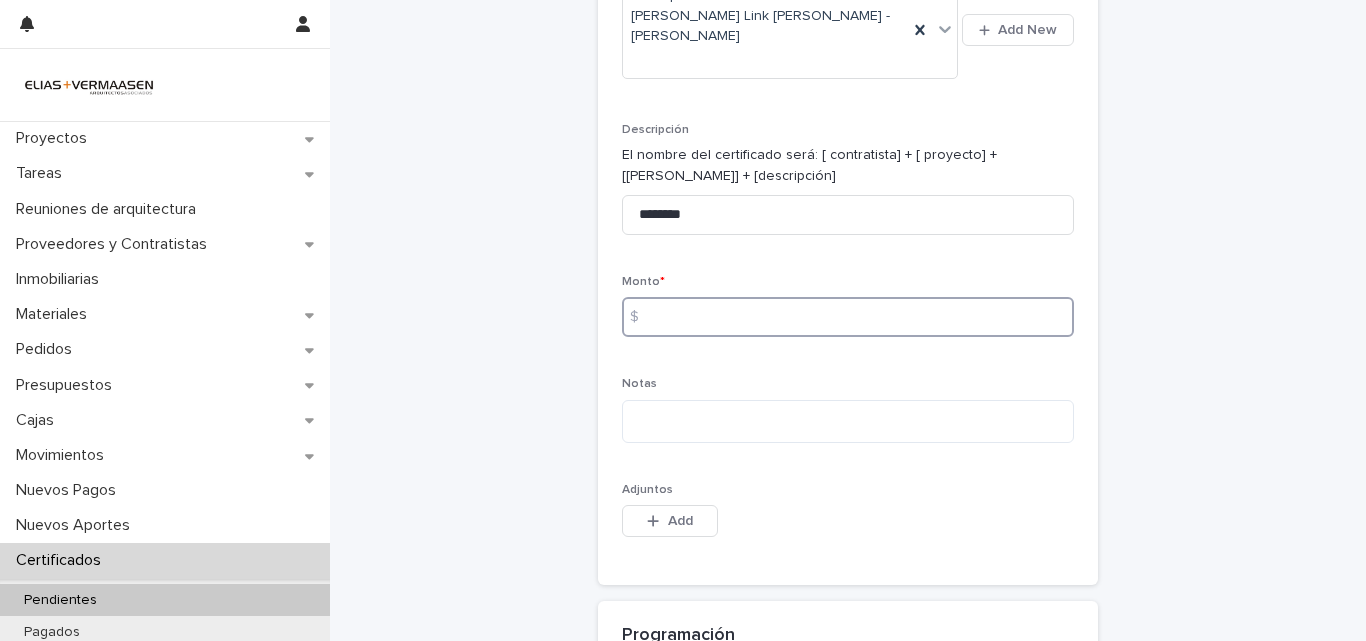 click at bounding box center [848, 317] 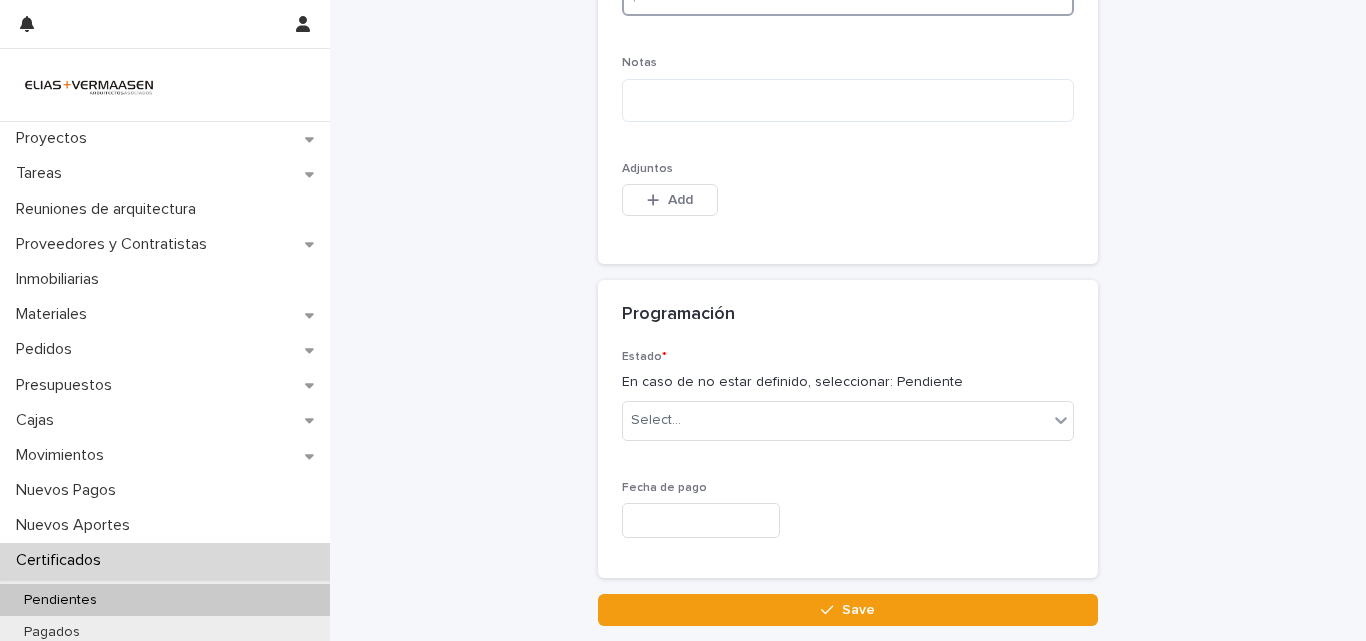 scroll, scrollTop: 792, scrollLeft: 0, axis: vertical 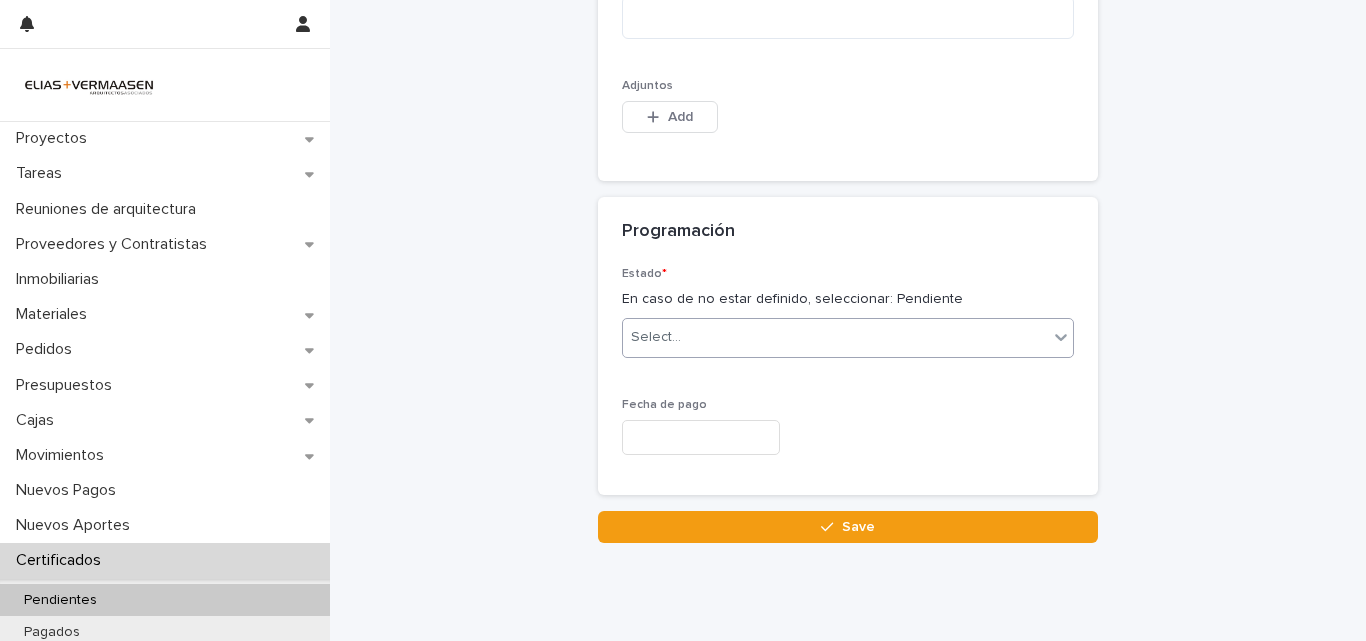 type on "*******" 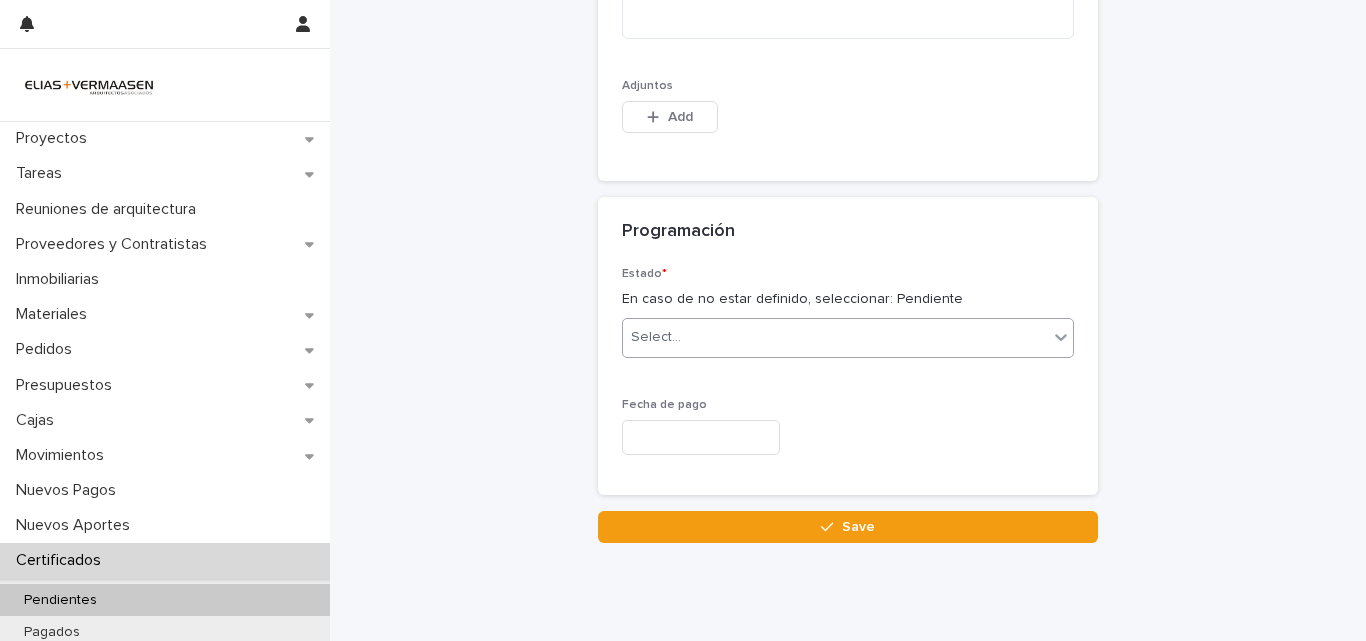 click on "Select..." at bounding box center (835, 337) 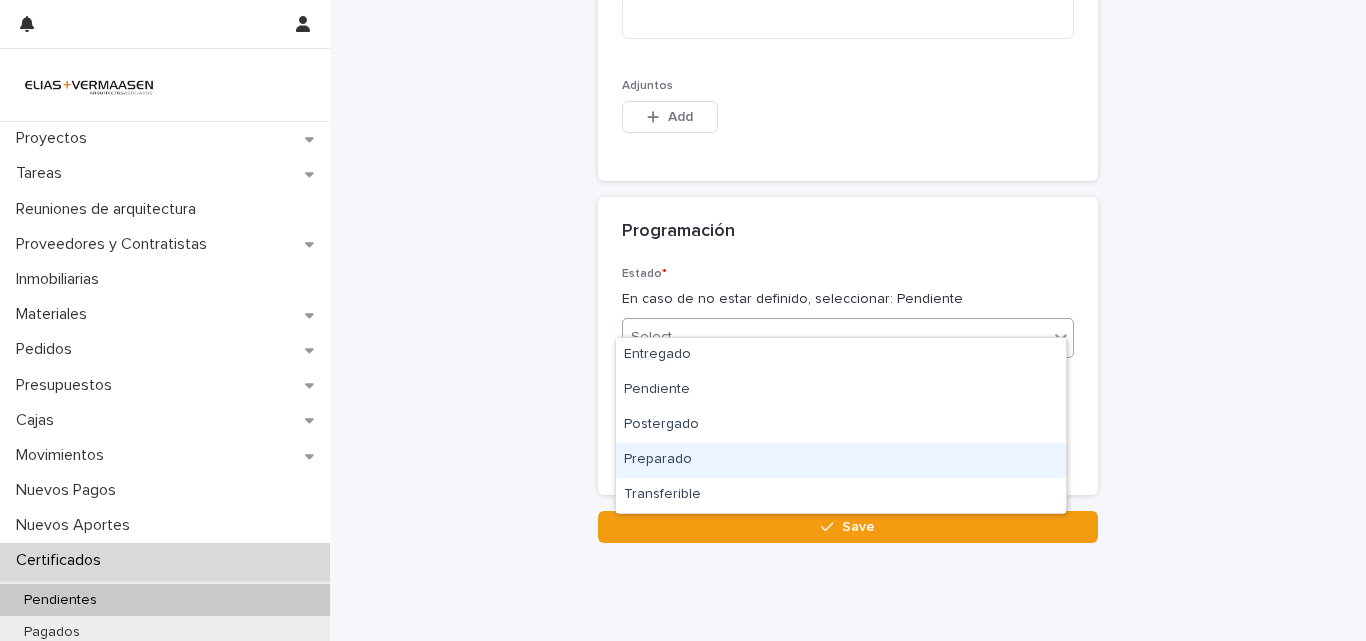 click on "Preparado" at bounding box center (841, 460) 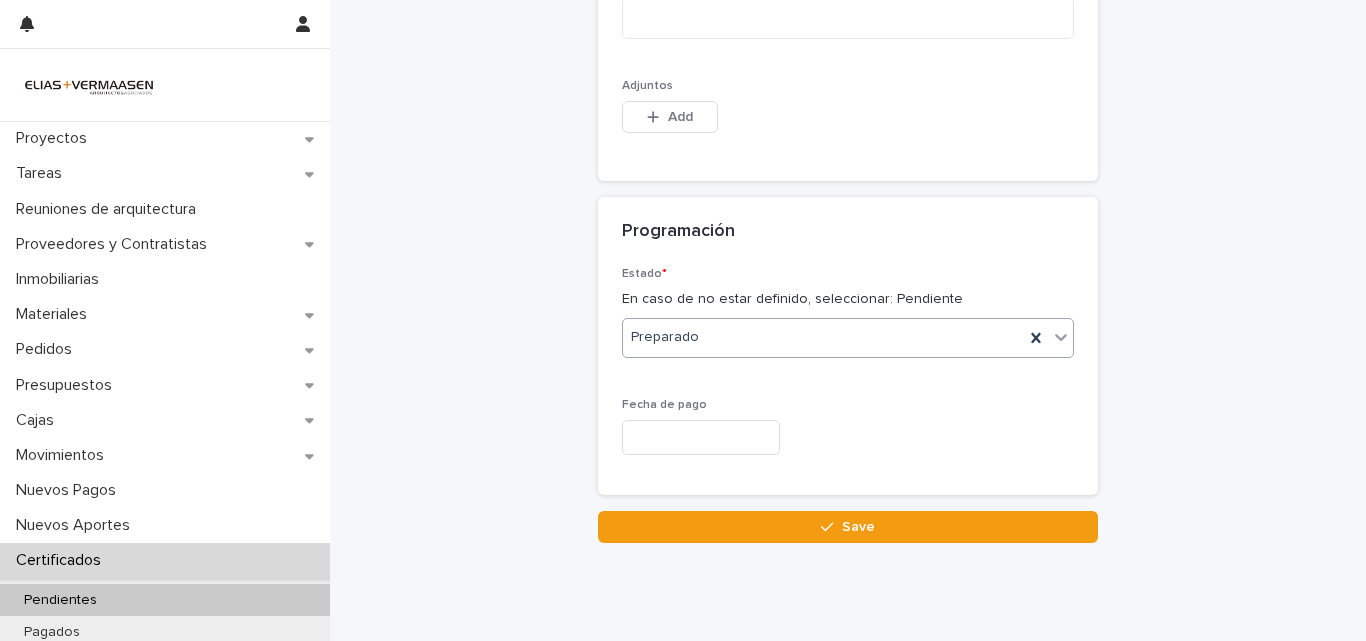 click at bounding box center [701, 437] 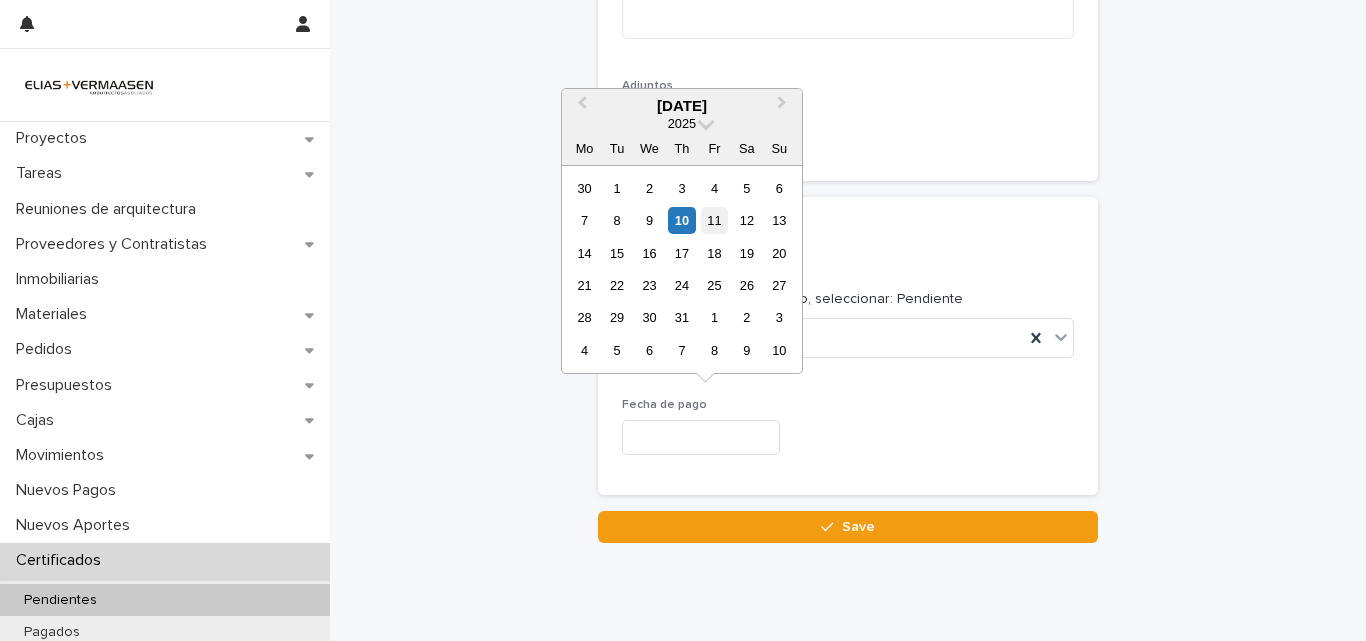 click on "11" at bounding box center (714, 220) 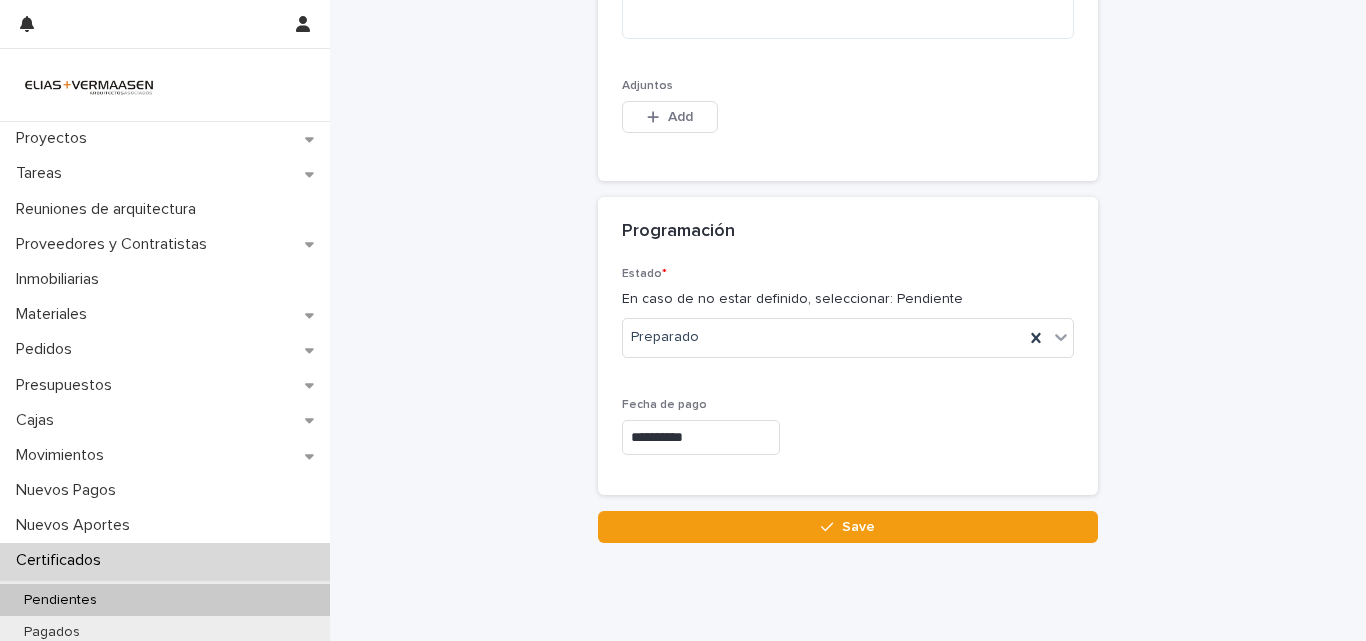 click on "Save" at bounding box center (848, 527) 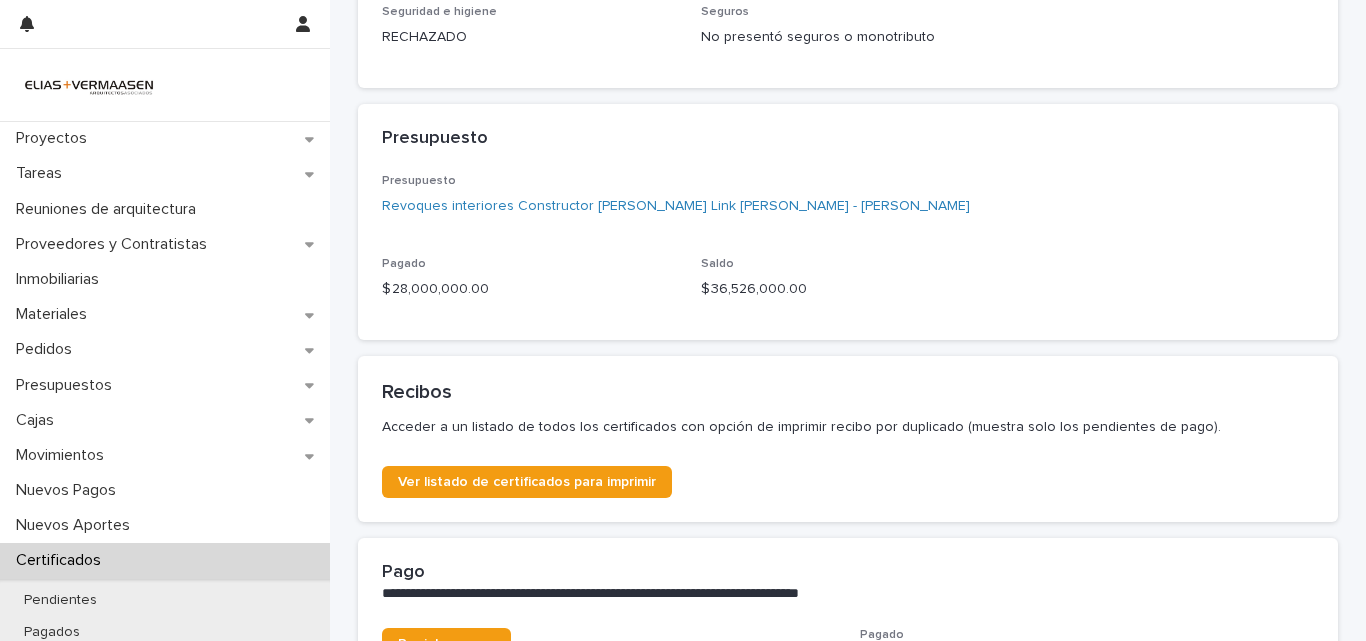 scroll, scrollTop: 0, scrollLeft: 0, axis: both 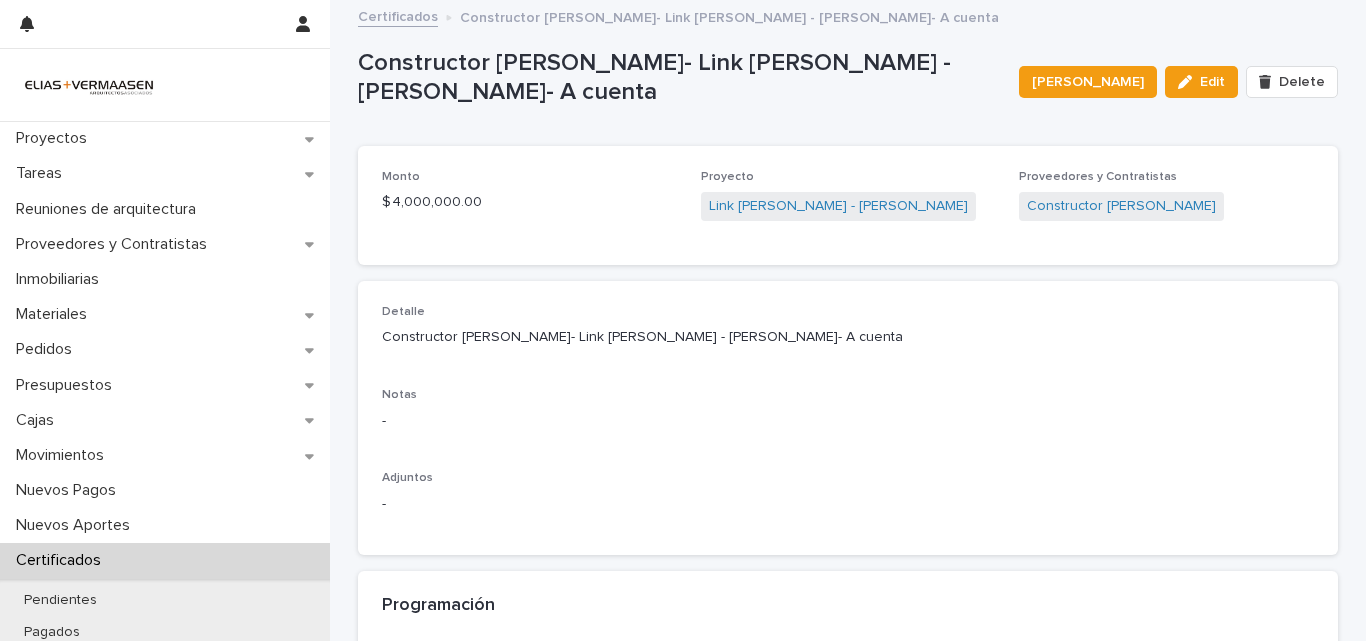 click on "Certificados" at bounding box center [62, 560] 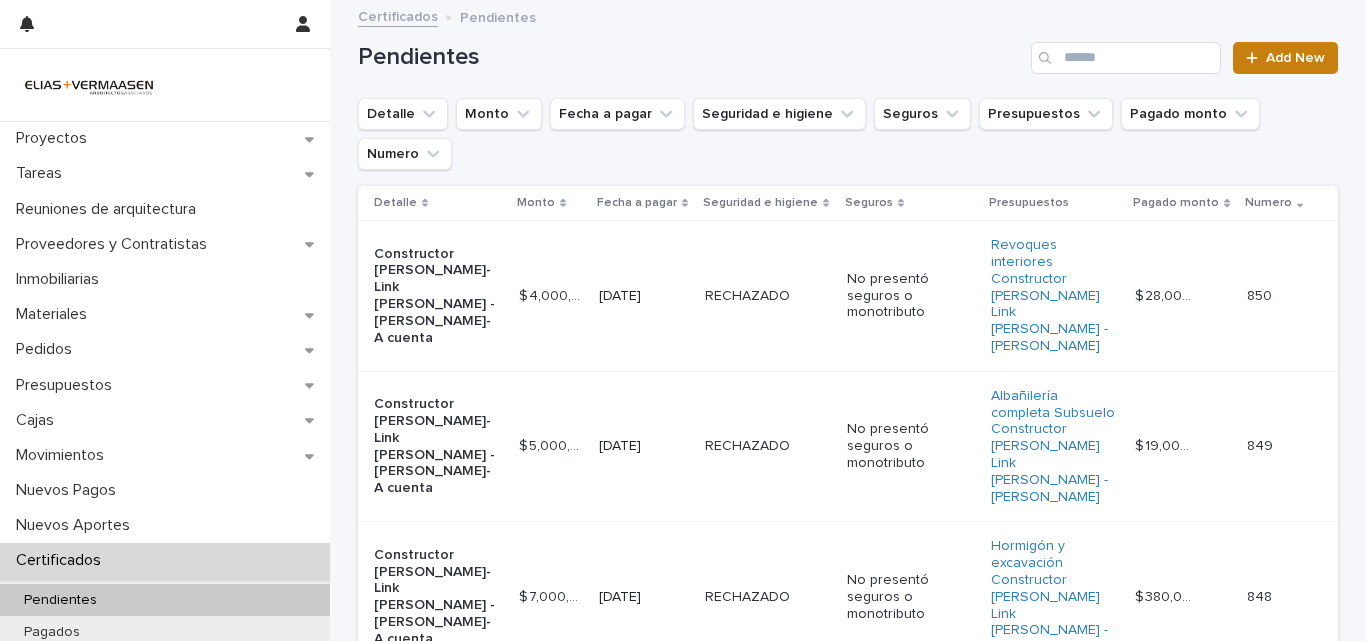 click on "Add New" at bounding box center (1285, 58) 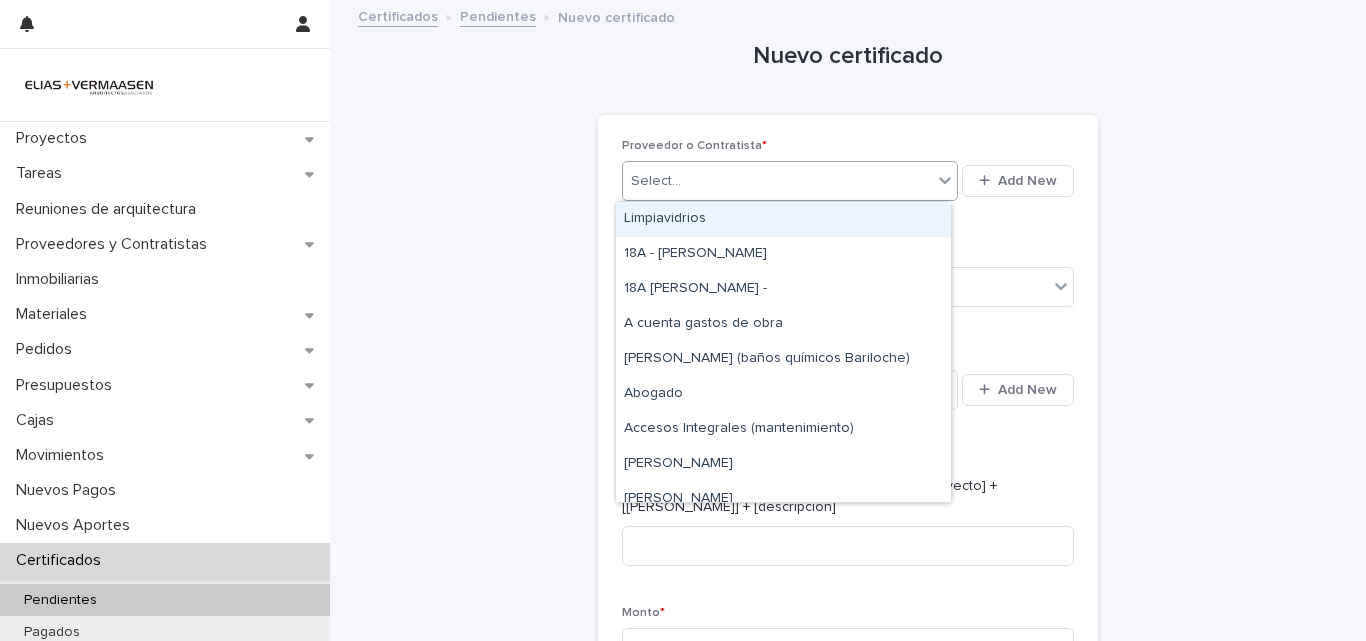 click on "Select..." at bounding box center (777, 181) 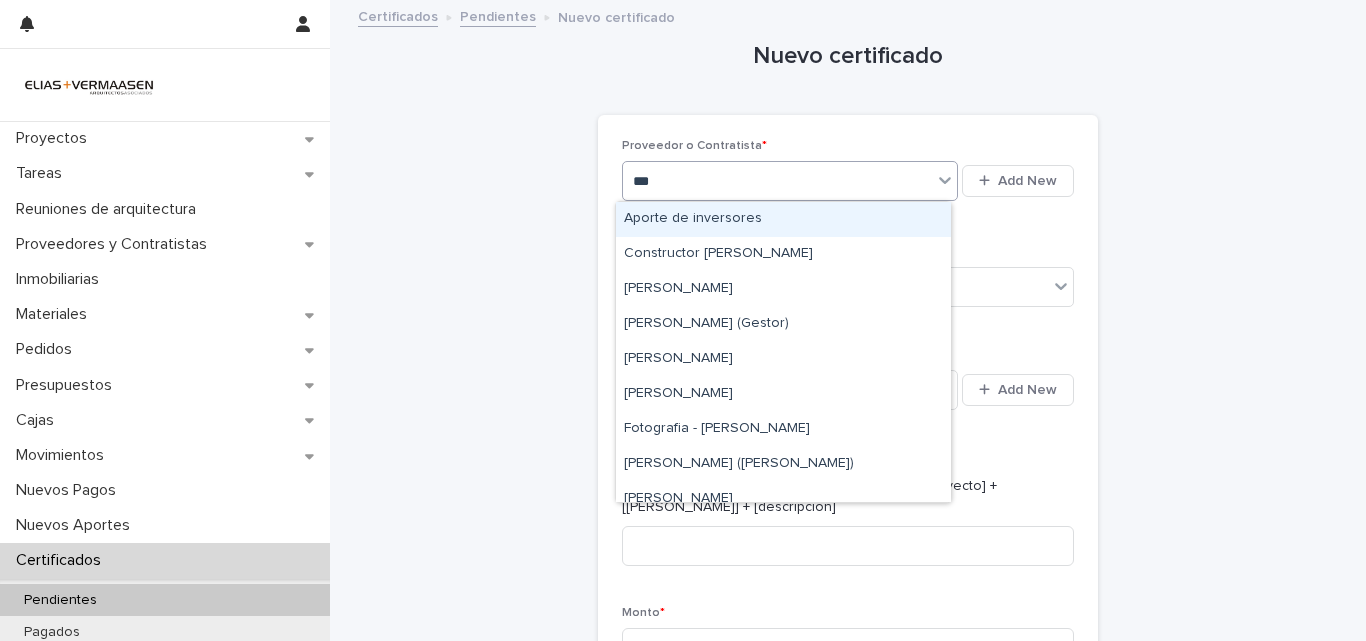 type on "****" 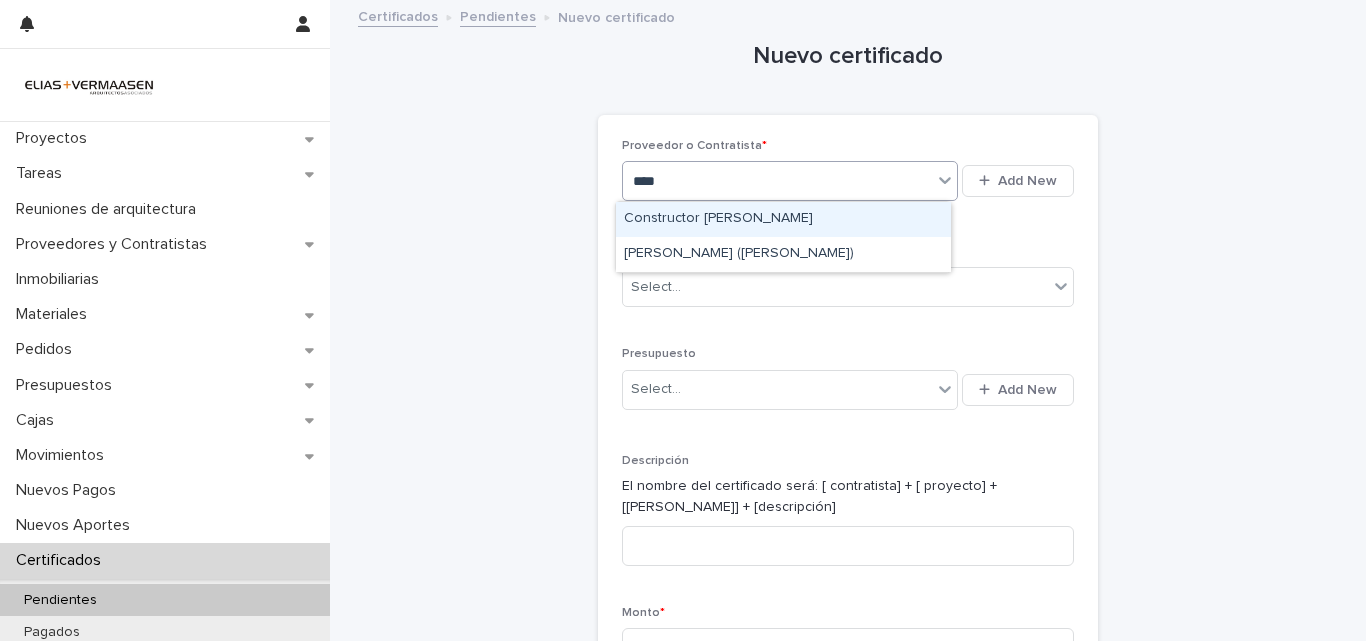 click on "Constructor [PERSON_NAME]" at bounding box center (783, 219) 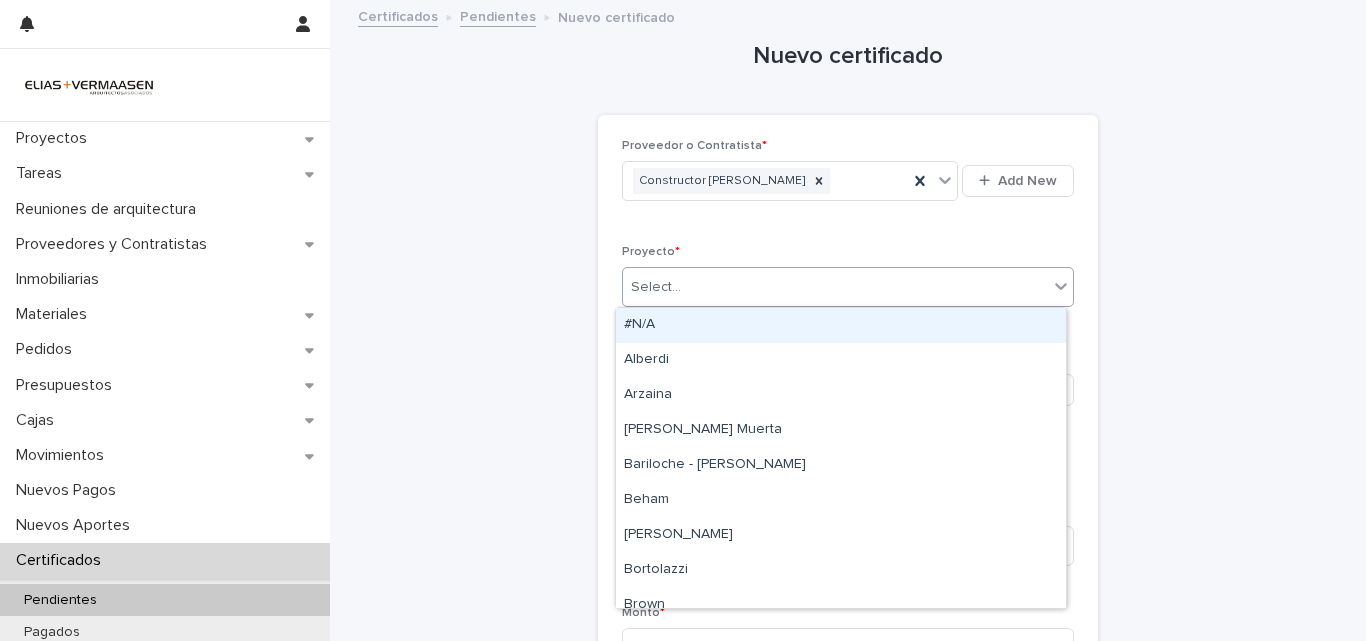 click on "Select..." at bounding box center [835, 287] 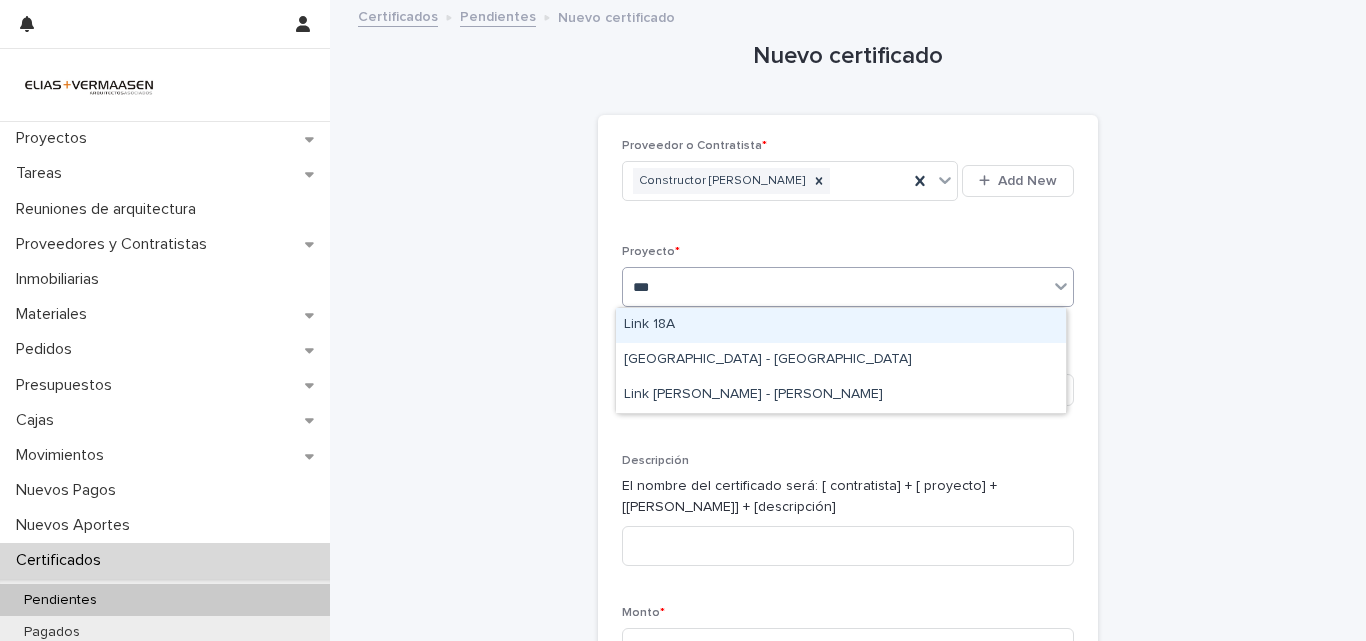 type on "****" 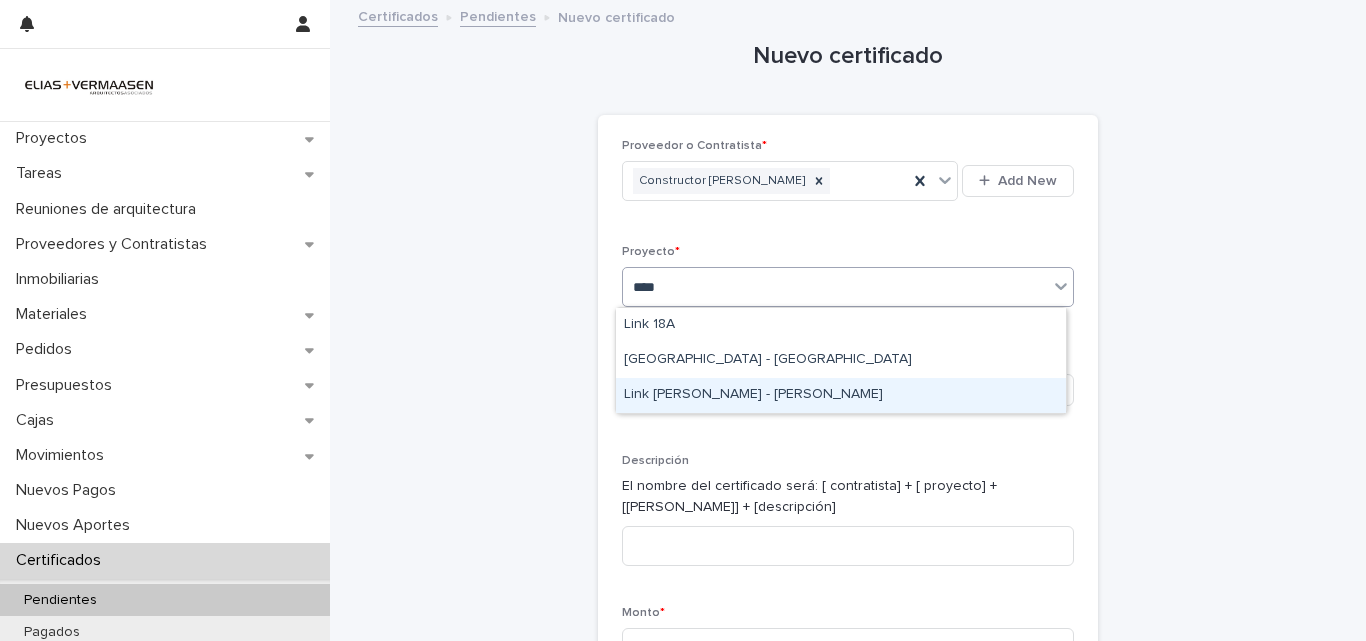 click on "Link [PERSON_NAME] - [PERSON_NAME]" at bounding box center (841, 395) 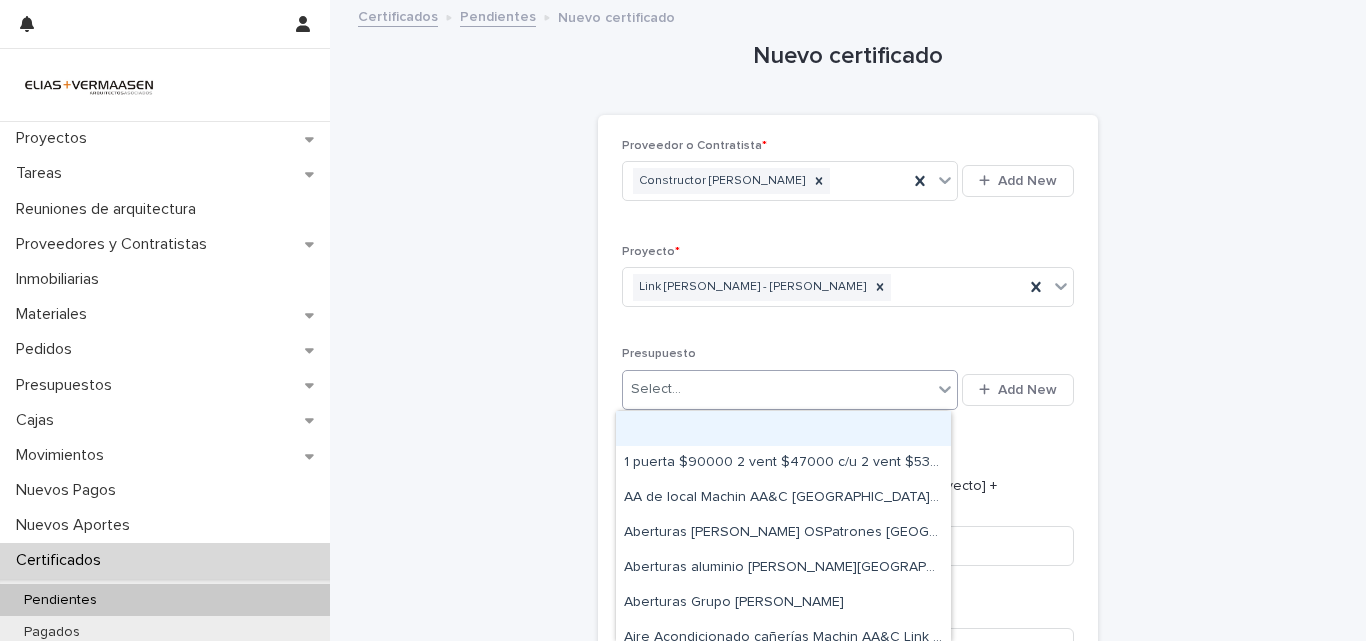 click on "Select..." at bounding box center [777, 389] 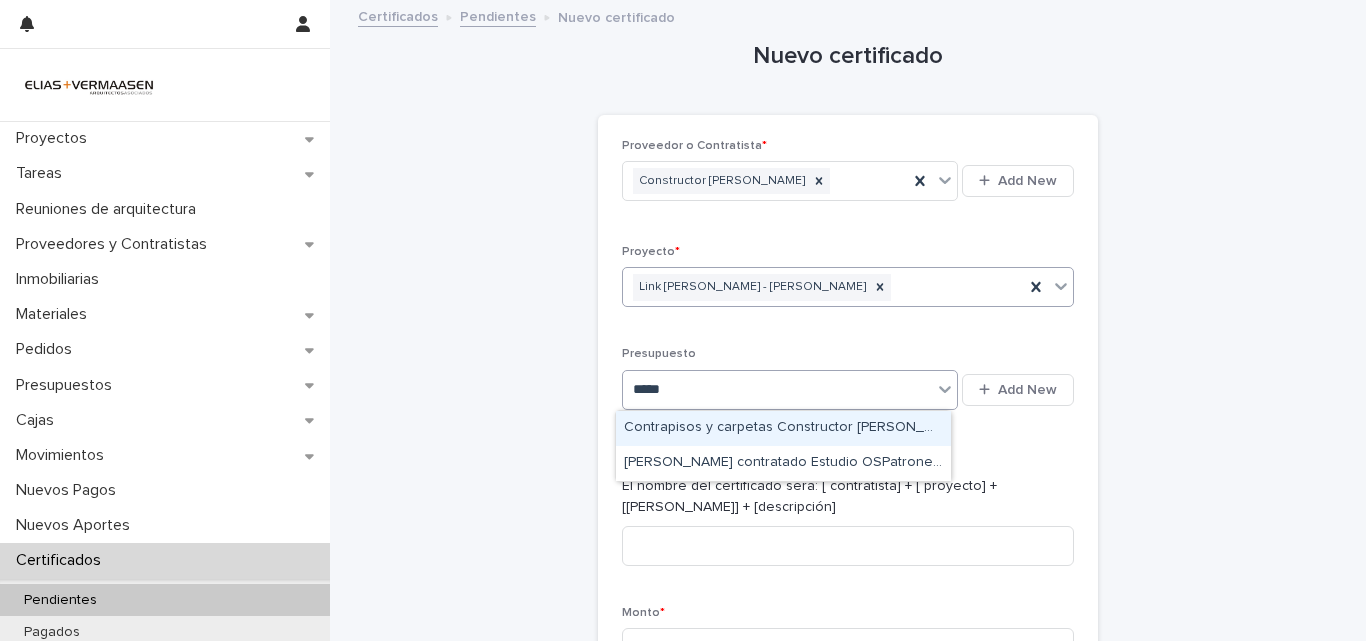 type on "******" 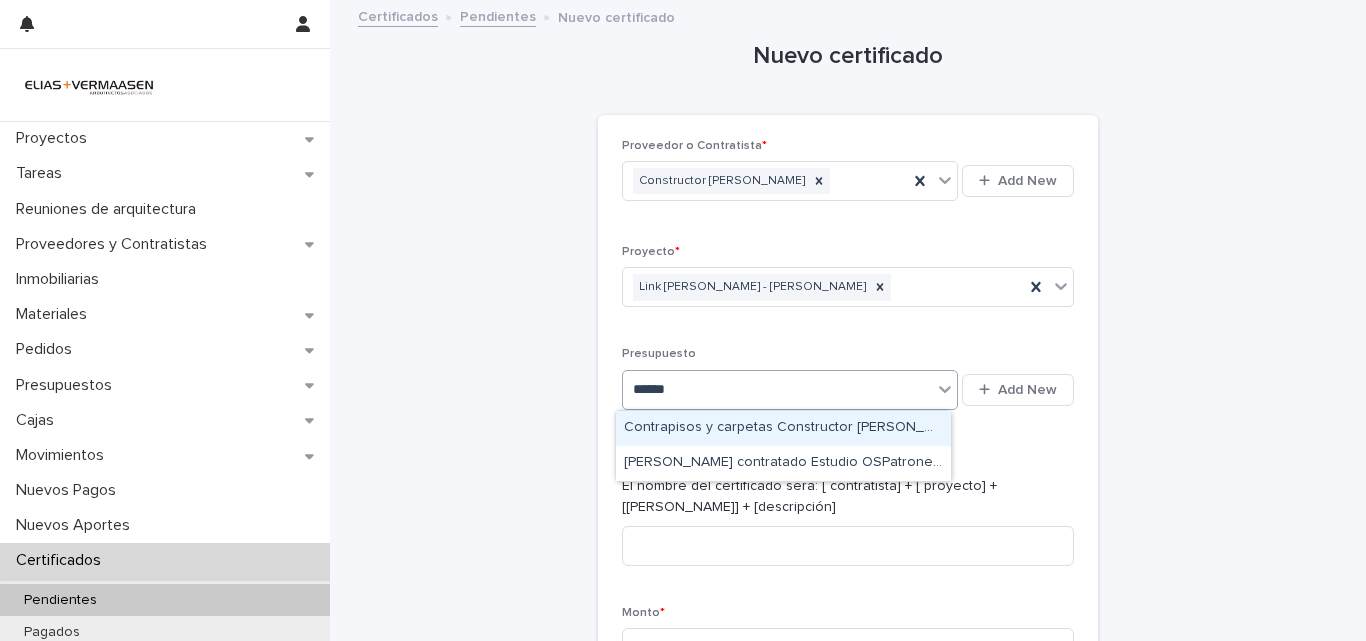 click on "Contrapisos y carpetas Constructor [PERSON_NAME] Link [PERSON_NAME] - [PERSON_NAME]" at bounding box center (783, 428) 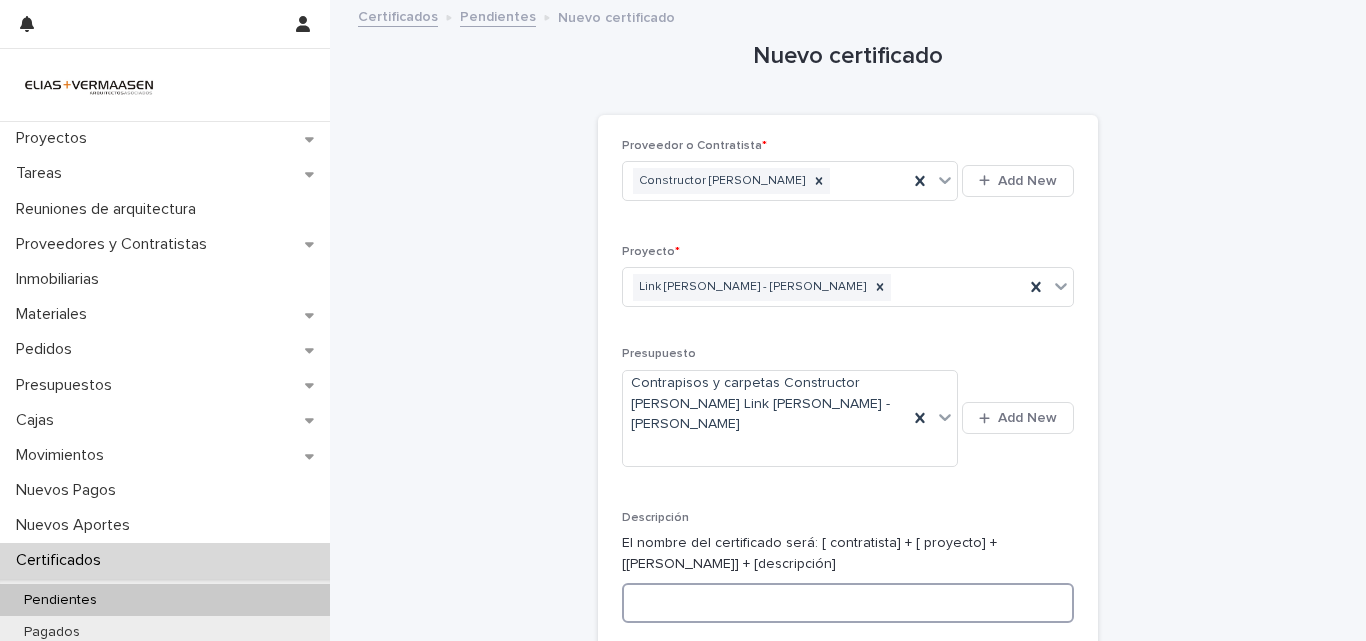click at bounding box center [848, 603] 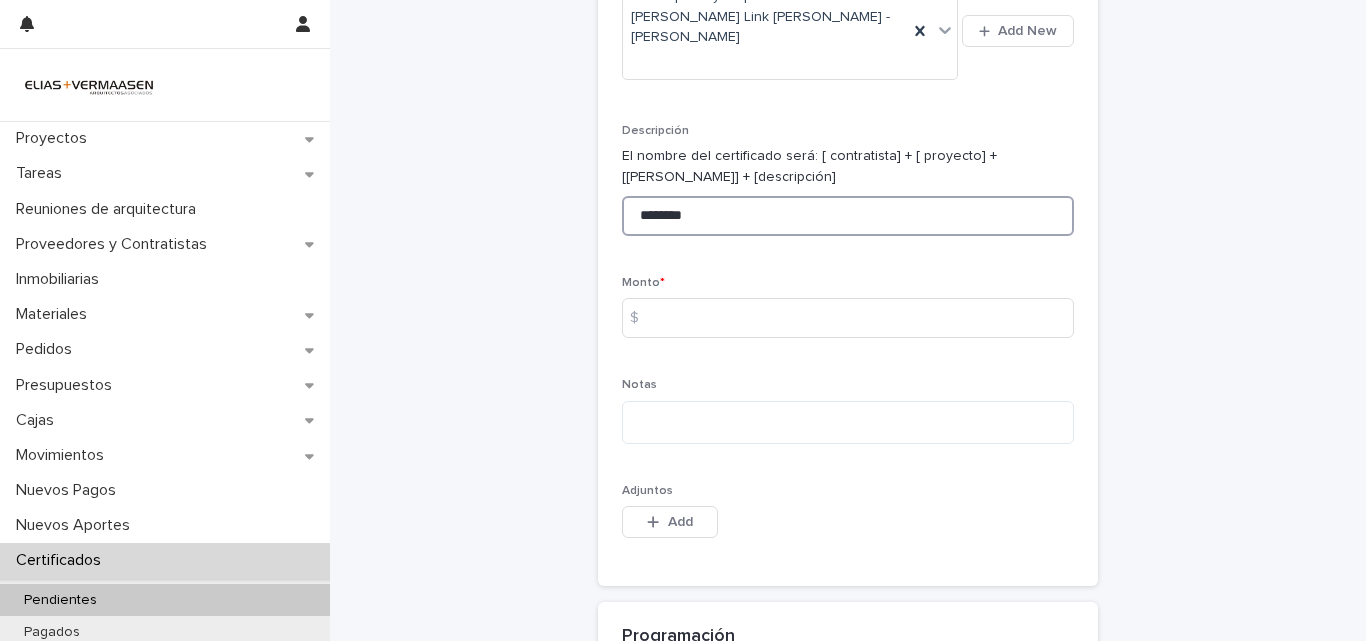 scroll, scrollTop: 427, scrollLeft: 0, axis: vertical 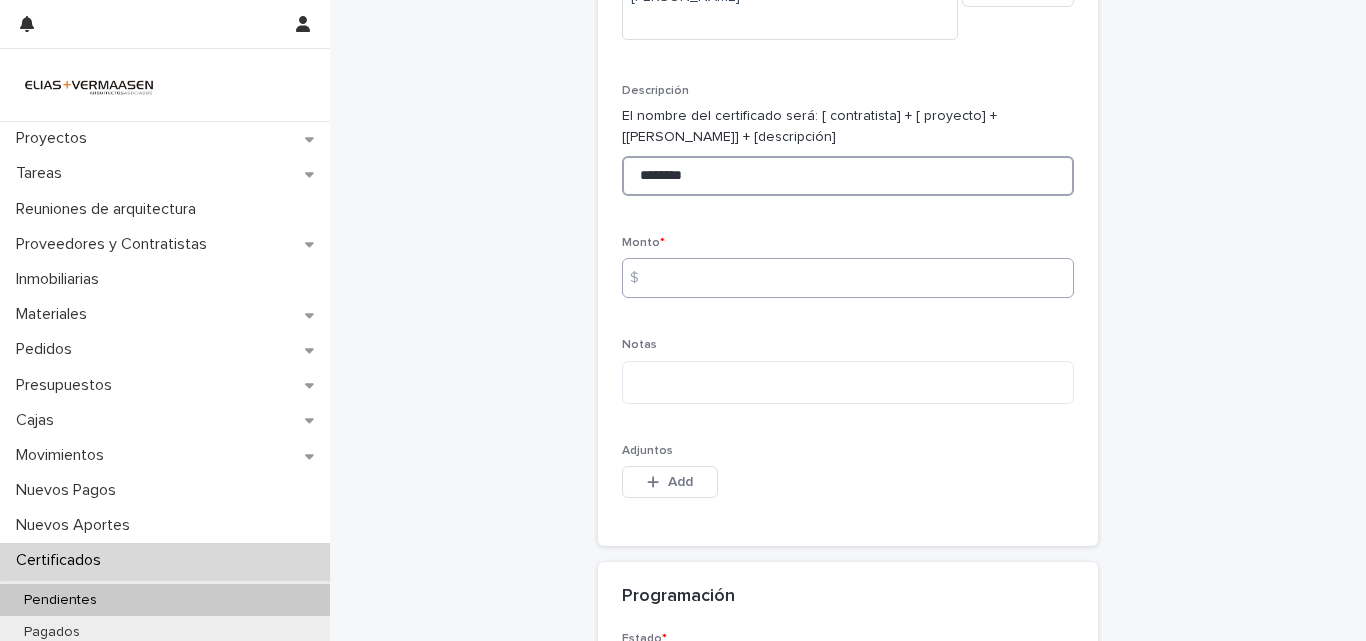 type on "********" 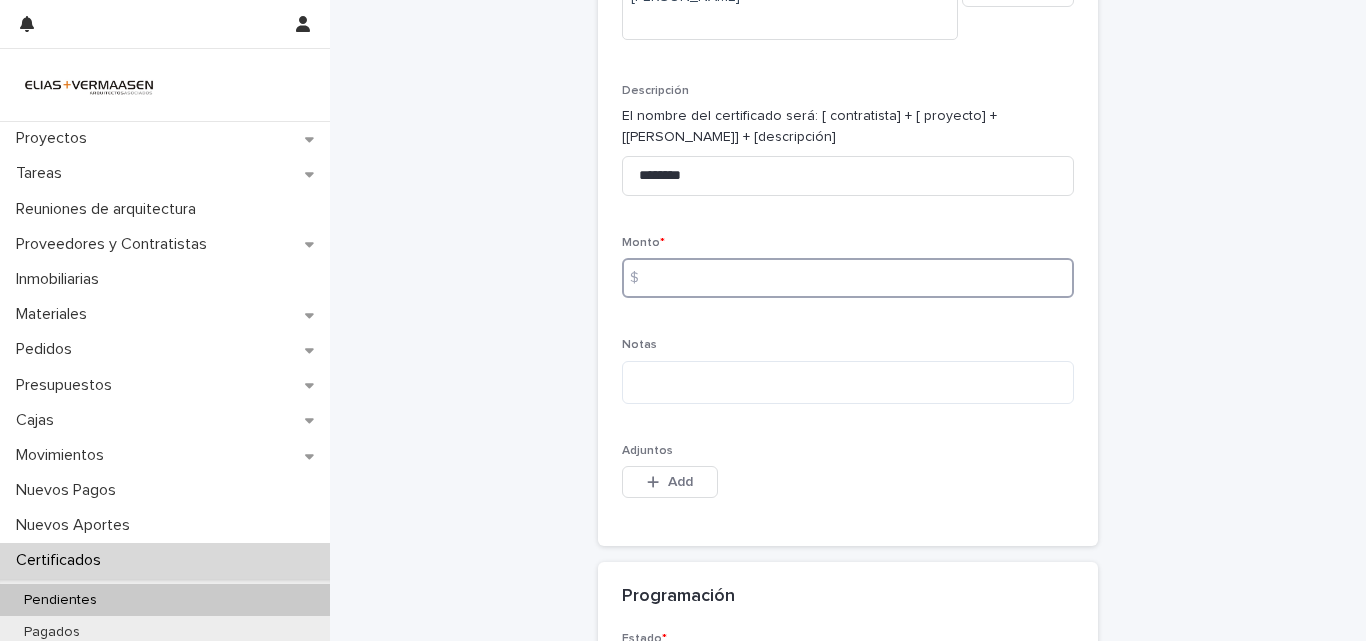 click at bounding box center (848, 278) 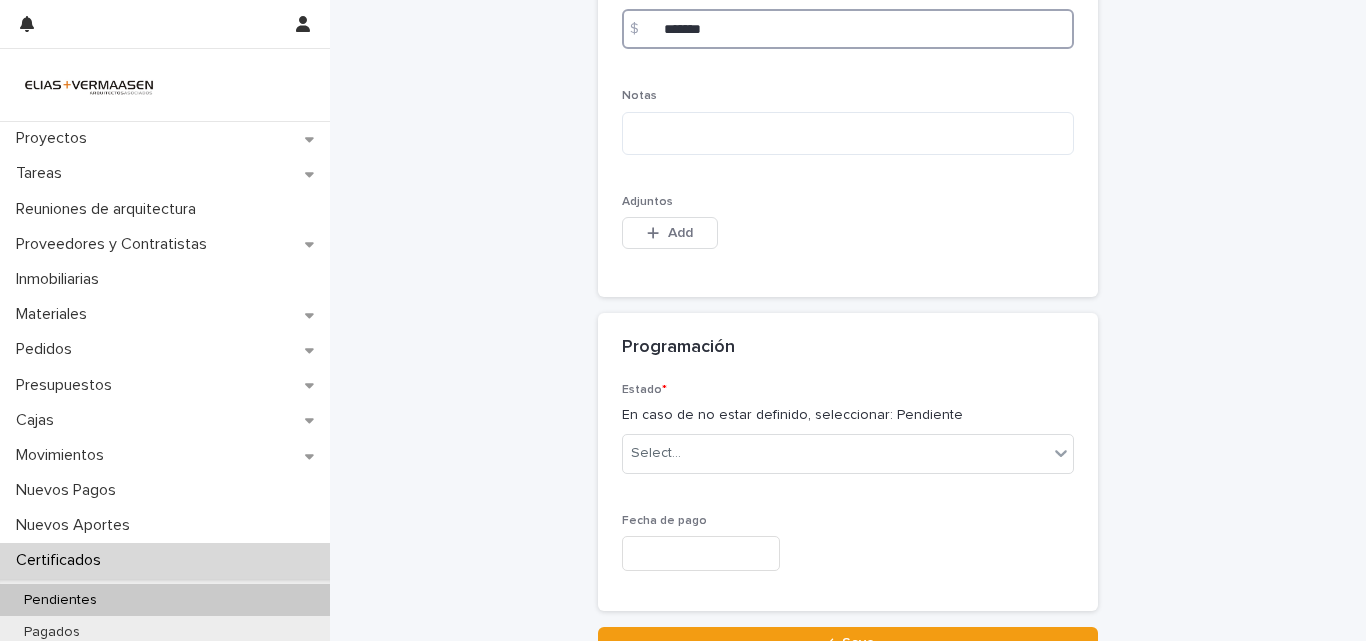 scroll, scrollTop: 705, scrollLeft: 0, axis: vertical 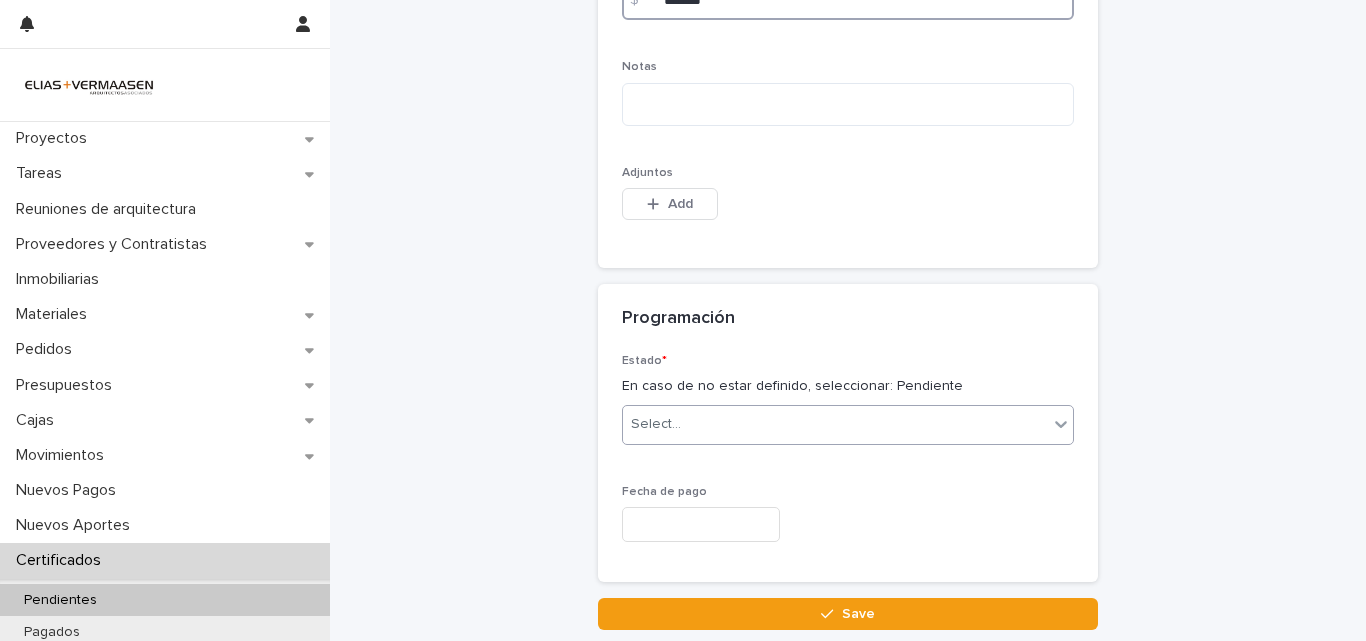 type on "*******" 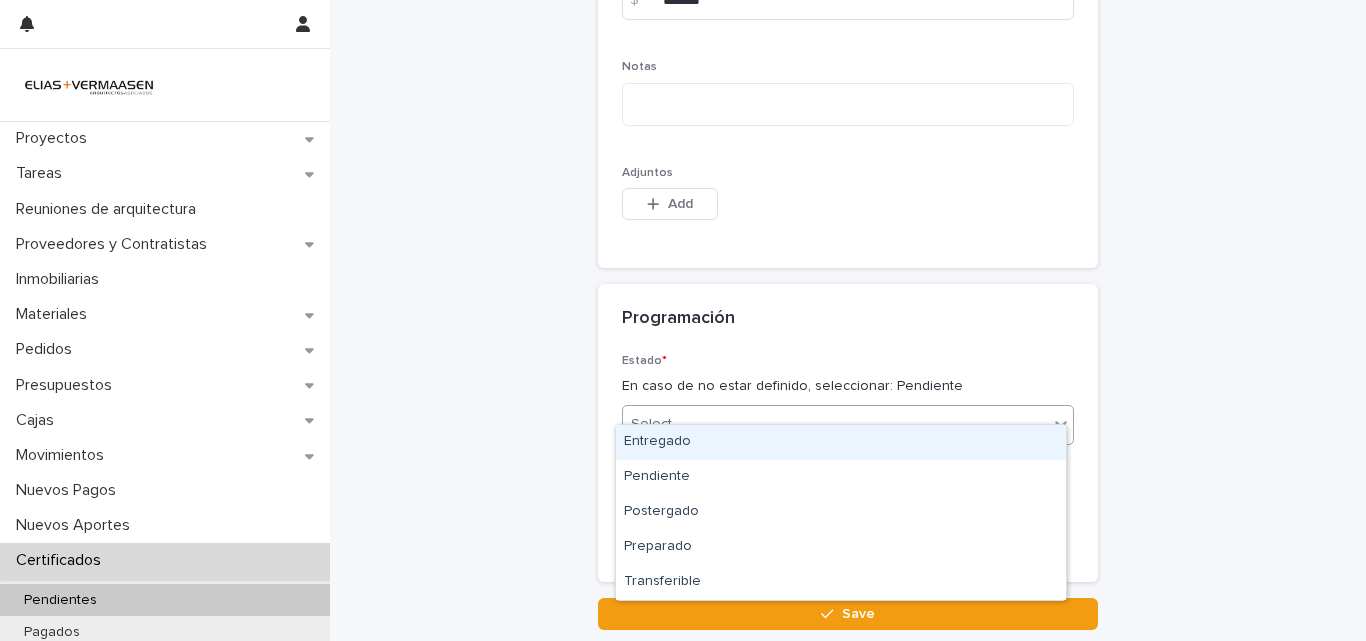 click on "Select..." at bounding box center (835, 424) 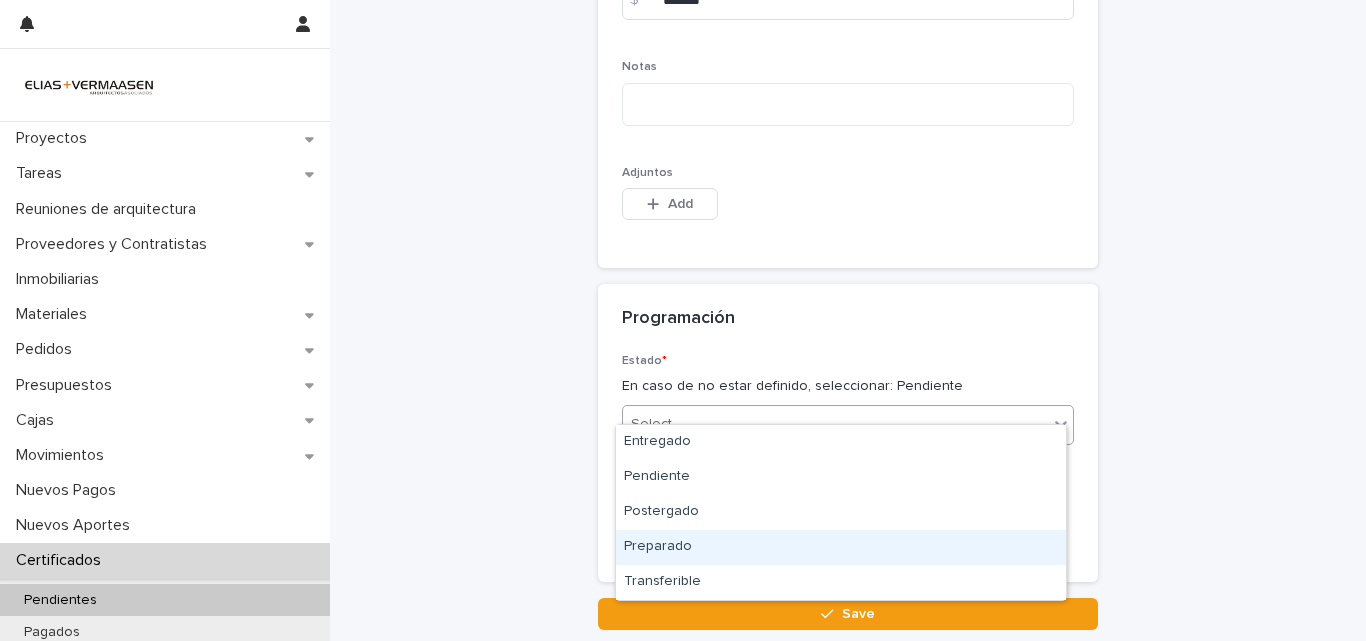 click on "Preparado" at bounding box center [841, 547] 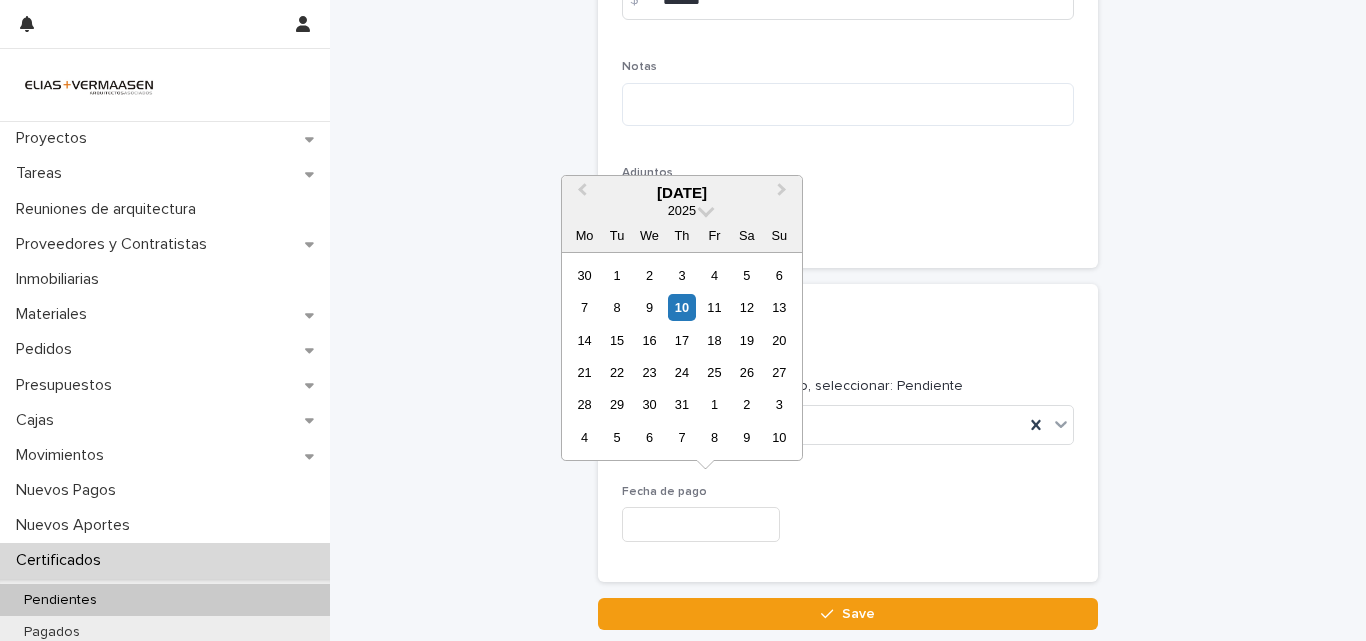 click at bounding box center [701, 524] 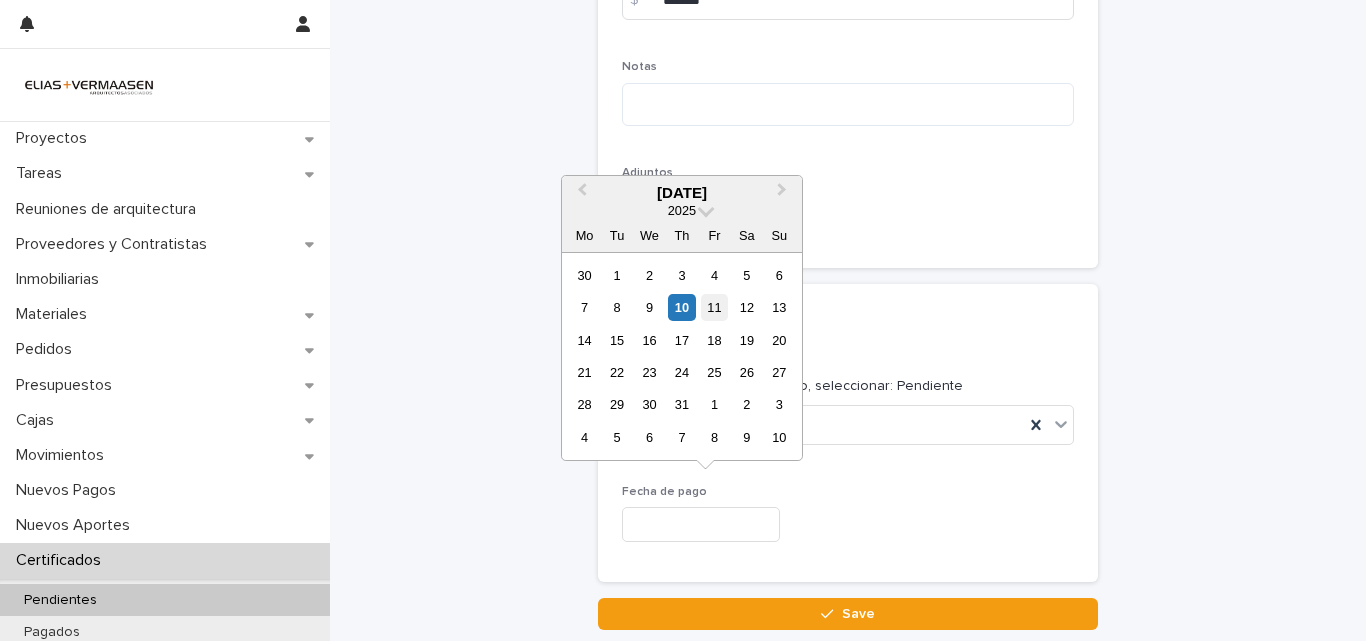 click on "11" at bounding box center (714, 307) 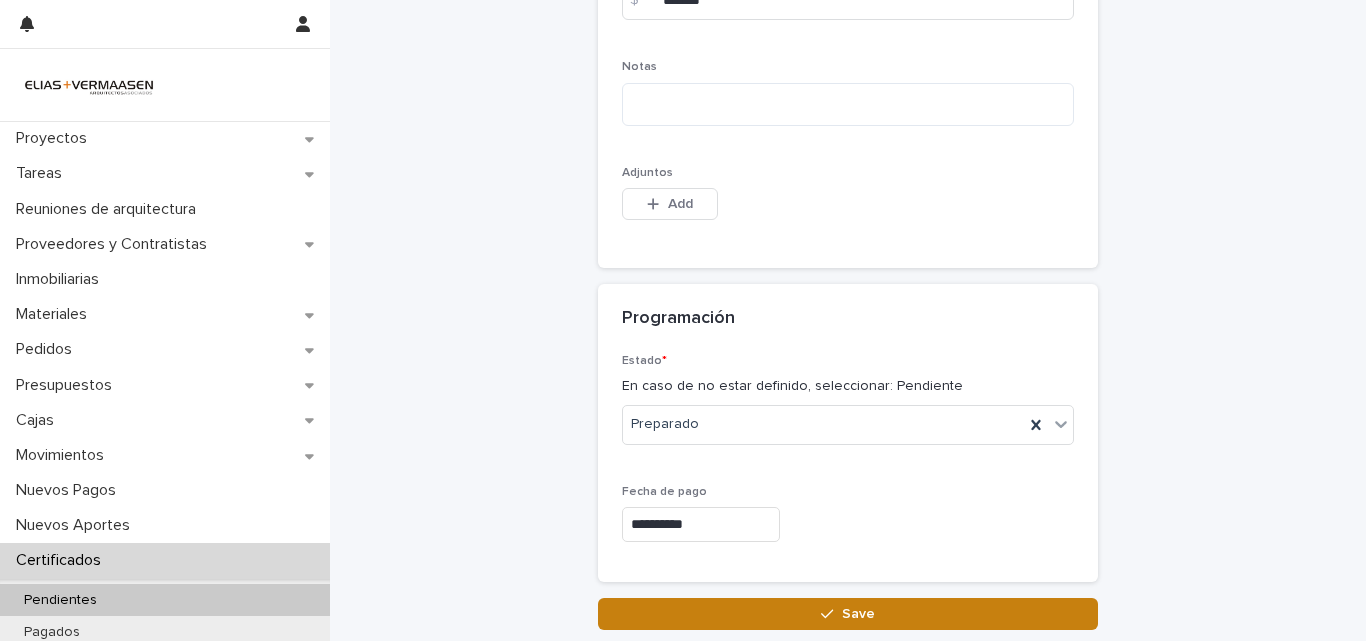 click on "Save" at bounding box center (858, 614) 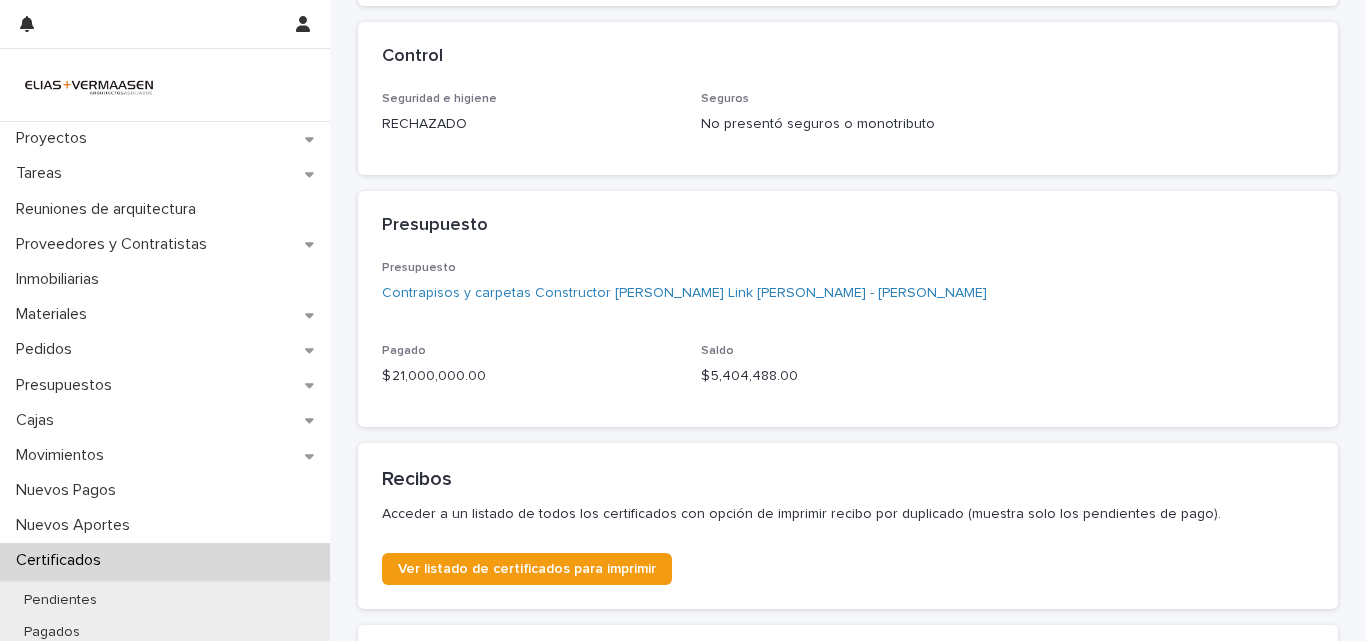 scroll, scrollTop: 0, scrollLeft: 0, axis: both 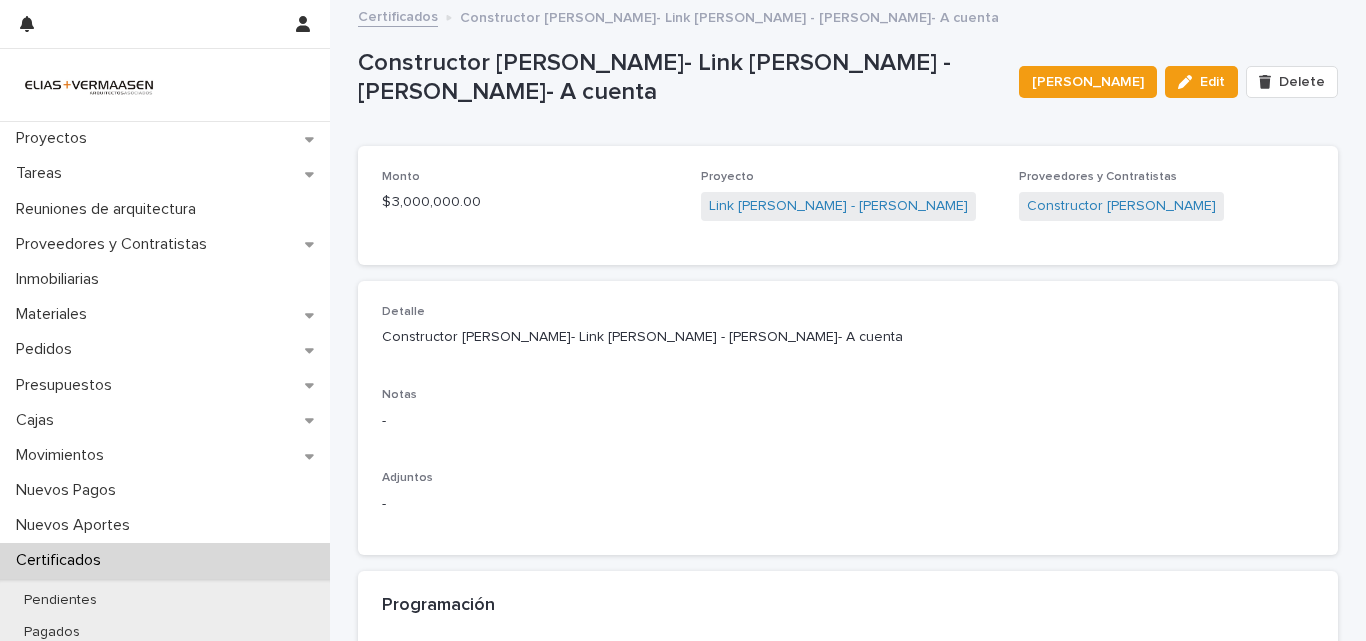 click on "Certificados" at bounding box center [62, 560] 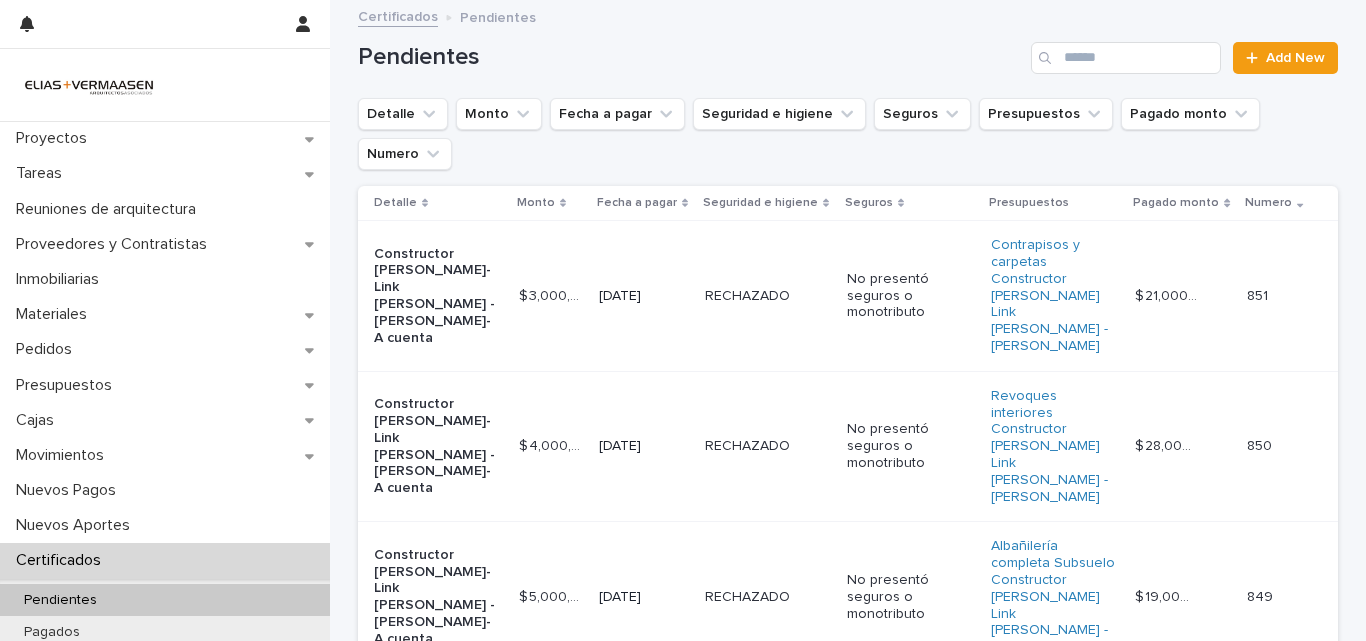 click on "Pendientes" at bounding box center (690, 57) 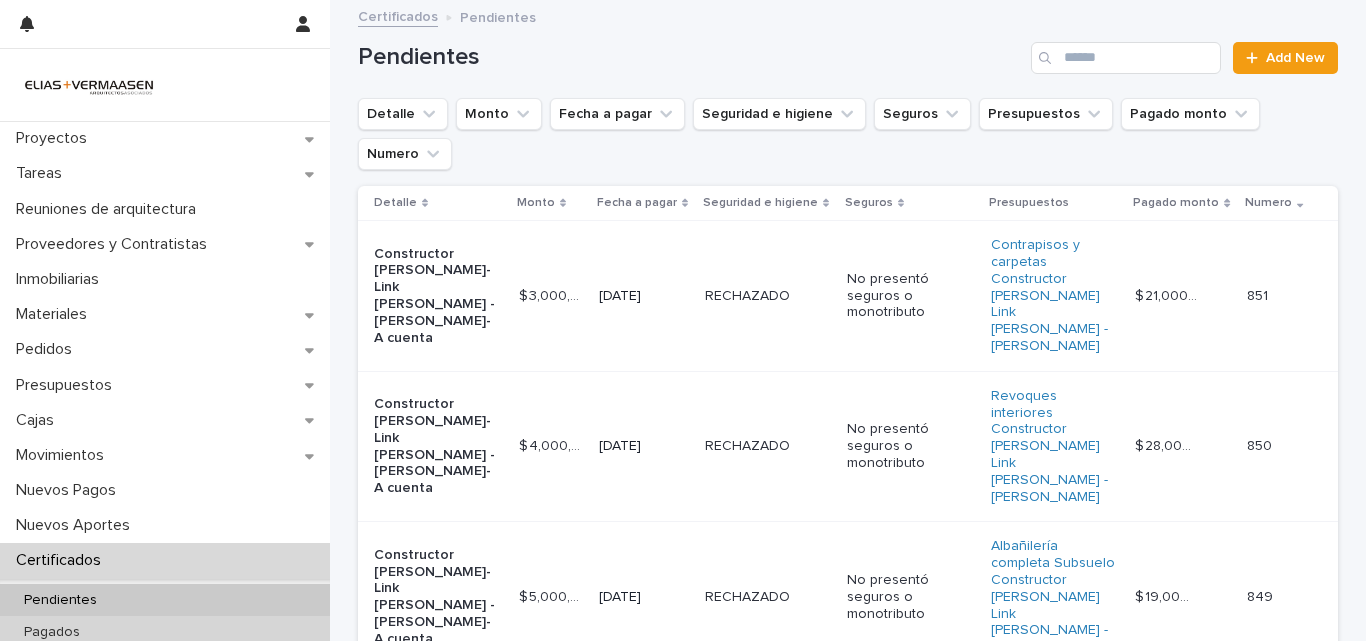 click on "Pagados" at bounding box center (52, 632) 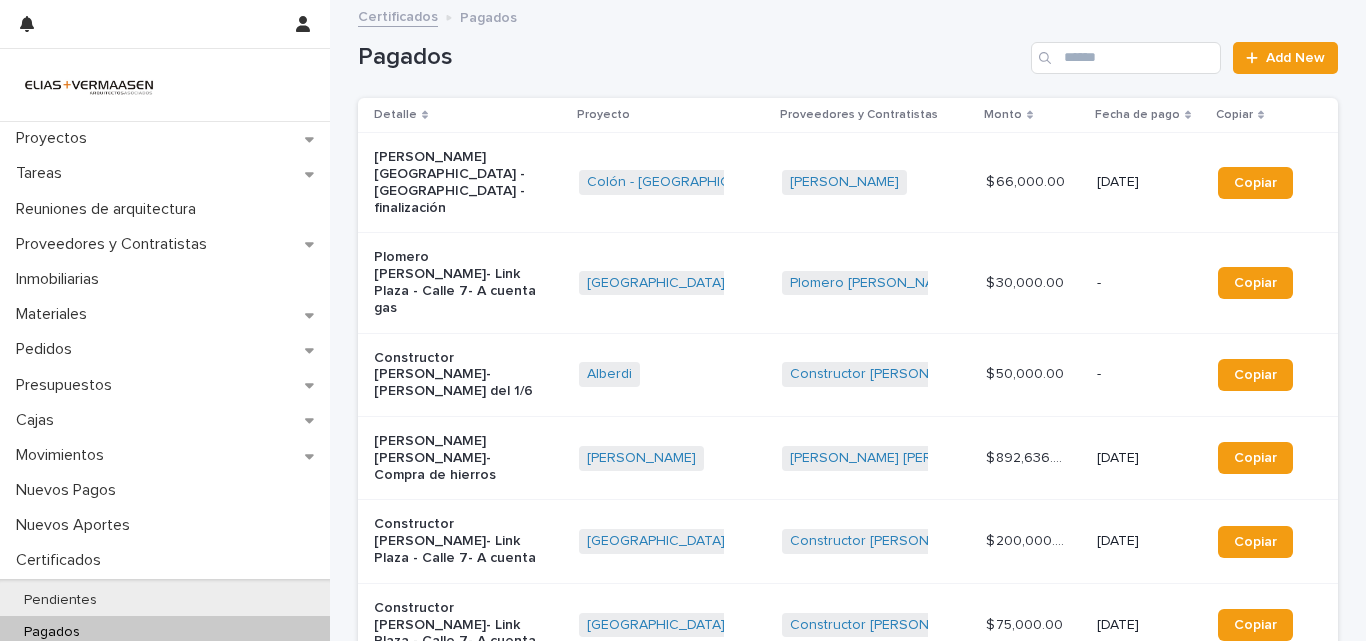click on "Fecha de pago" at bounding box center [1137, 115] 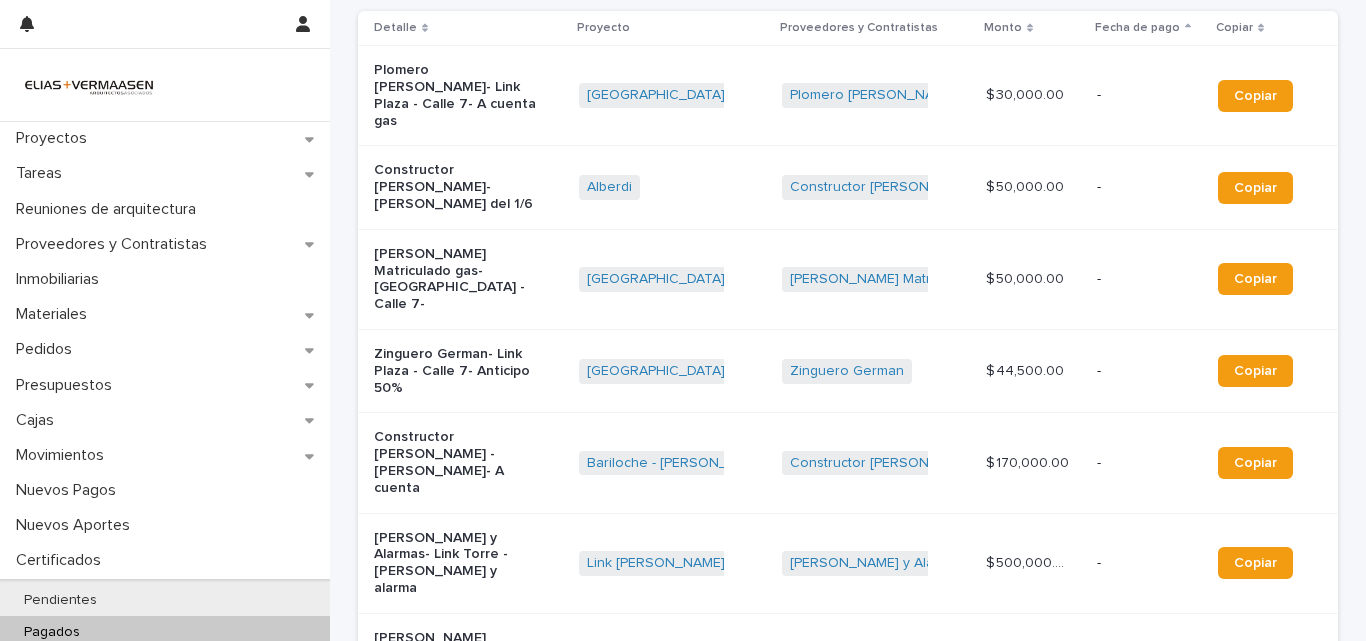 scroll, scrollTop: 0, scrollLeft: 0, axis: both 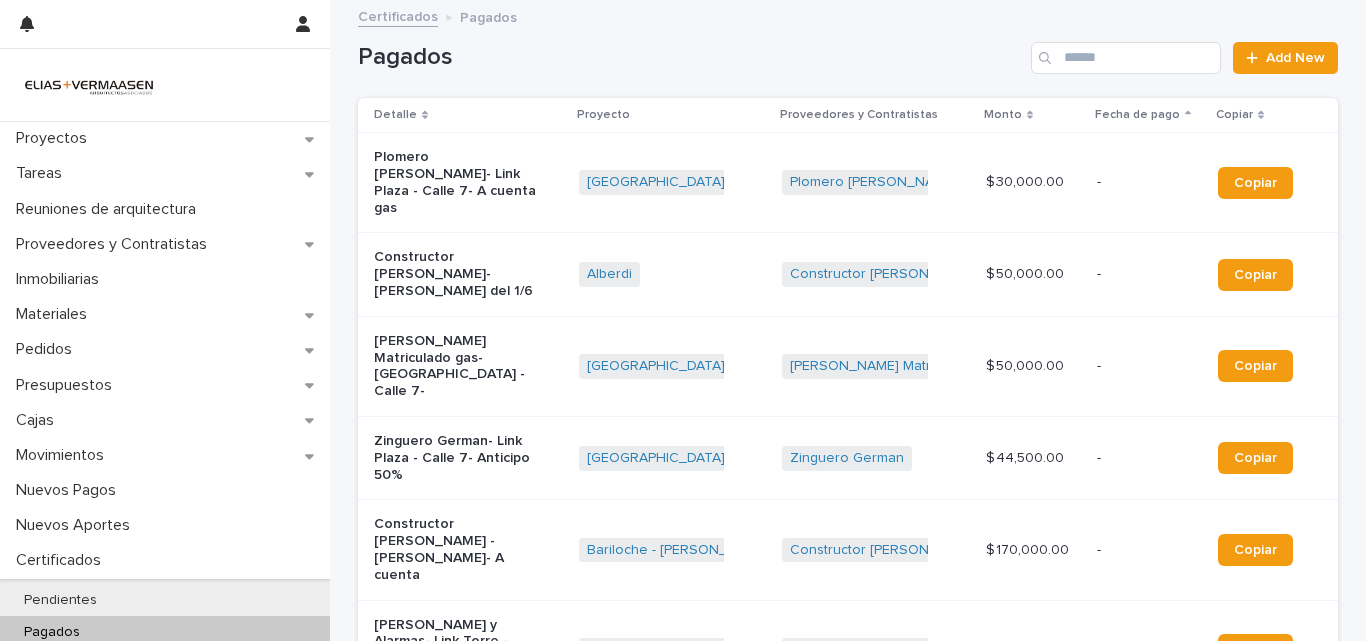 click on "Fecha de pago" at bounding box center (1137, 115) 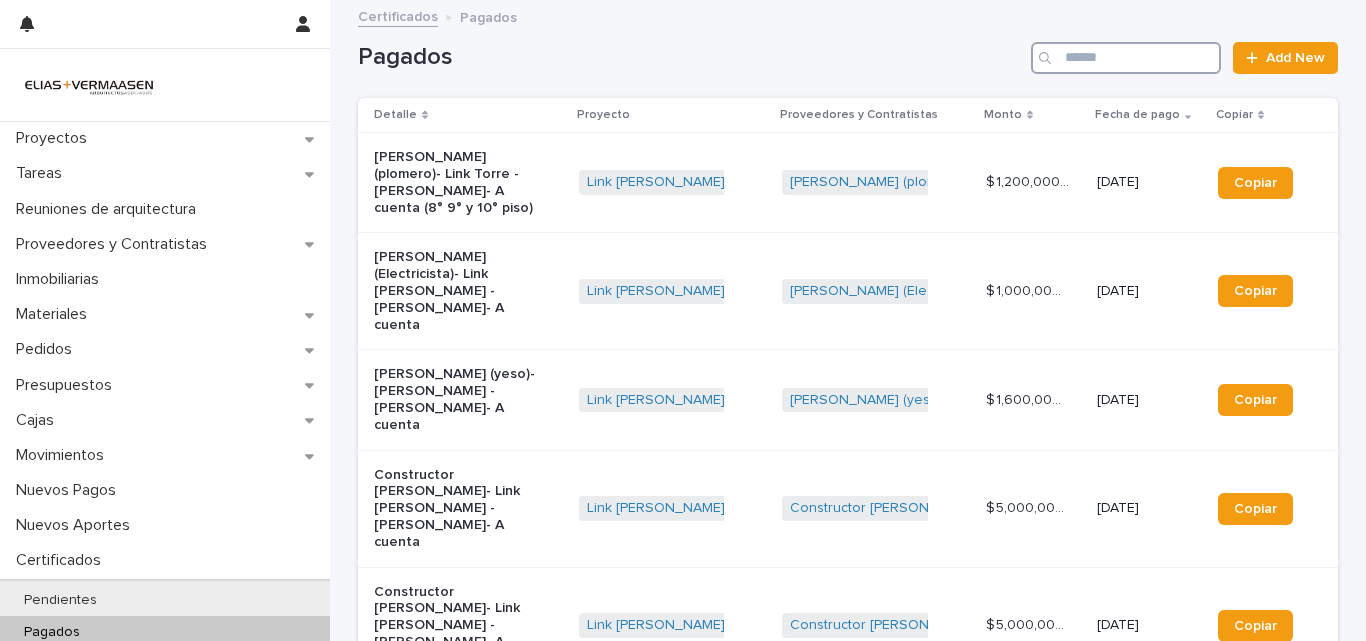 click at bounding box center [1126, 58] 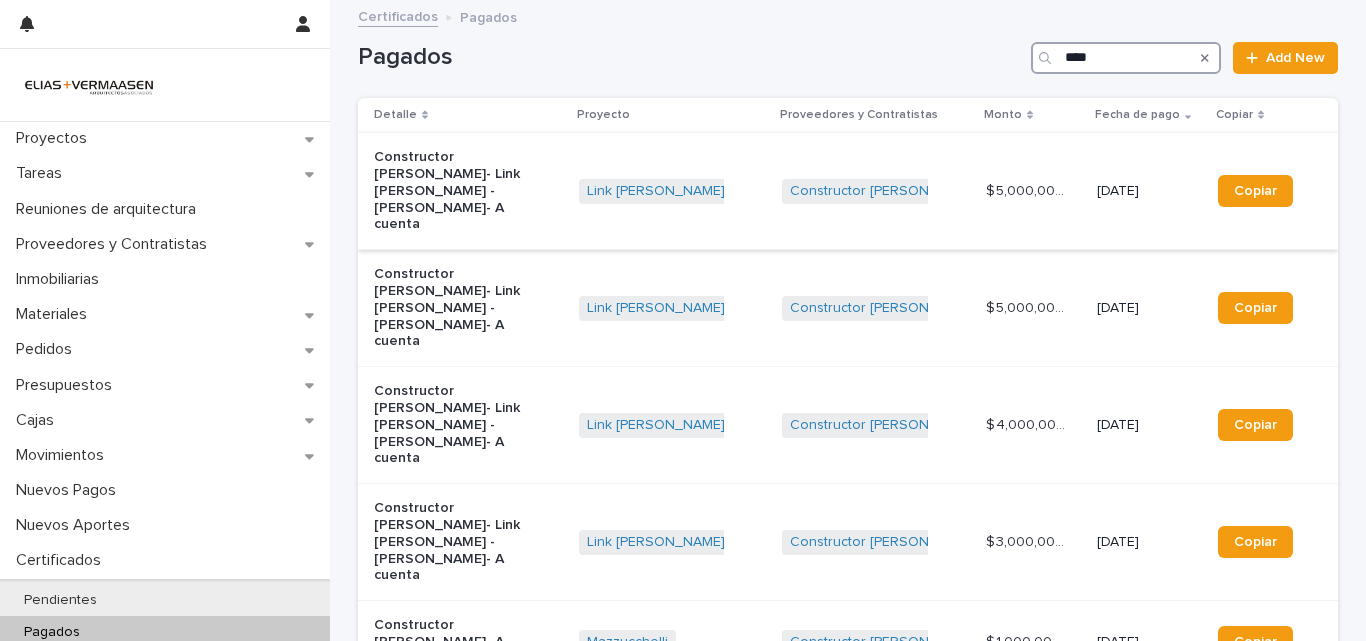 type on "****" 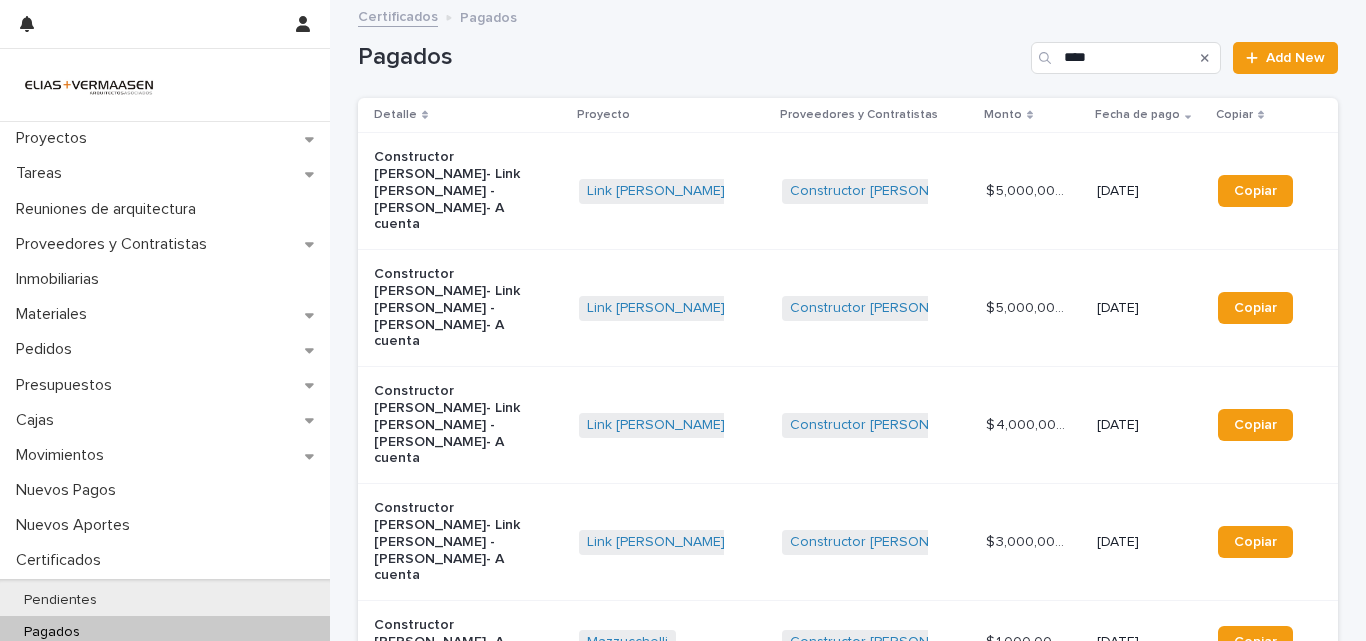 click on "Link [PERSON_NAME] - [PERSON_NAME]   + 0" at bounding box center [673, 191] 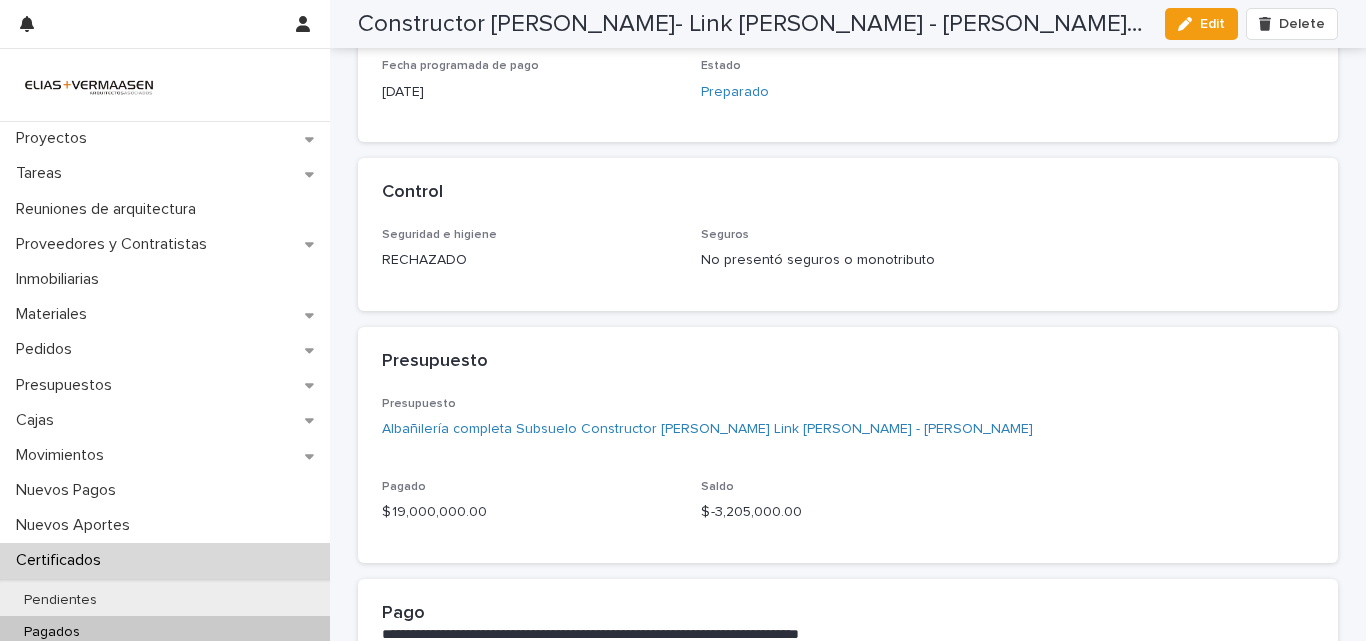 scroll, scrollTop: 554, scrollLeft: 0, axis: vertical 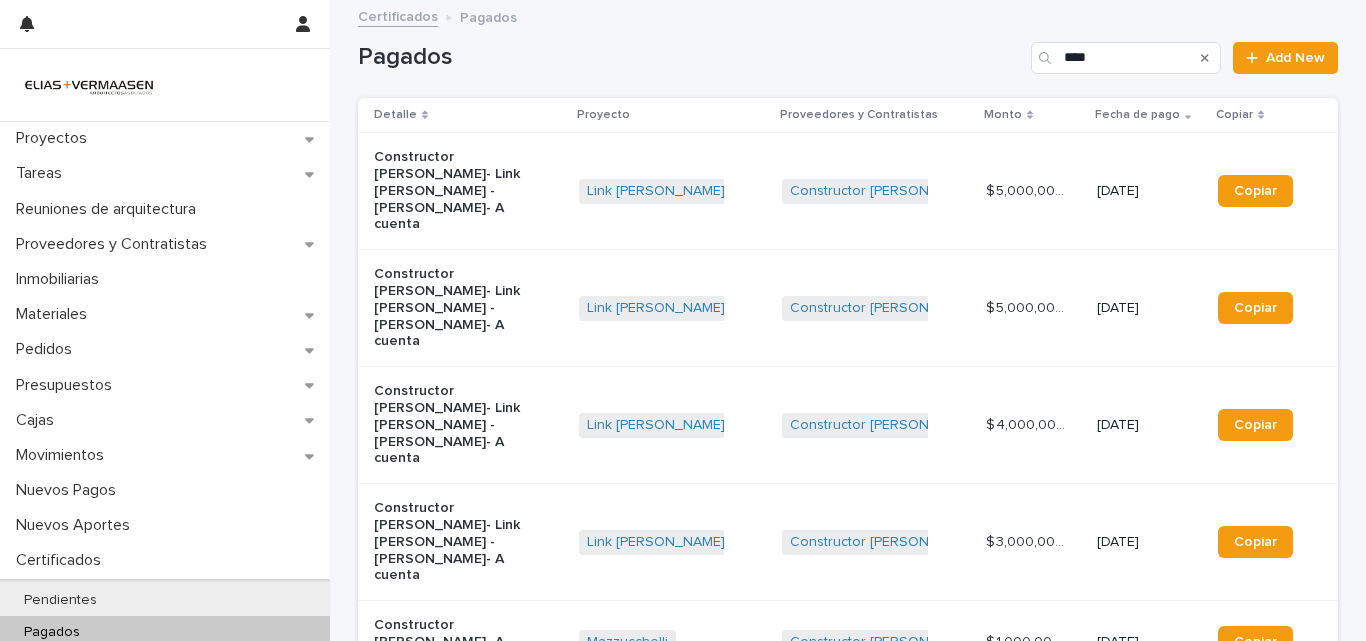 click on "Constructor [PERSON_NAME]   + 0" at bounding box center [876, 308] 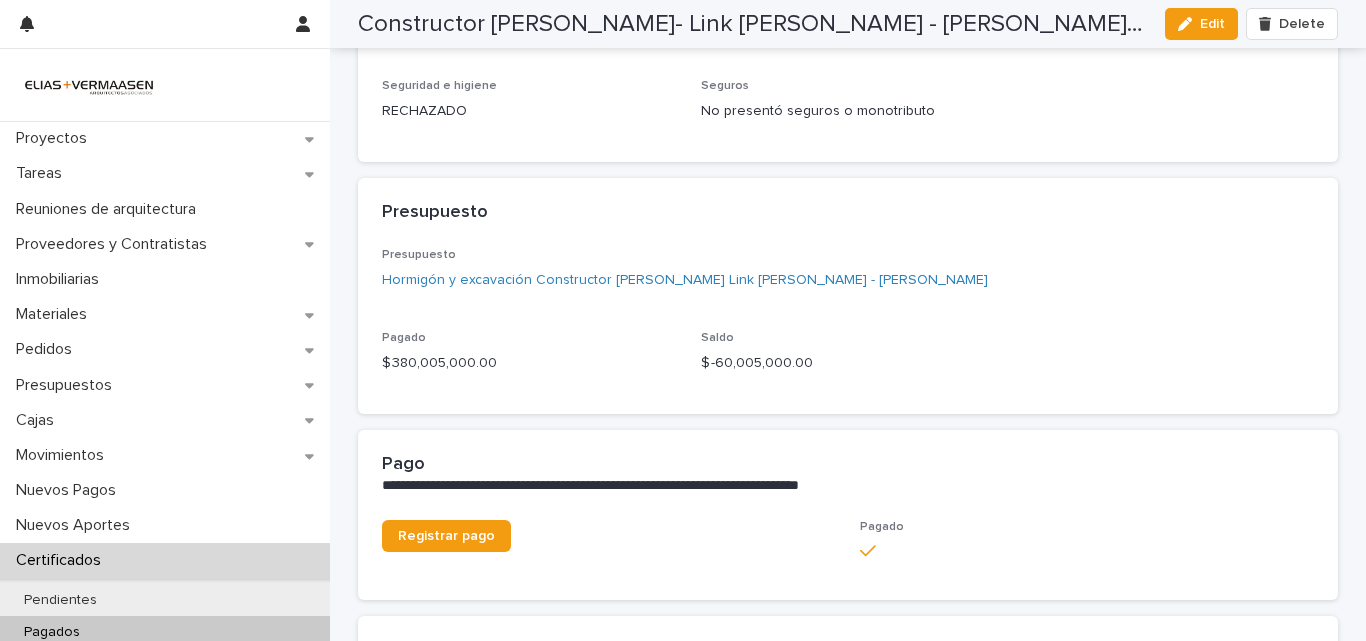 scroll, scrollTop: 733, scrollLeft: 0, axis: vertical 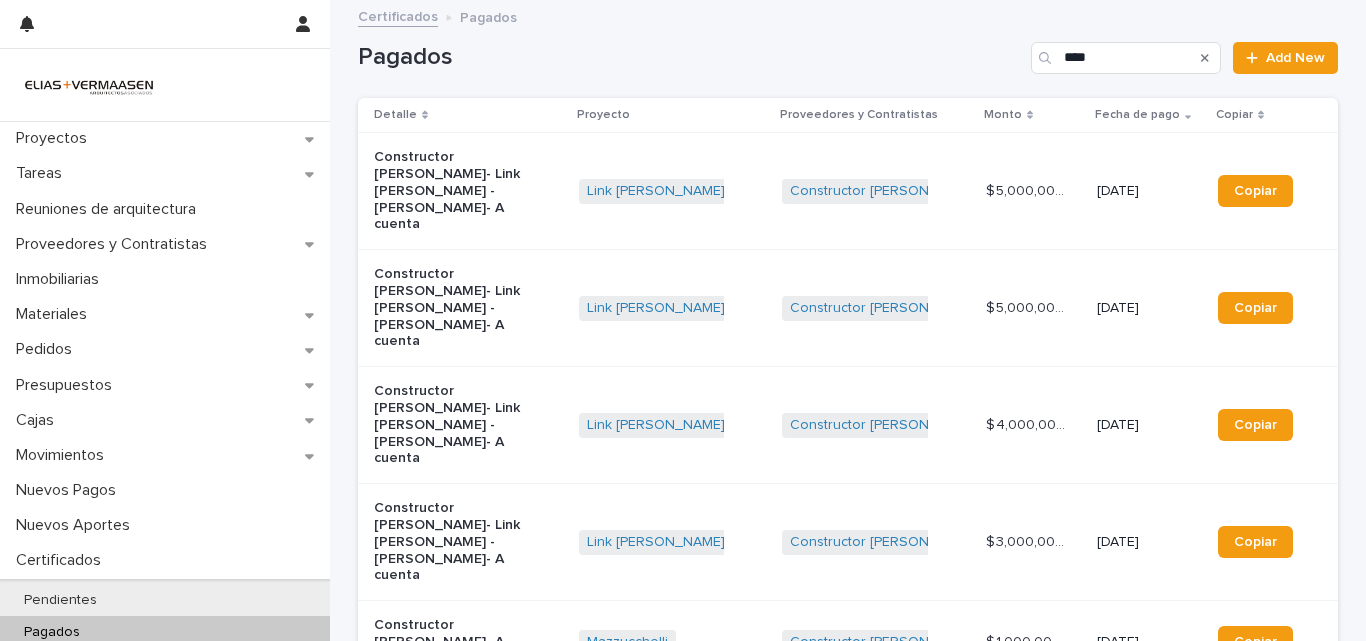 click on "Constructor [PERSON_NAME]   + 0" at bounding box center (876, 191) 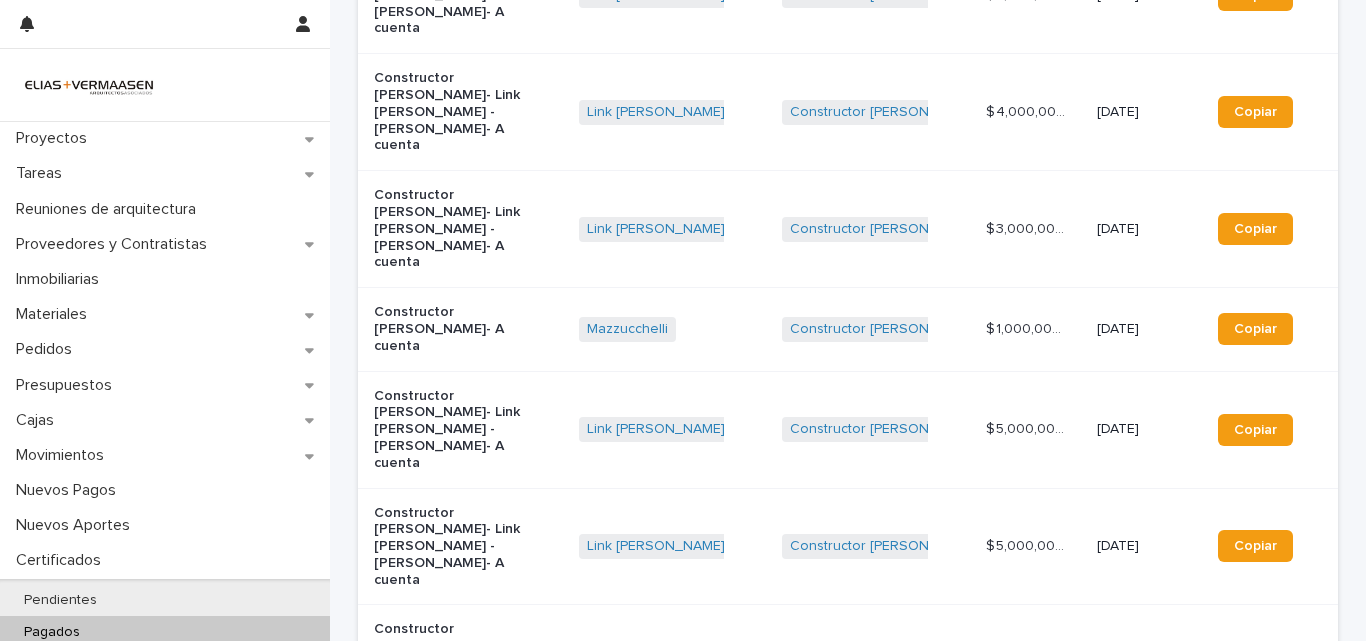 scroll, scrollTop: 328, scrollLeft: 0, axis: vertical 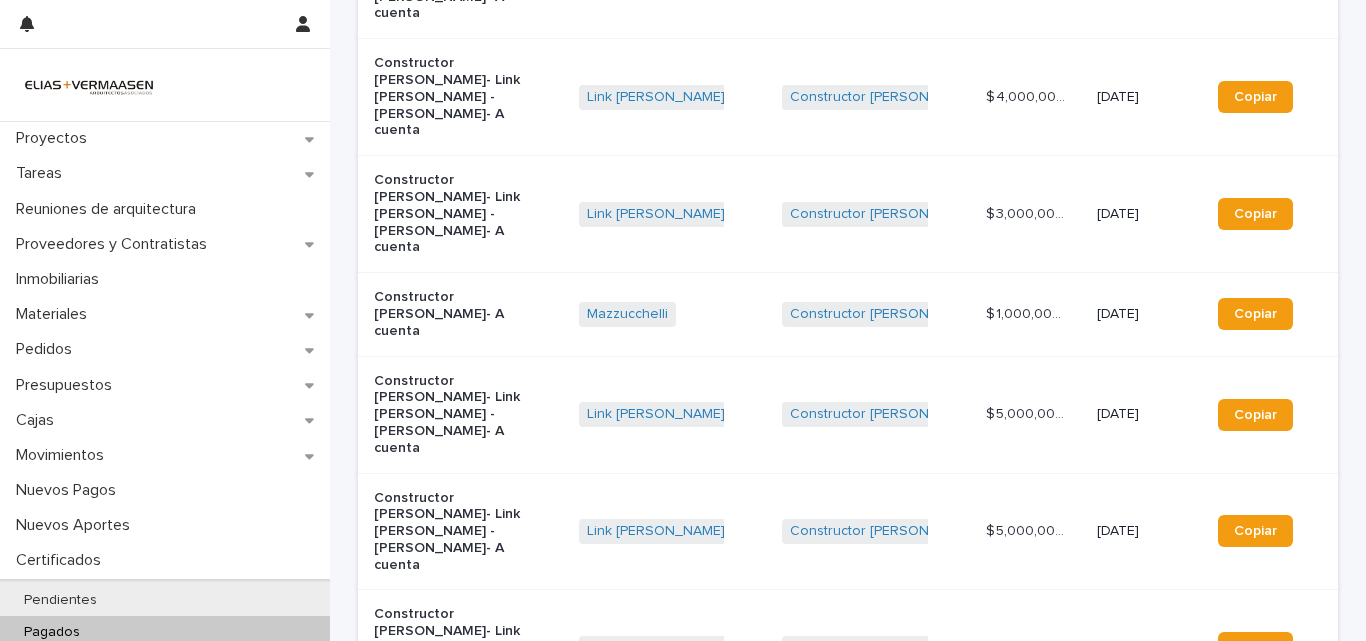 click on "Link [PERSON_NAME] - [PERSON_NAME]   + 0" at bounding box center [673, 414] 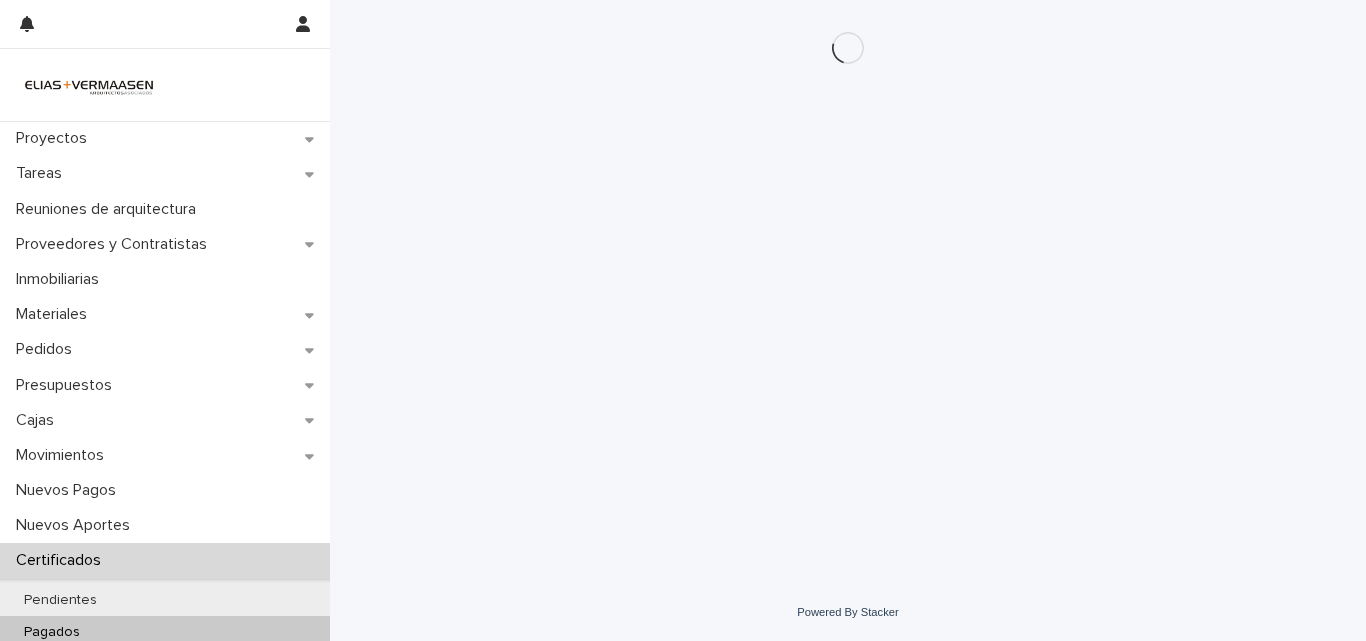 scroll, scrollTop: 0, scrollLeft: 0, axis: both 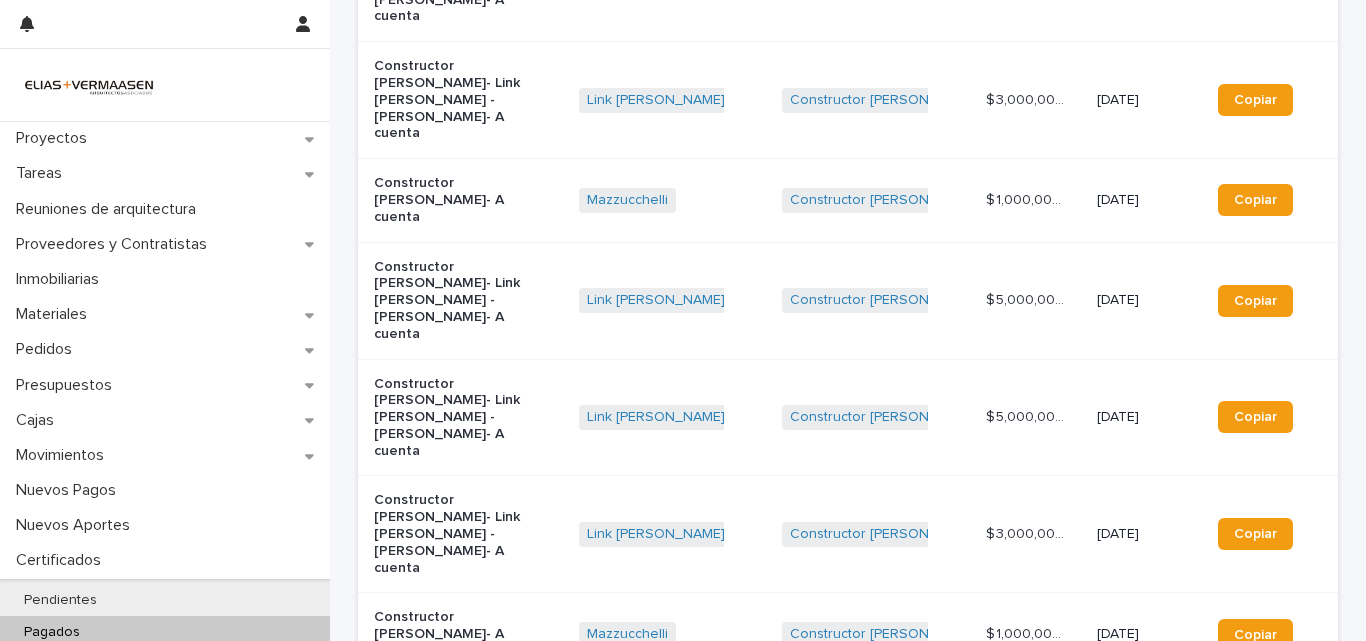 click on "Link [PERSON_NAME] - [PERSON_NAME]   + 0" at bounding box center (673, 417) 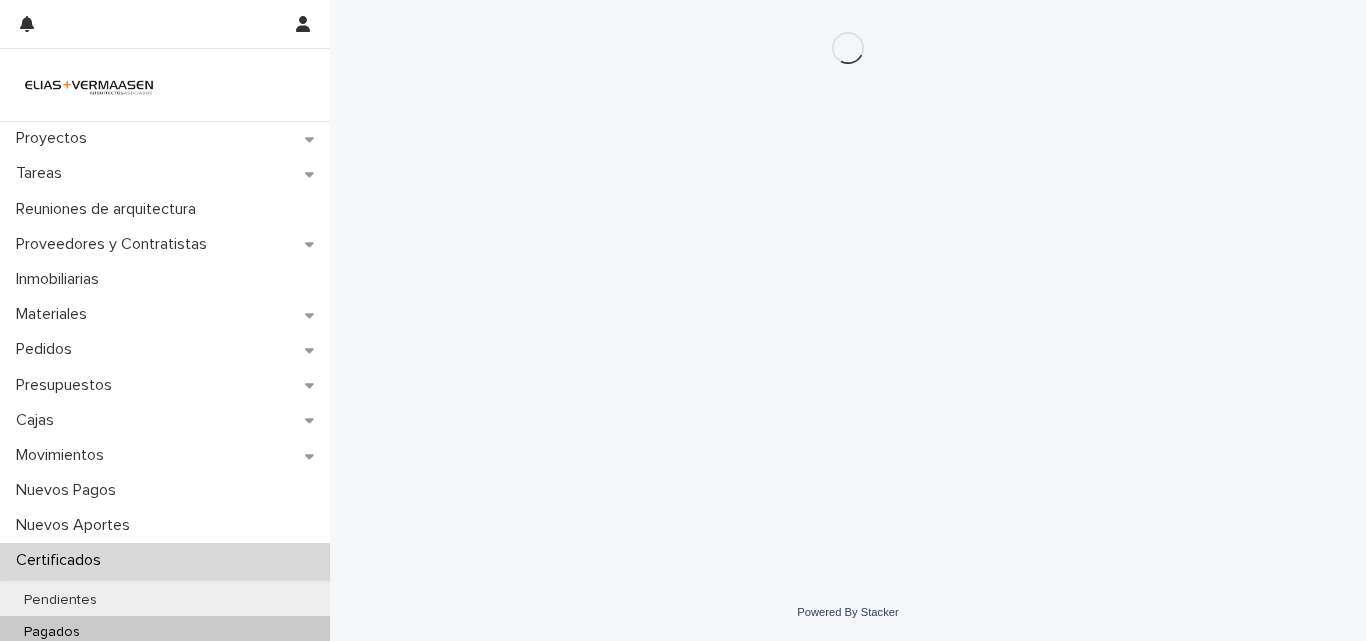 scroll, scrollTop: 0, scrollLeft: 0, axis: both 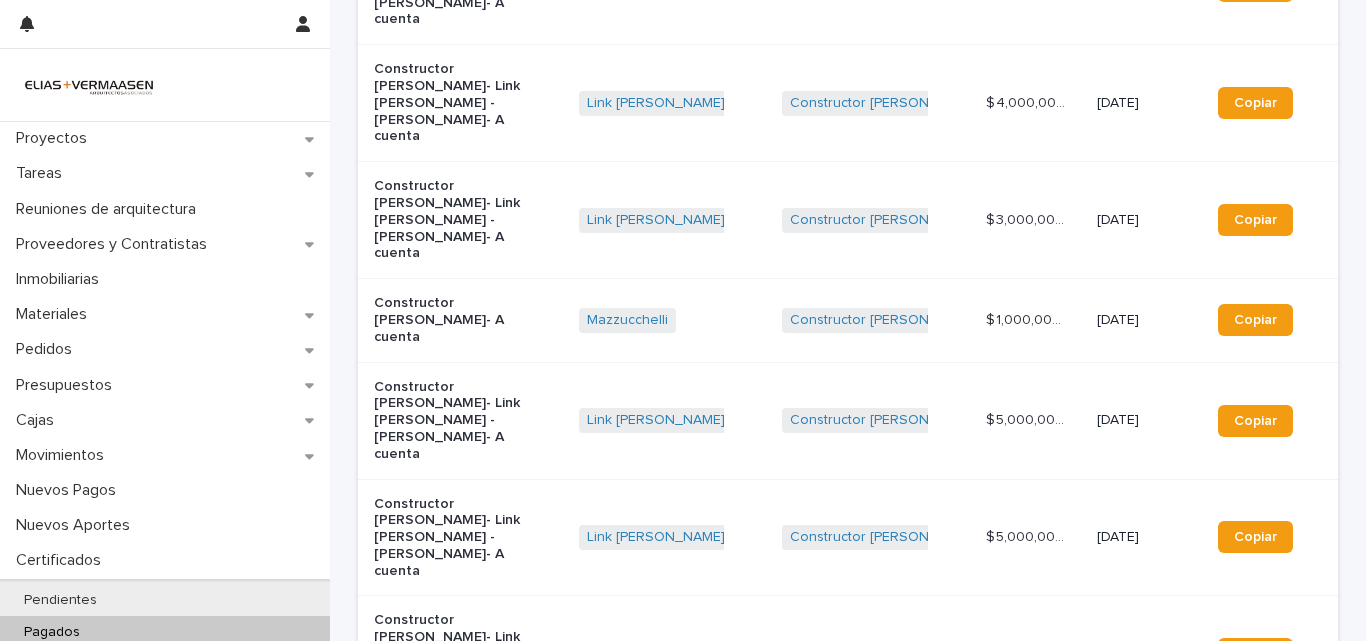 click on "Link [PERSON_NAME] - [PERSON_NAME]   + 0" at bounding box center (673, 420) 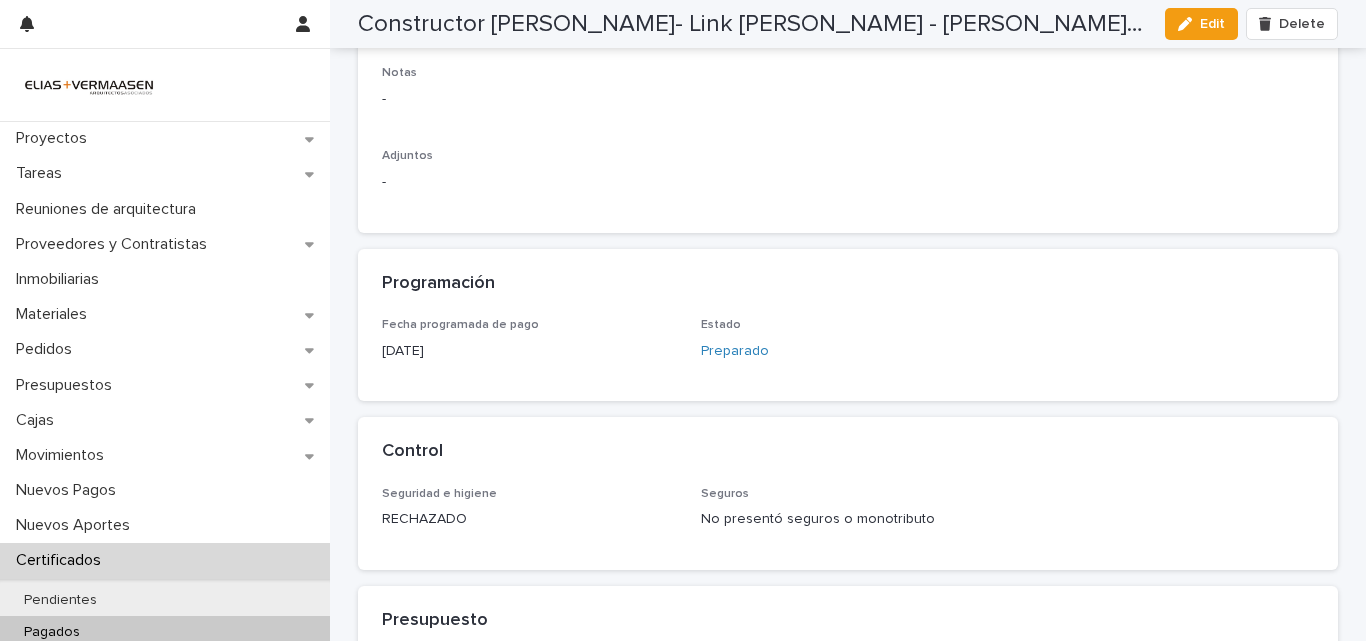 scroll, scrollTop: 324, scrollLeft: 0, axis: vertical 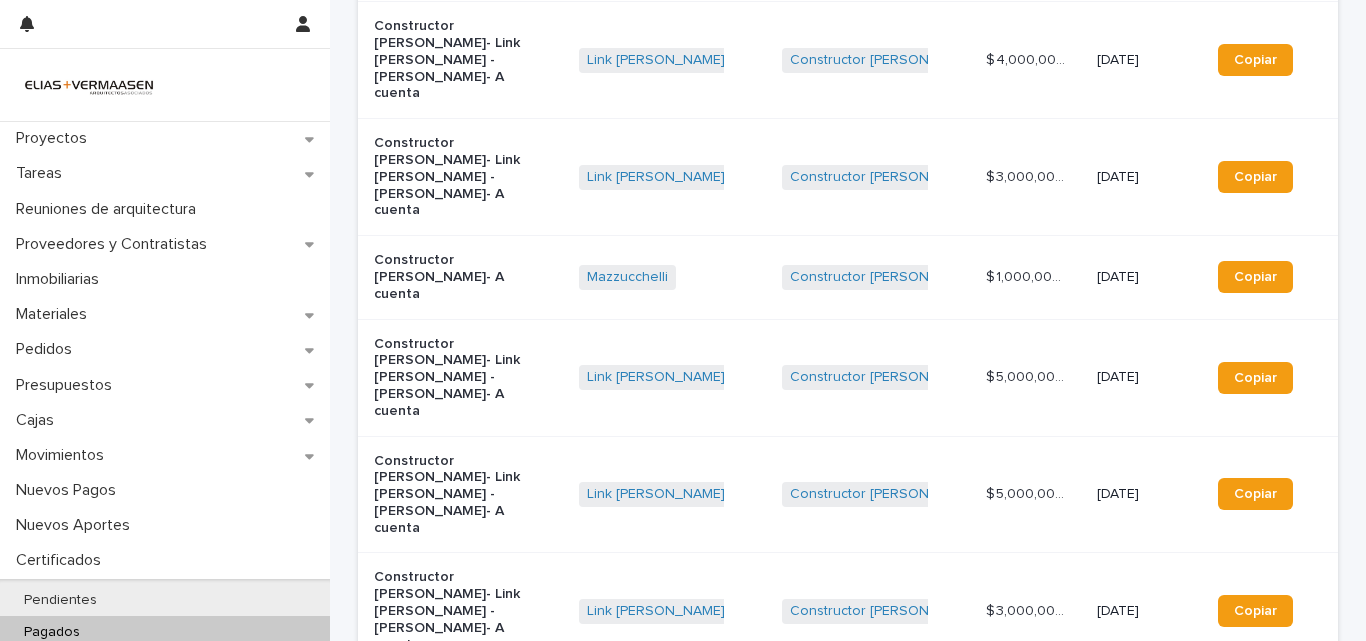 click on "Link [PERSON_NAME] - [PERSON_NAME]   + 0" at bounding box center [673, 494] 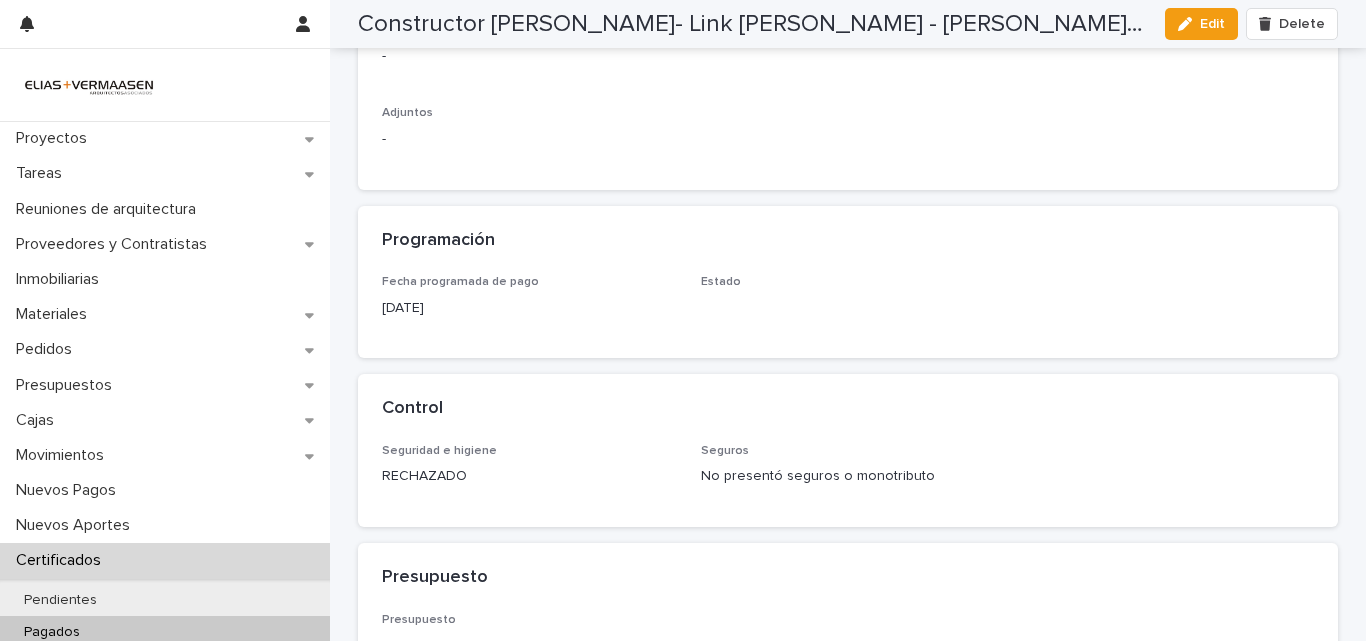 scroll, scrollTop: 367, scrollLeft: 0, axis: vertical 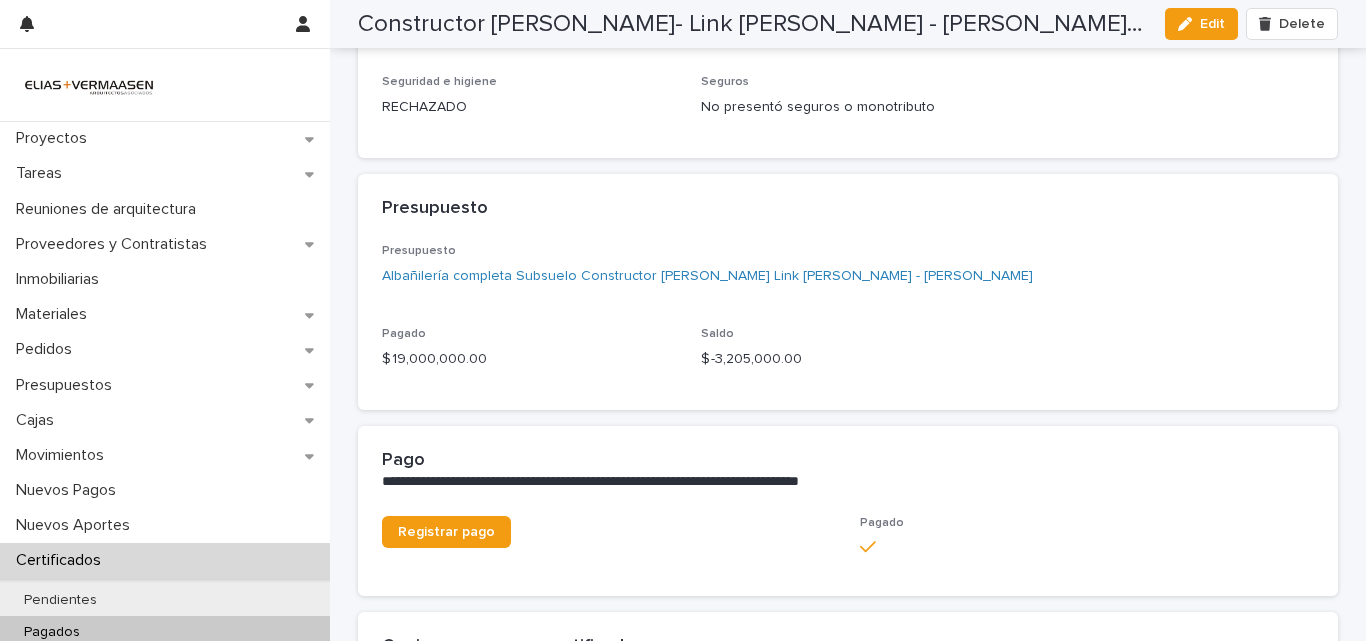 drag, startPoint x: 1199, startPoint y: 11, endPoint x: 1197, endPoint y: 127, distance: 116.01724 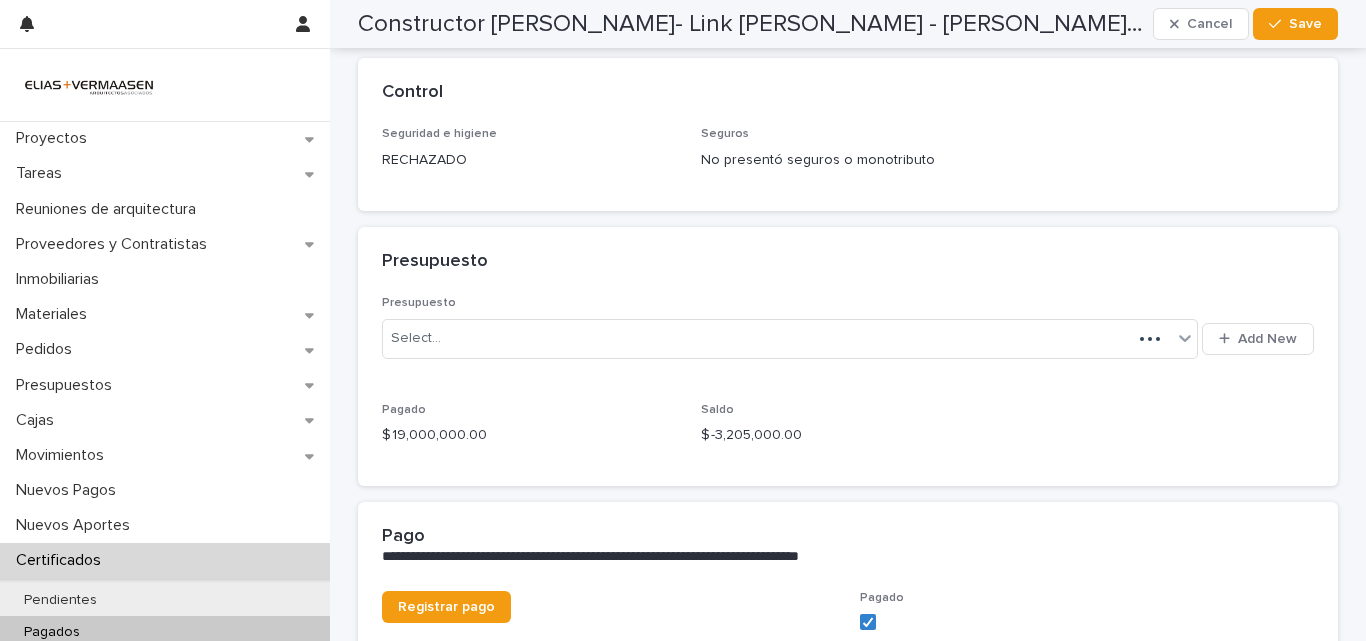 scroll, scrollTop: 823, scrollLeft: 0, axis: vertical 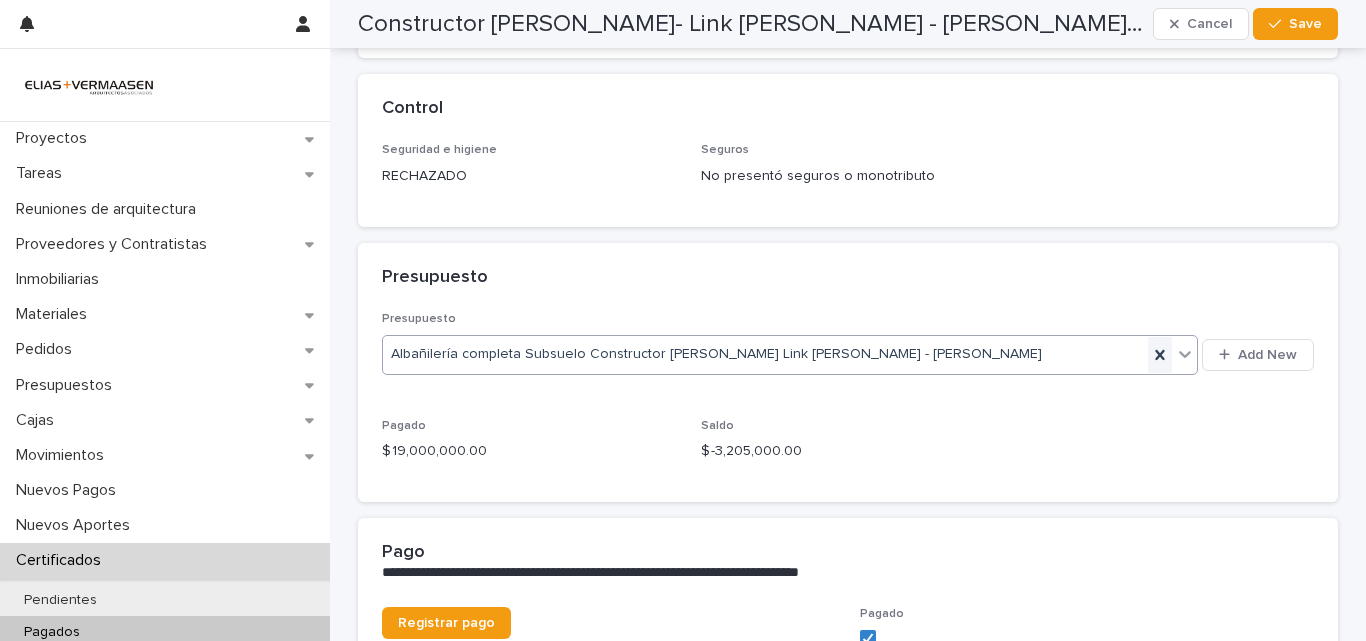 click 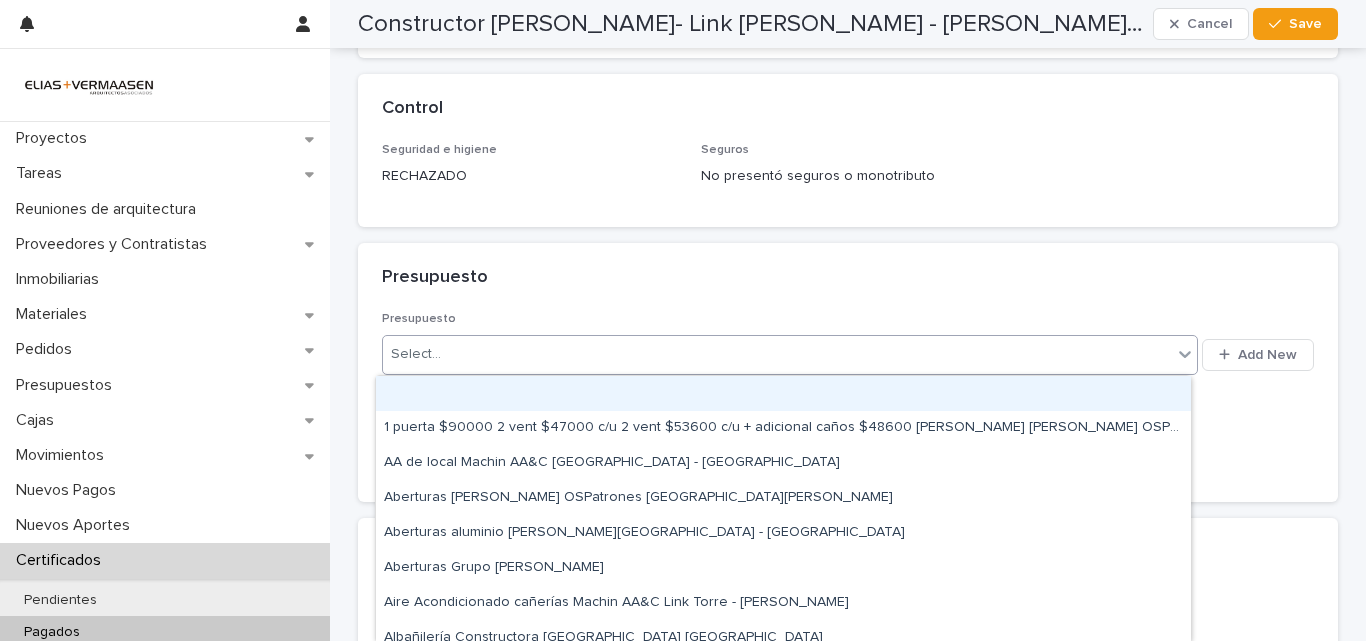 click on "Select..." at bounding box center [777, 354] 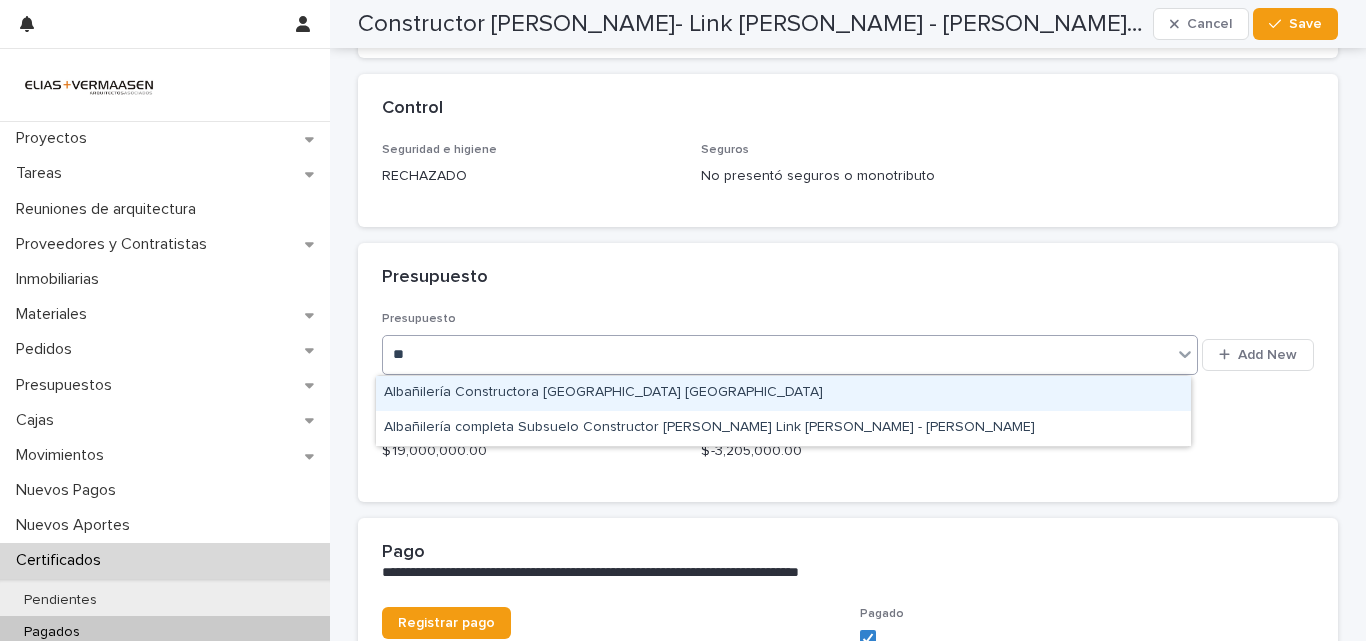 type on "*" 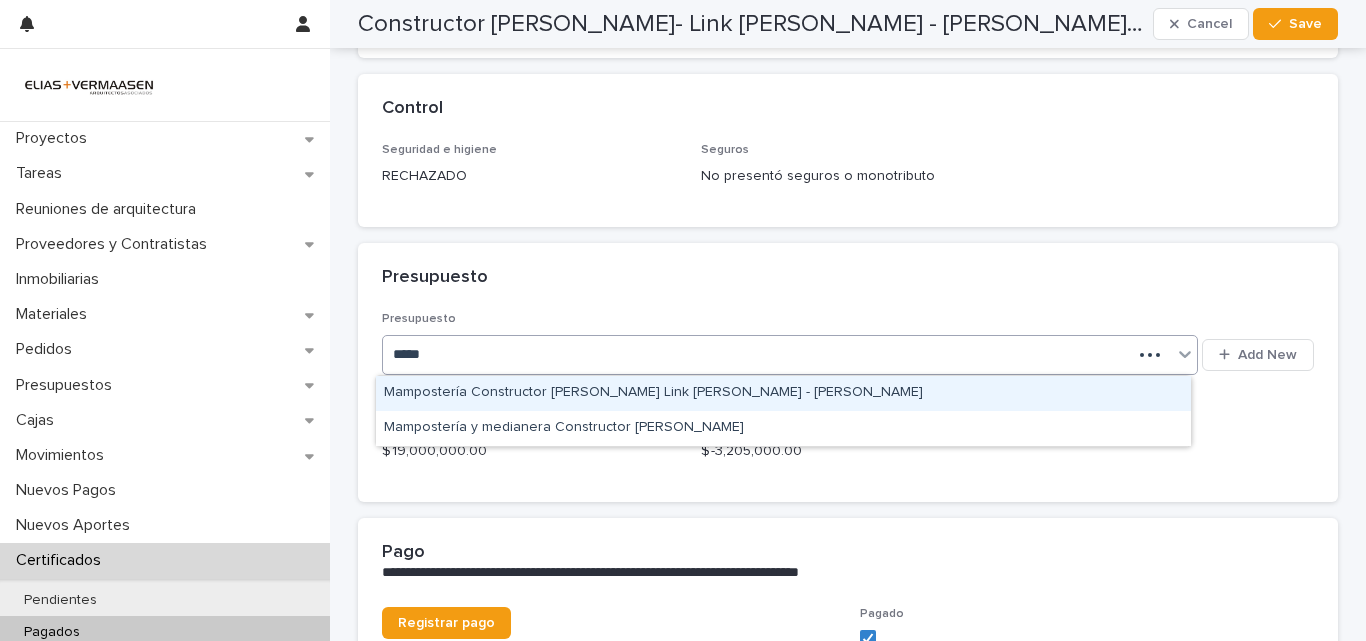 type on "******" 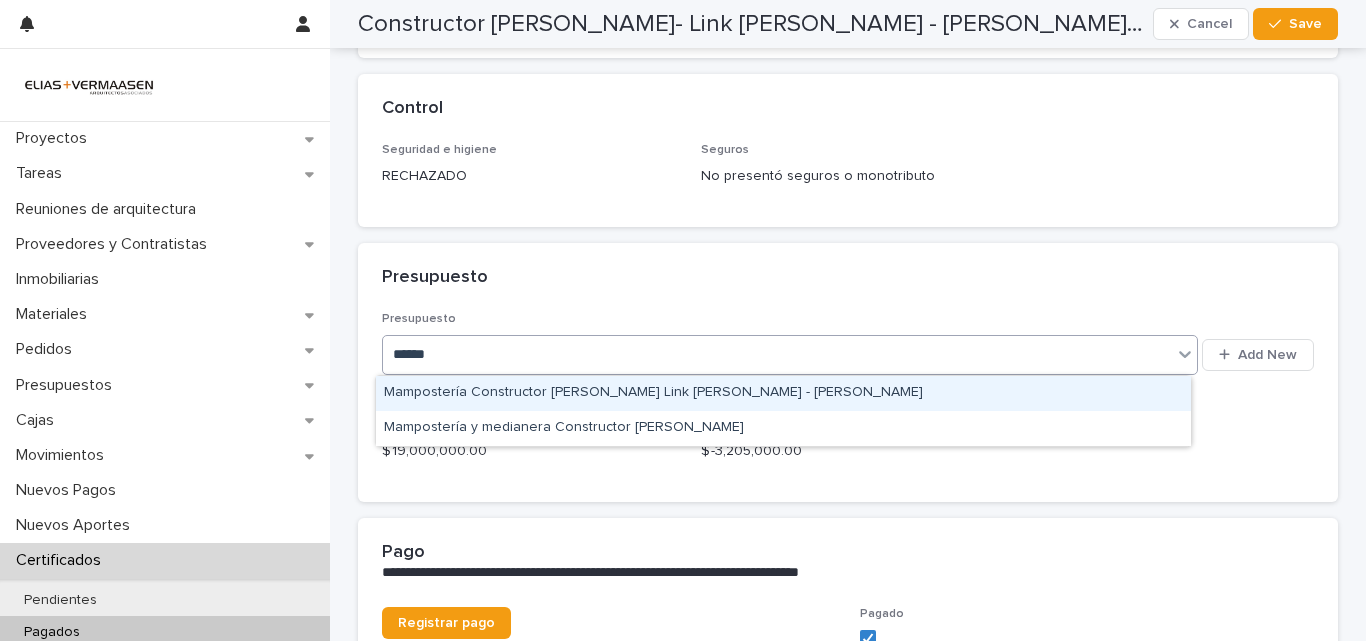 click on "Mampostería Constructor [PERSON_NAME] Link [PERSON_NAME] - [PERSON_NAME]" at bounding box center [783, 393] 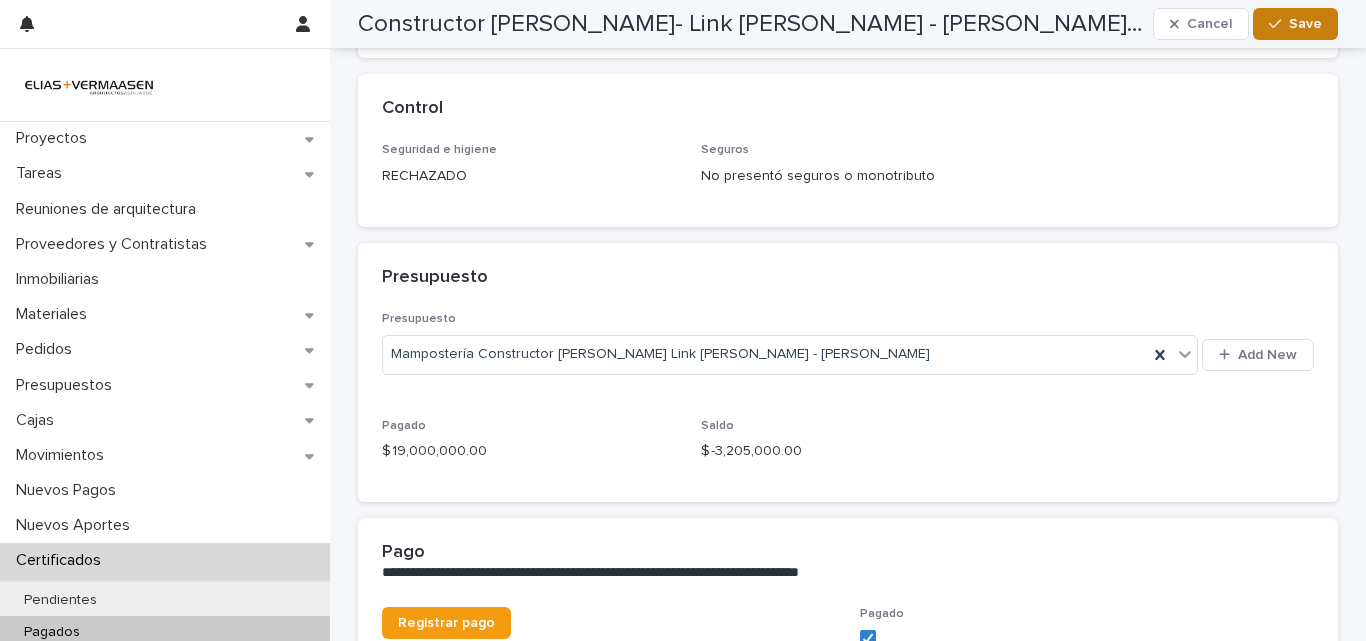 click on "Save" at bounding box center [1305, 24] 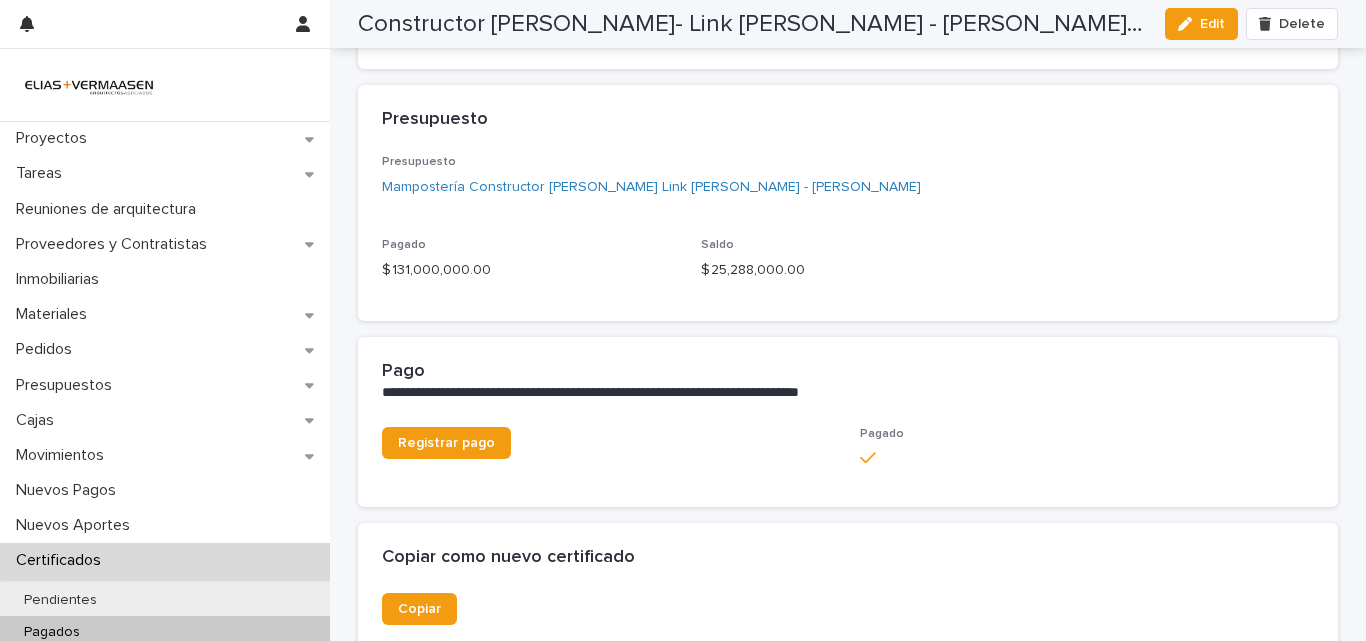 scroll, scrollTop: 733, scrollLeft: 0, axis: vertical 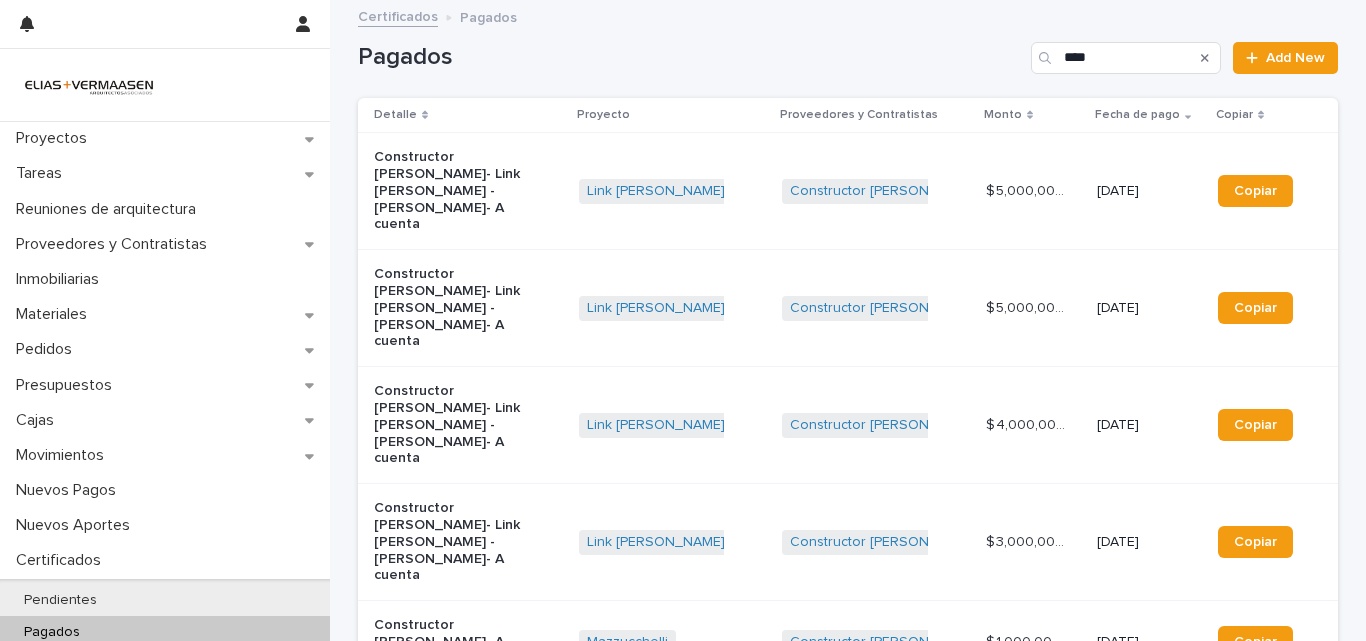 click on "Link [PERSON_NAME] - [PERSON_NAME]   + 0" at bounding box center (673, 308) 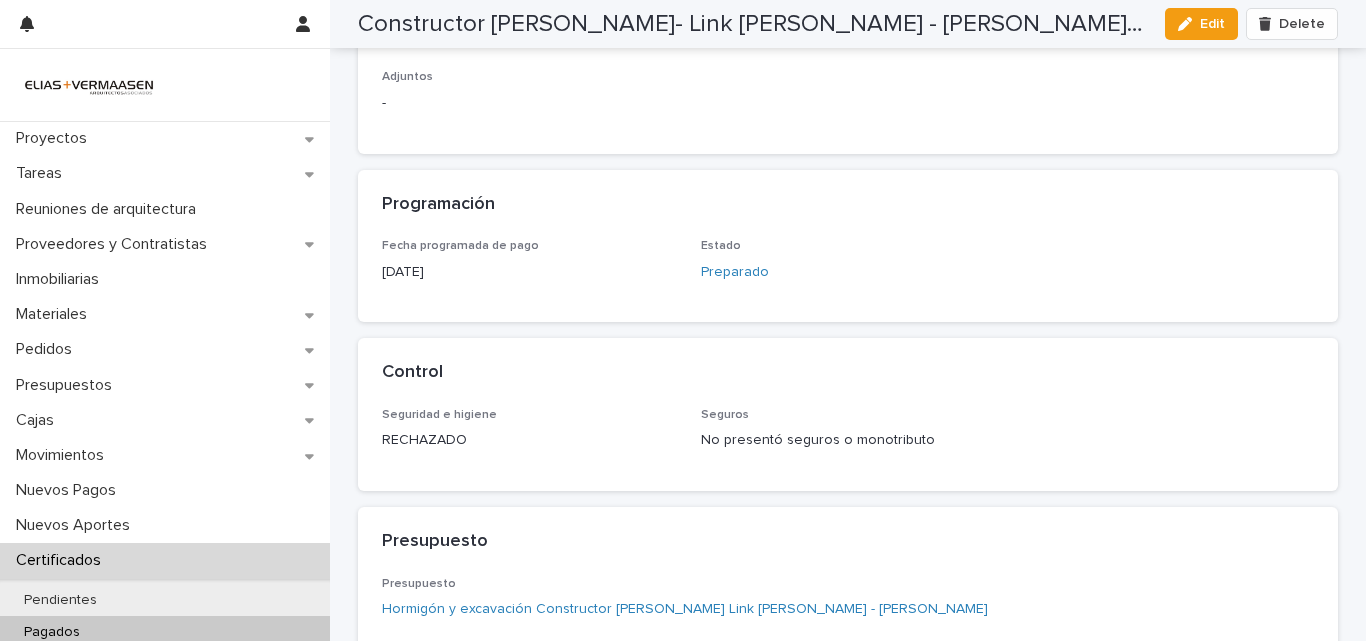 scroll, scrollTop: 455, scrollLeft: 0, axis: vertical 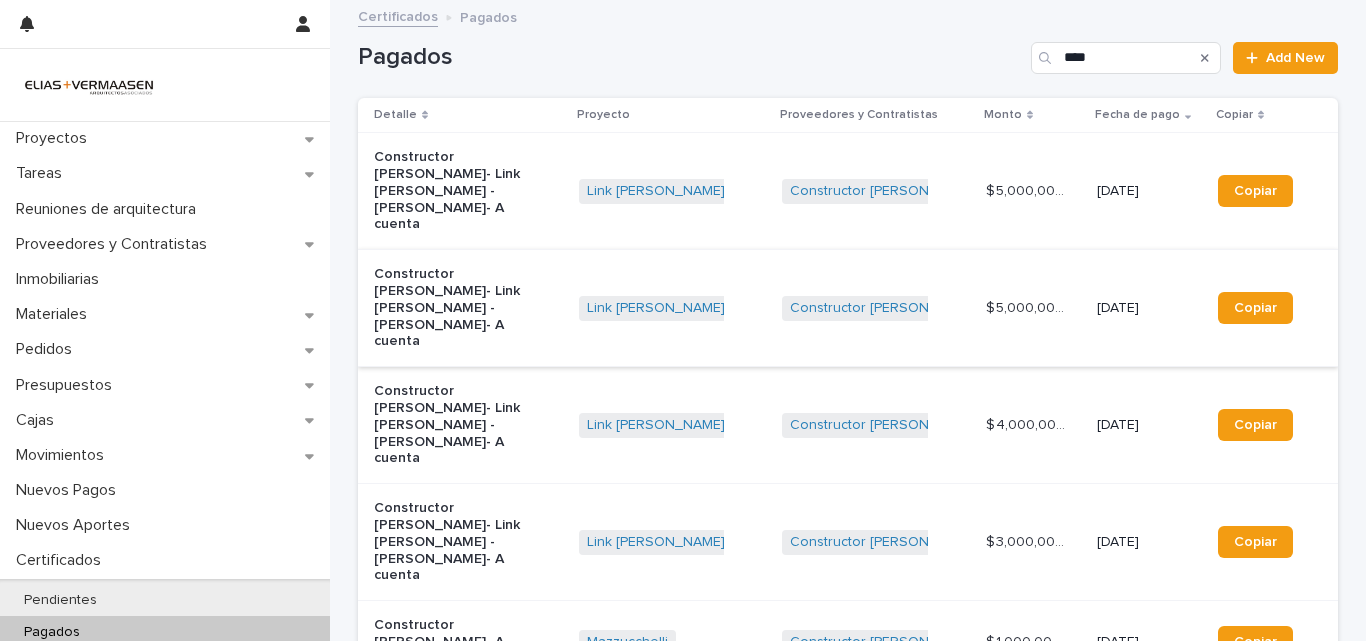 click on "Link [PERSON_NAME] - [PERSON_NAME]   + 0" at bounding box center [673, 191] 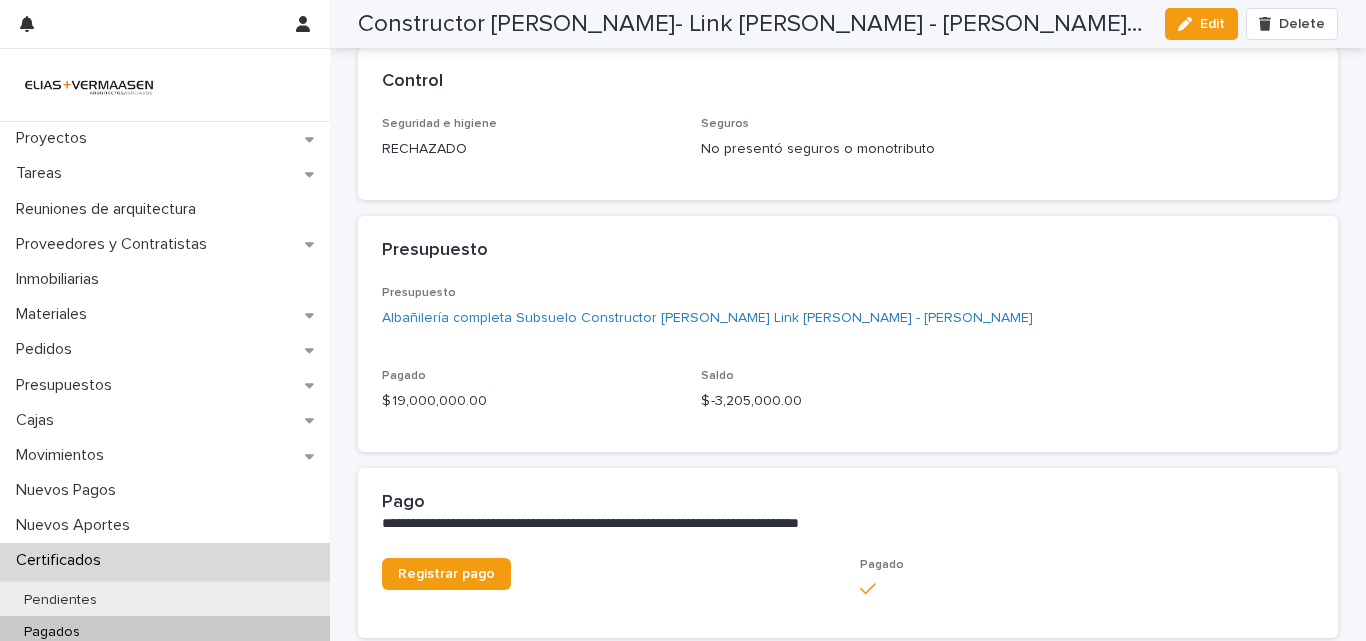scroll, scrollTop: 730, scrollLeft: 0, axis: vertical 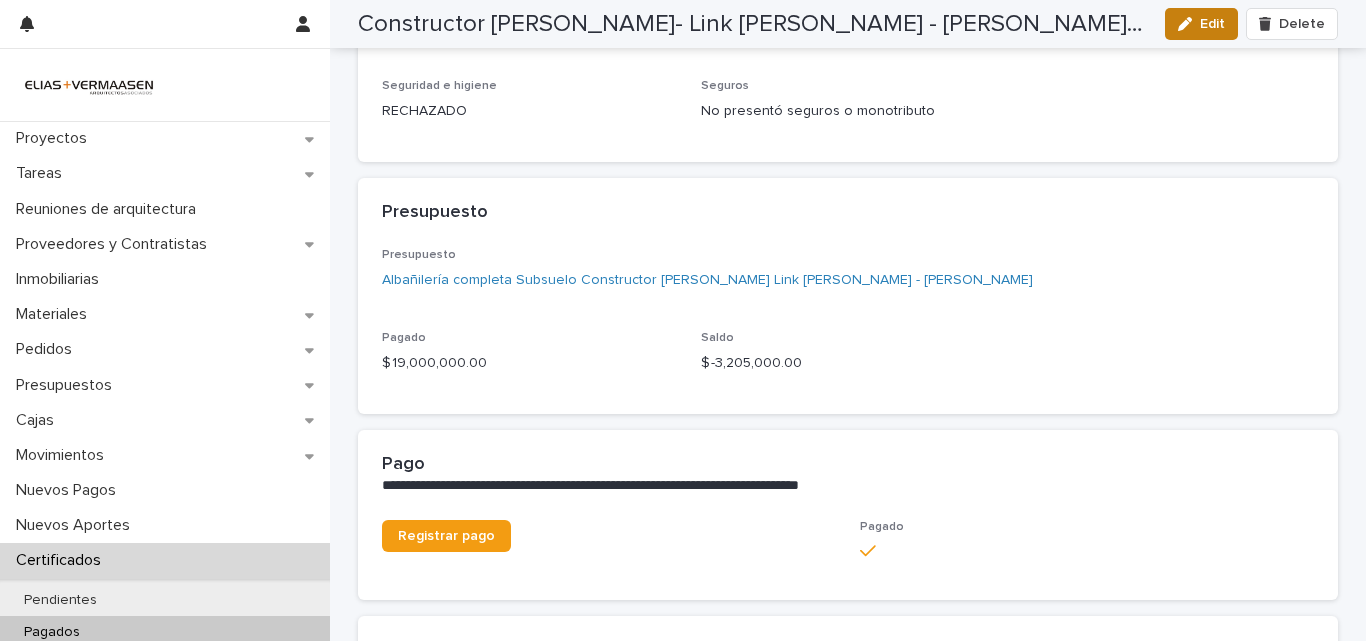 click on "Edit" at bounding box center (1212, 24) 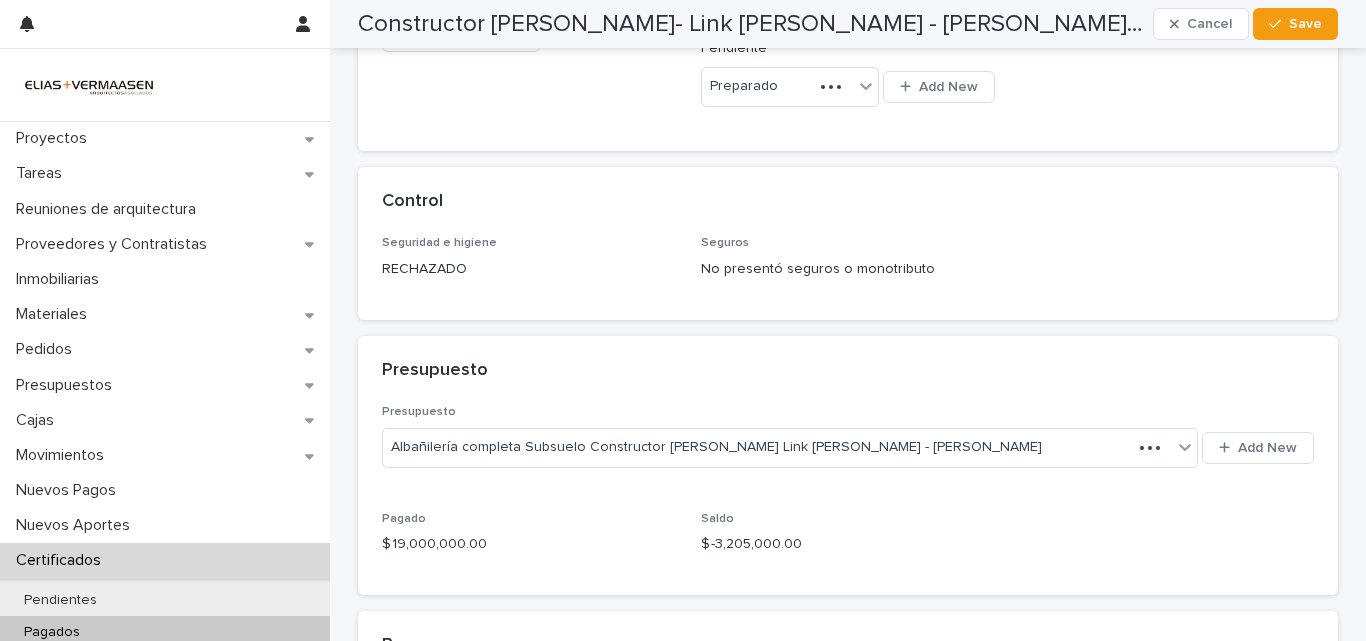 scroll, scrollTop: 819, scrollLeft: 0, axis: vertical 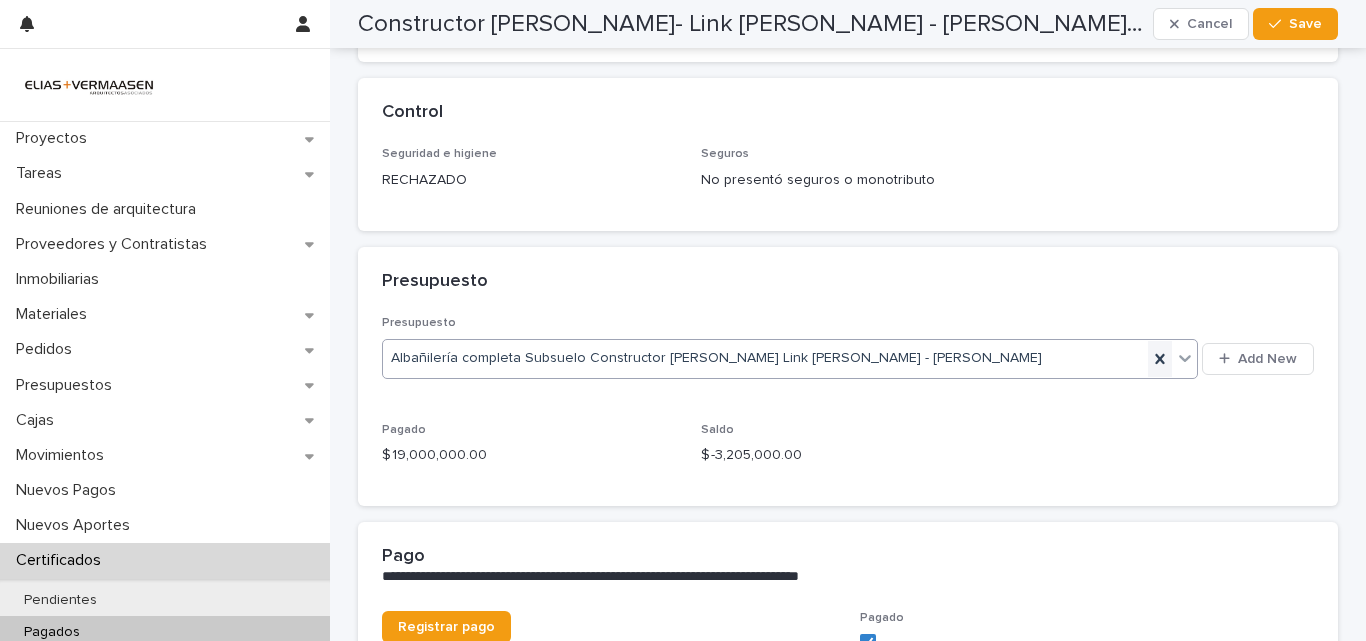 click 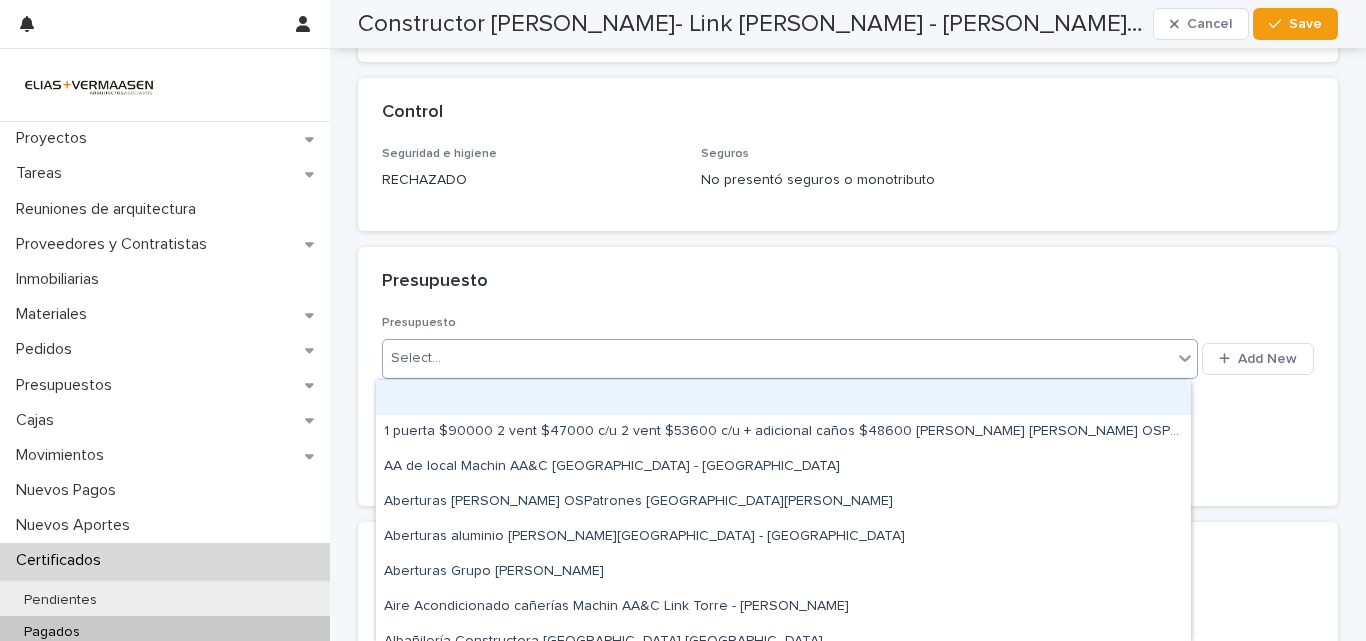 click on "Select..." at bounding box center (777, 358) 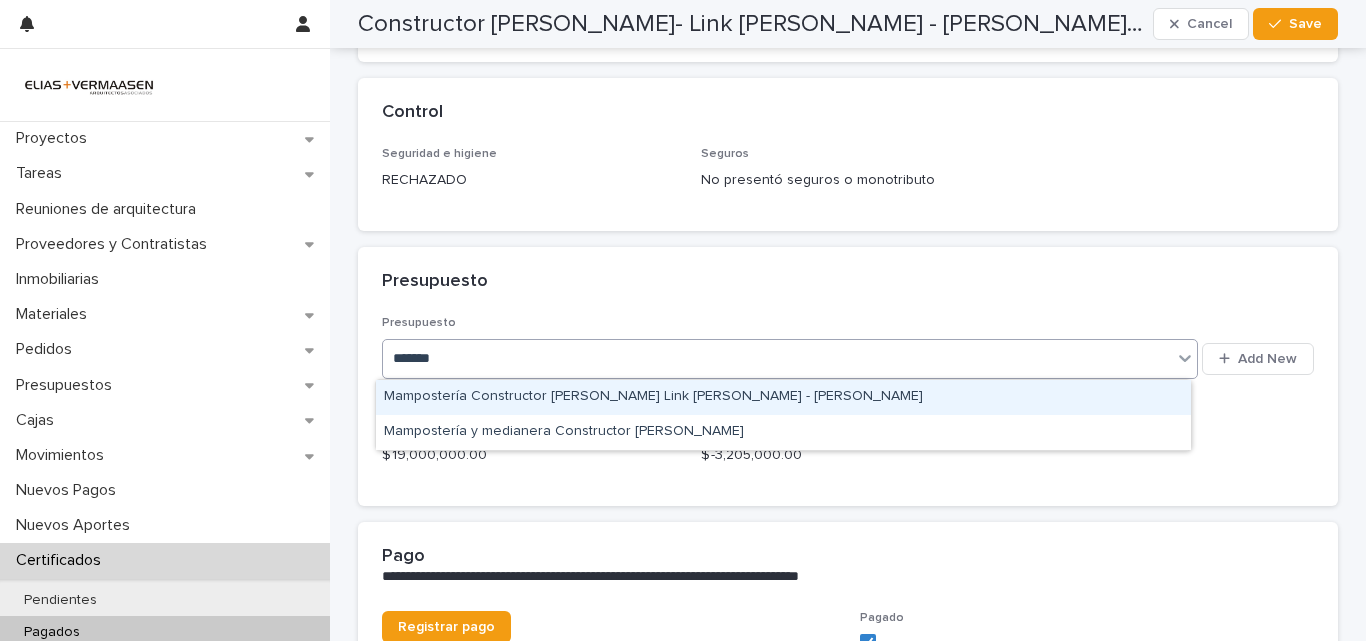 type on "********" 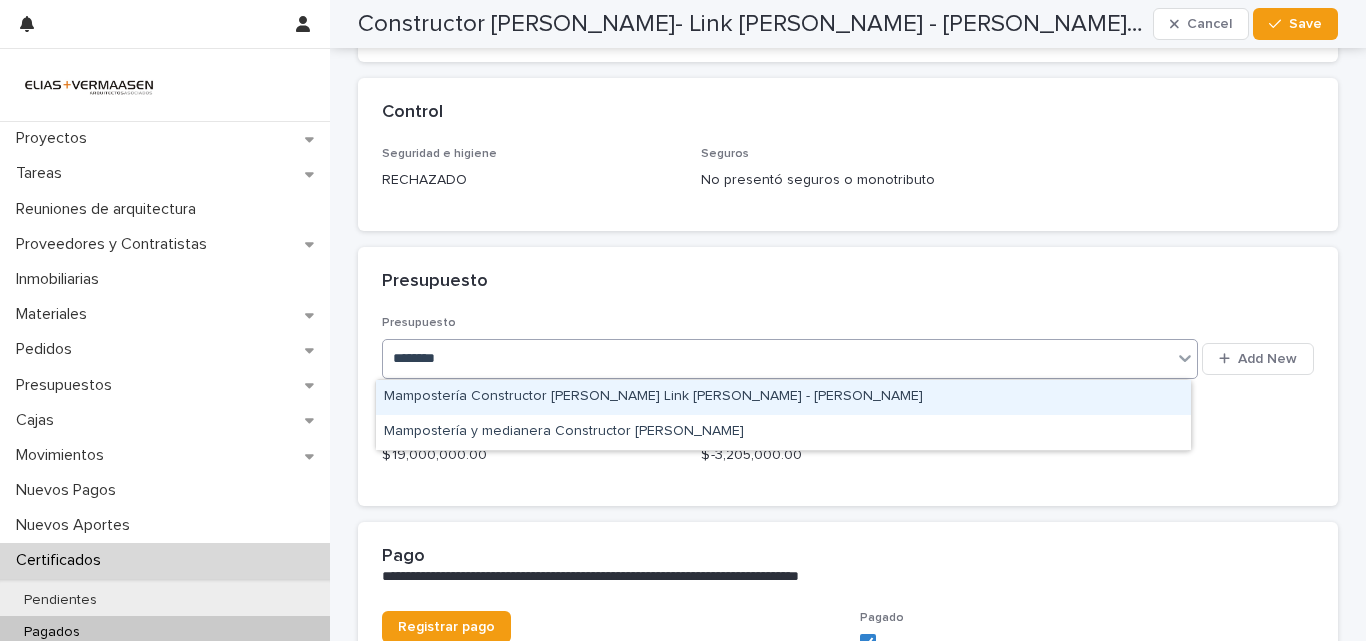 click on "Mampostería Constructor [PERSON_NAME] Link [PERSON_NAME] - [PERSON_NAME]" at bounding box center (783, 397) 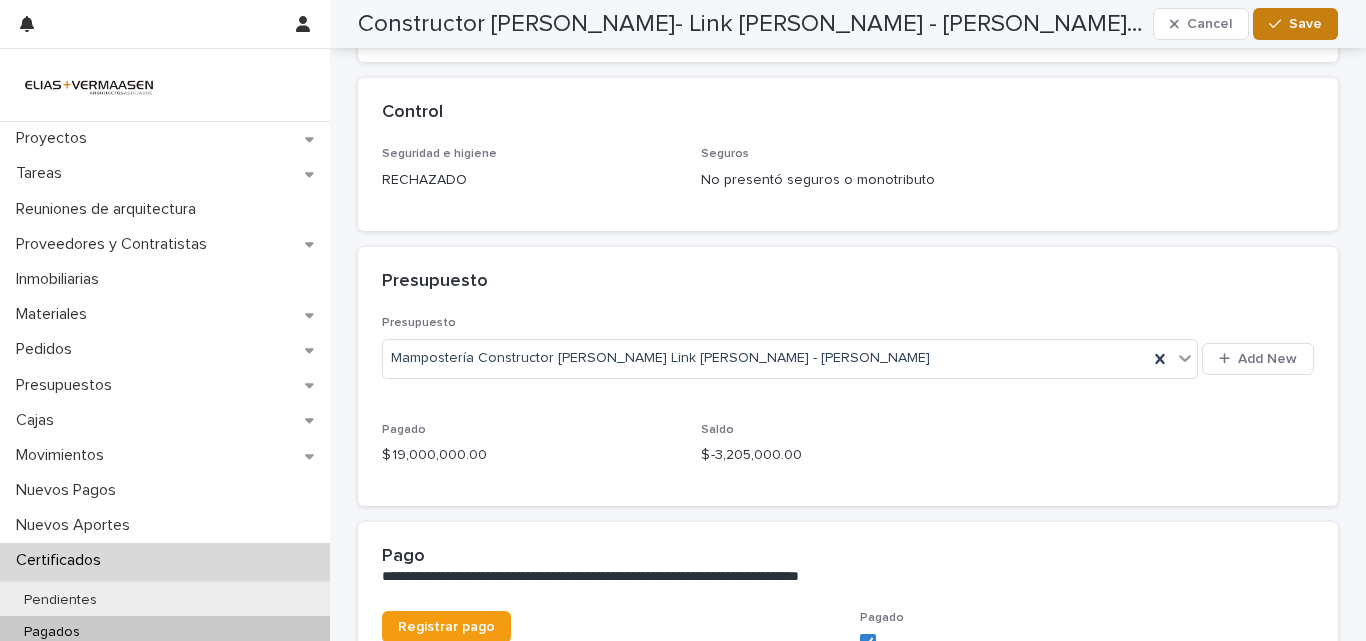 click on "Save" at bounding box center (1305, 24) 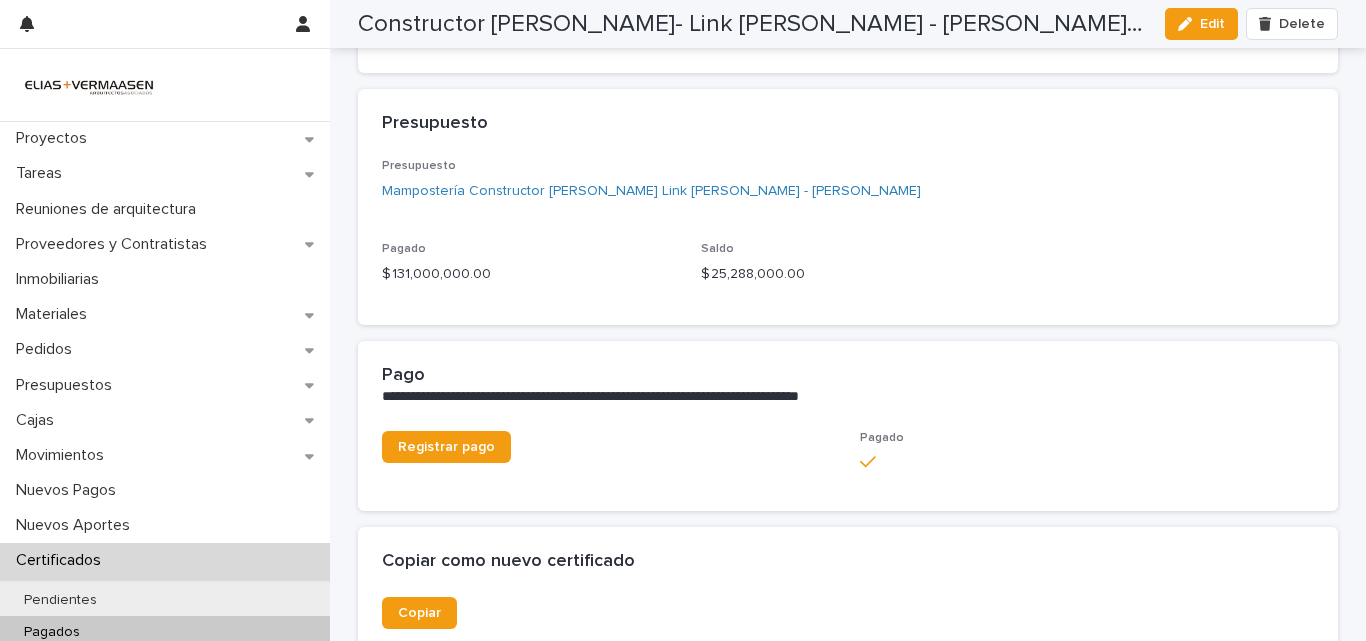scroll, scrollTop: 729, scrollLeft: 0, axis: vertical 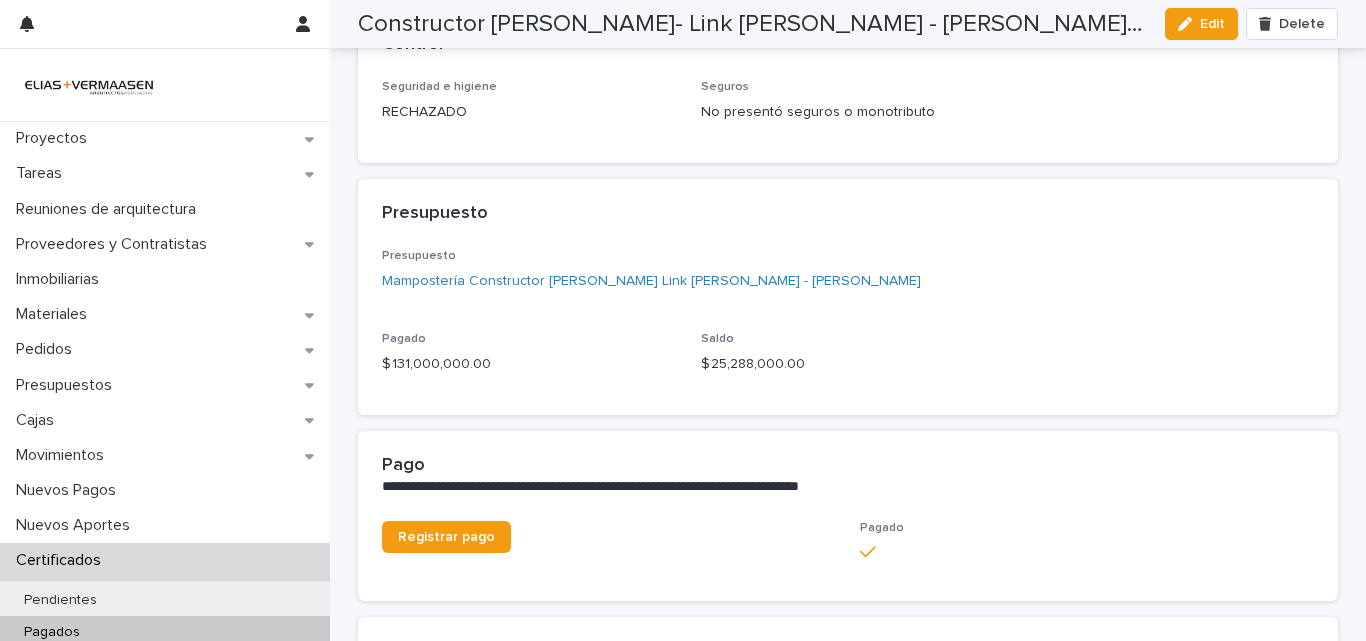 click on "Certificados" at bounding box center (62, 560) 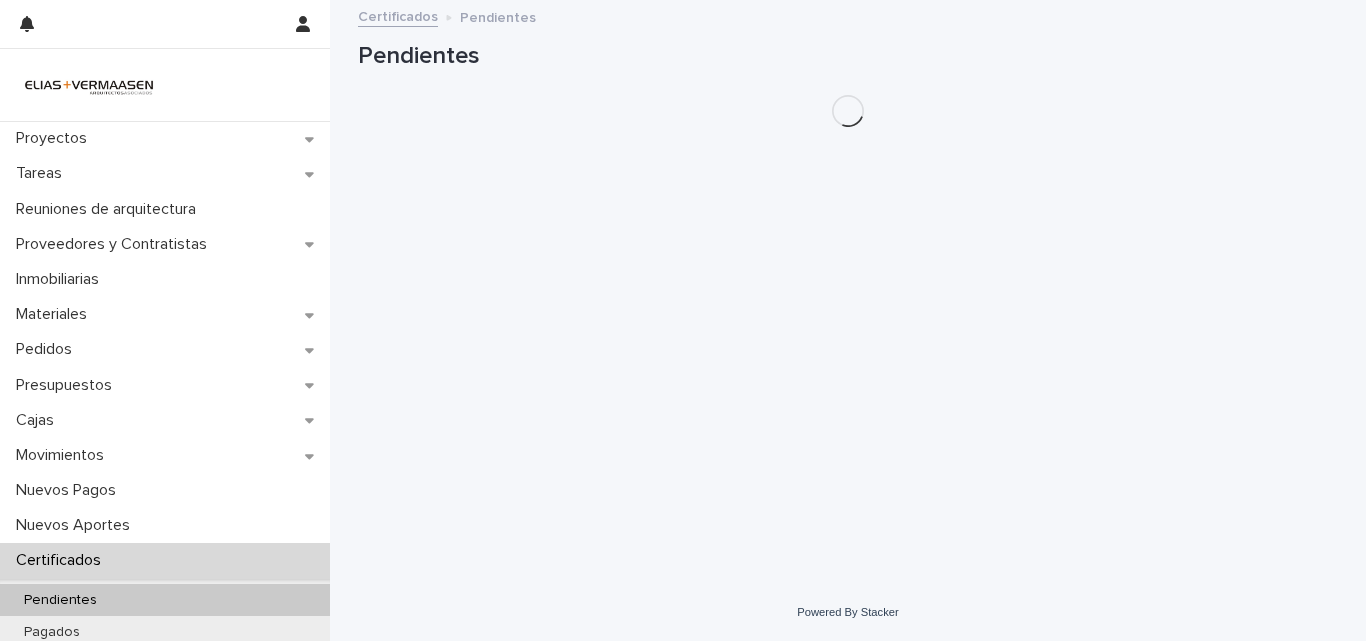 scroll, scrollTop: 0, scrollLeft: 0, axis: both 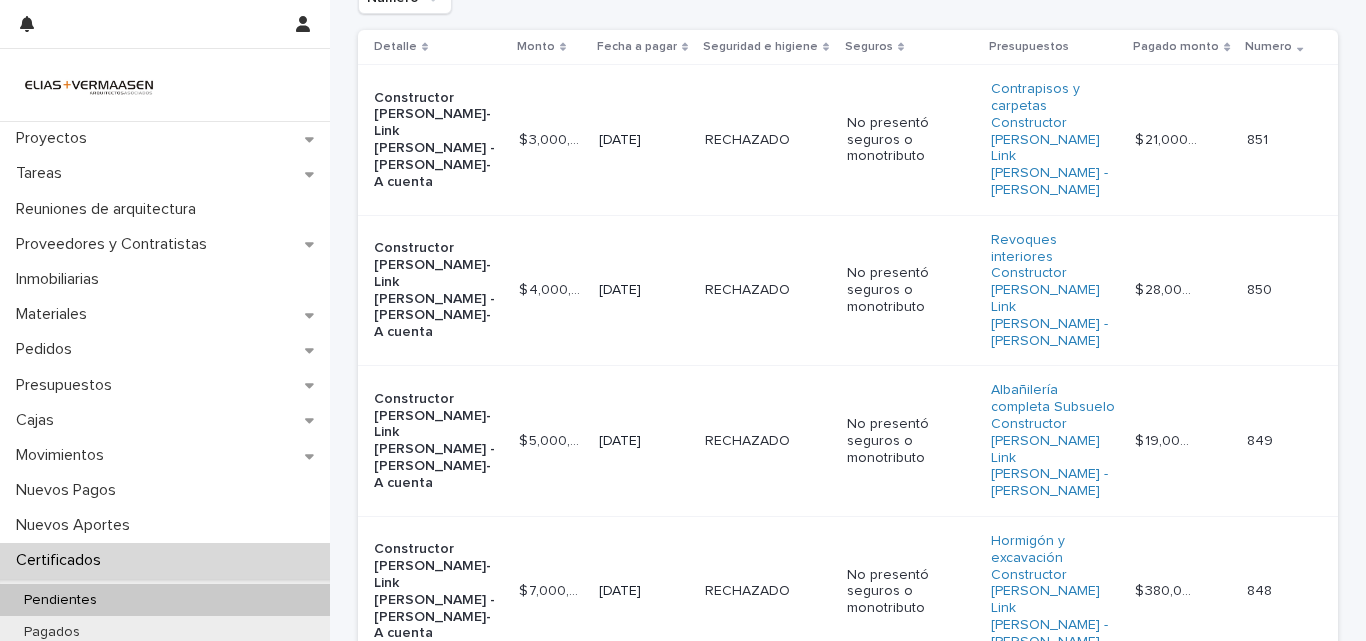 click on "[DATE]" at bounding box center (644, 441) 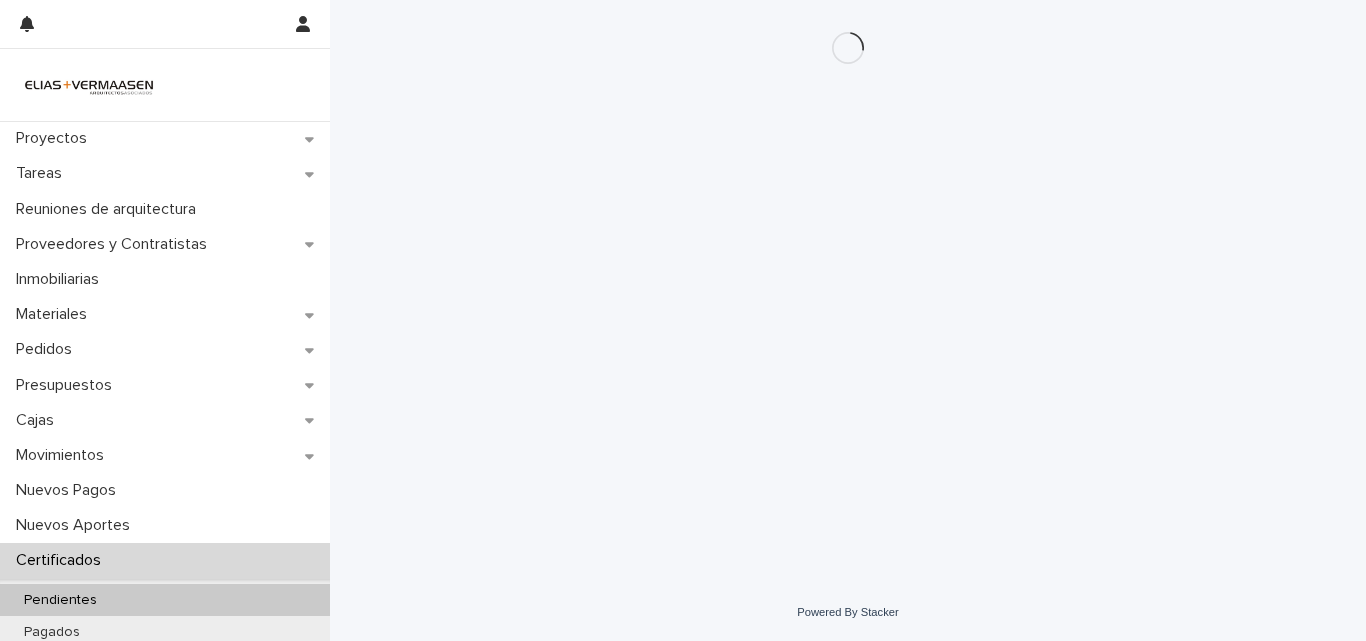 scroll, scrollTop: 0, scrollLeft: 0, axis: both 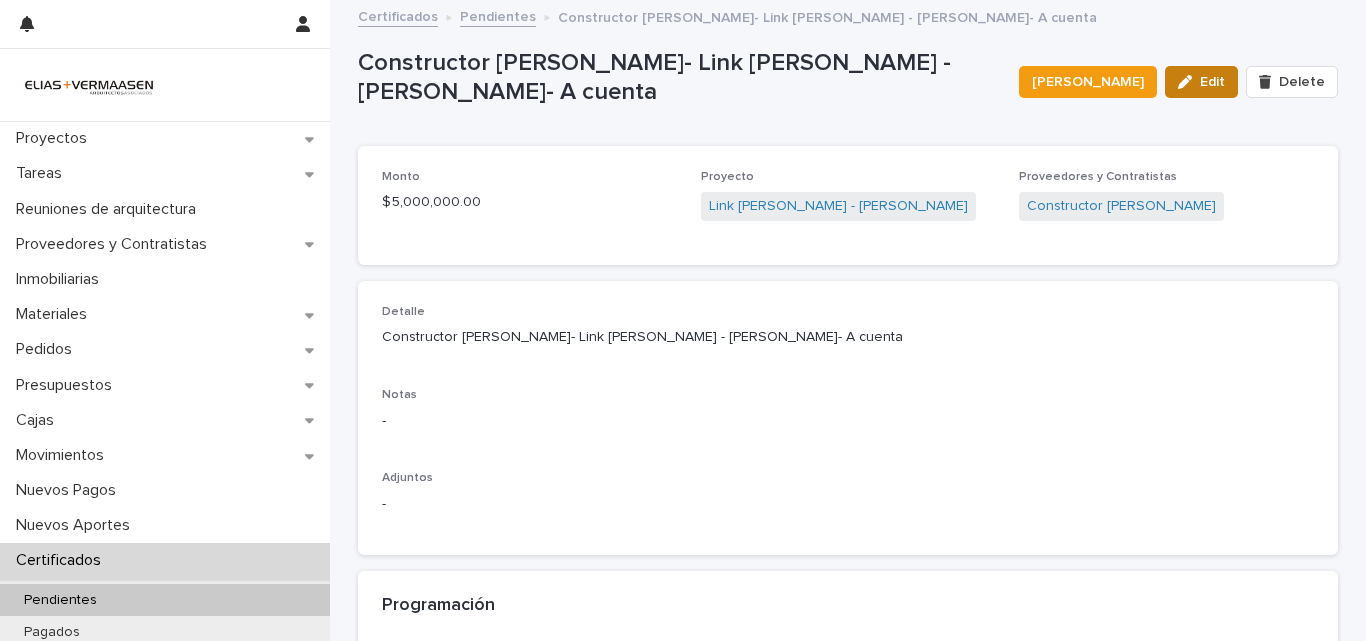 click on "Edit" at bounding box center (1212, 82) 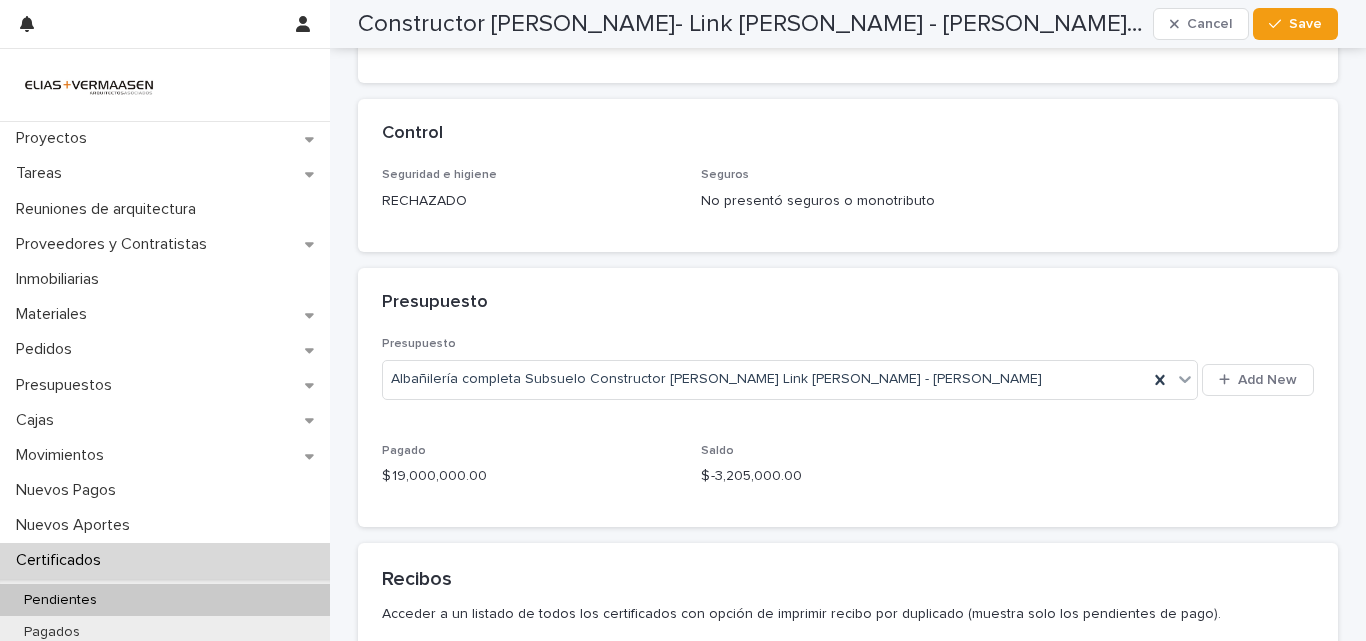 scroll, scrollTop: 801, scrollLeft: 0, axis: vertical 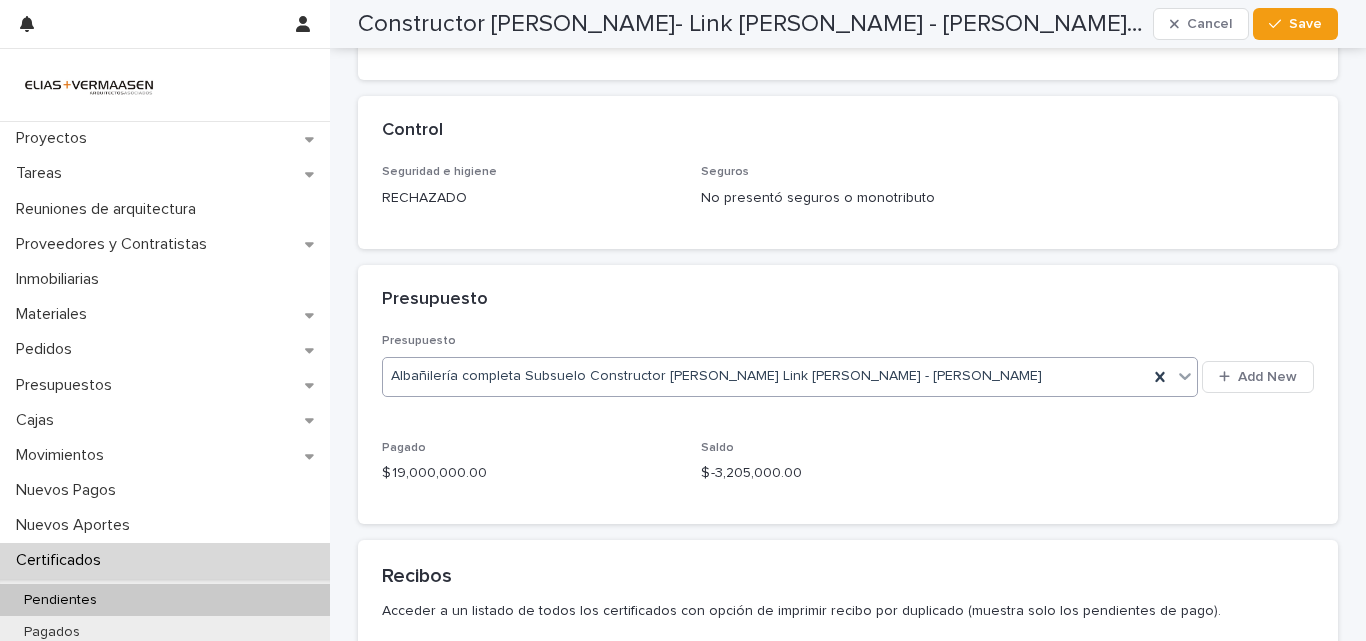 drag, startPoint x: 1152, startPoint y: 367, endPoint x: 897, endPoint y: 368, distance: 255.00197 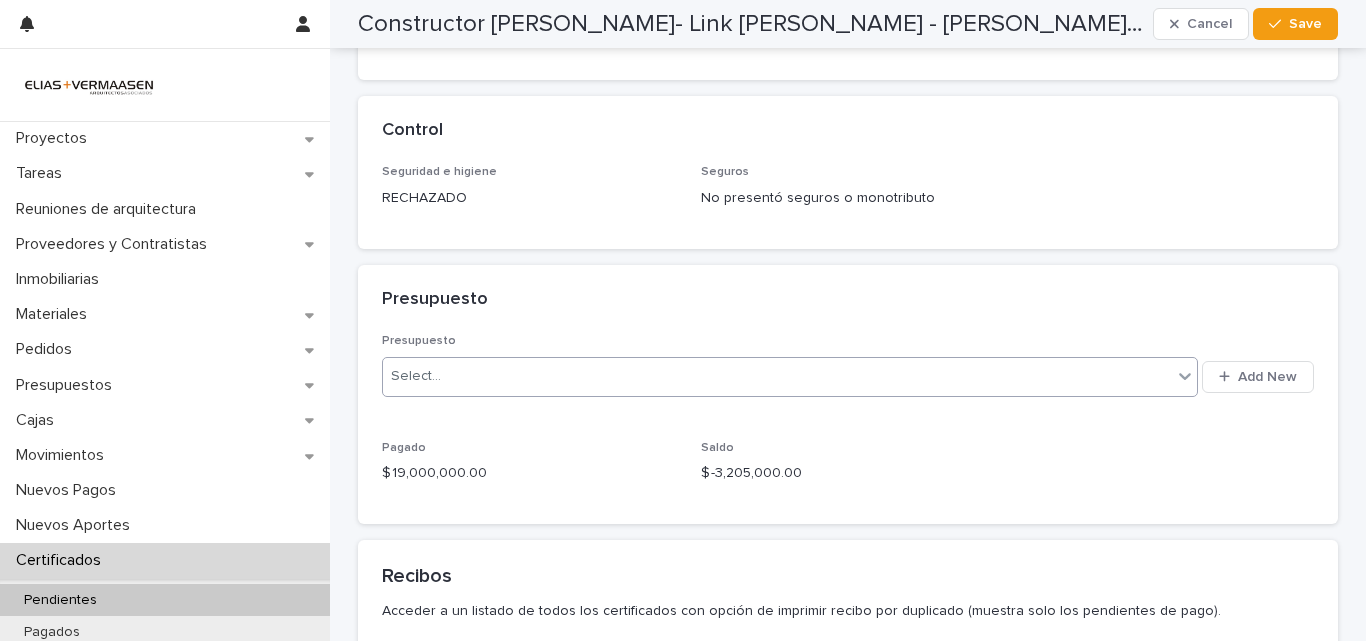 click on "Select..." at bounding box center (777, 376) 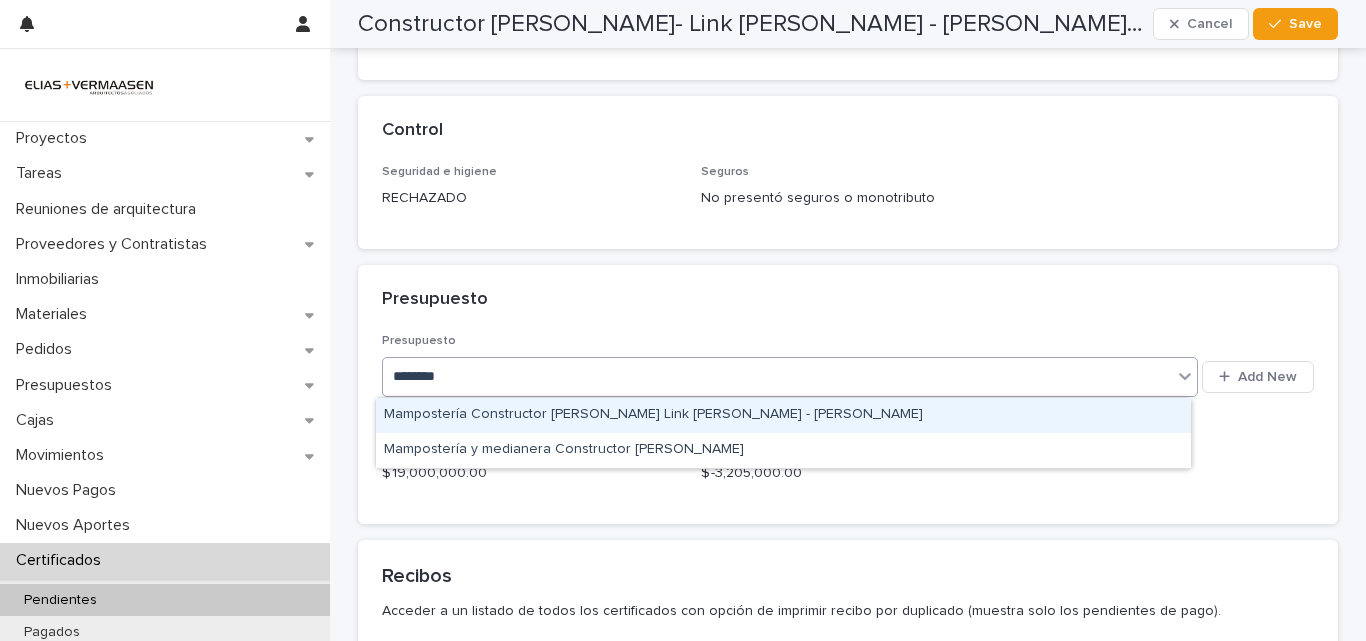 type on "*********" 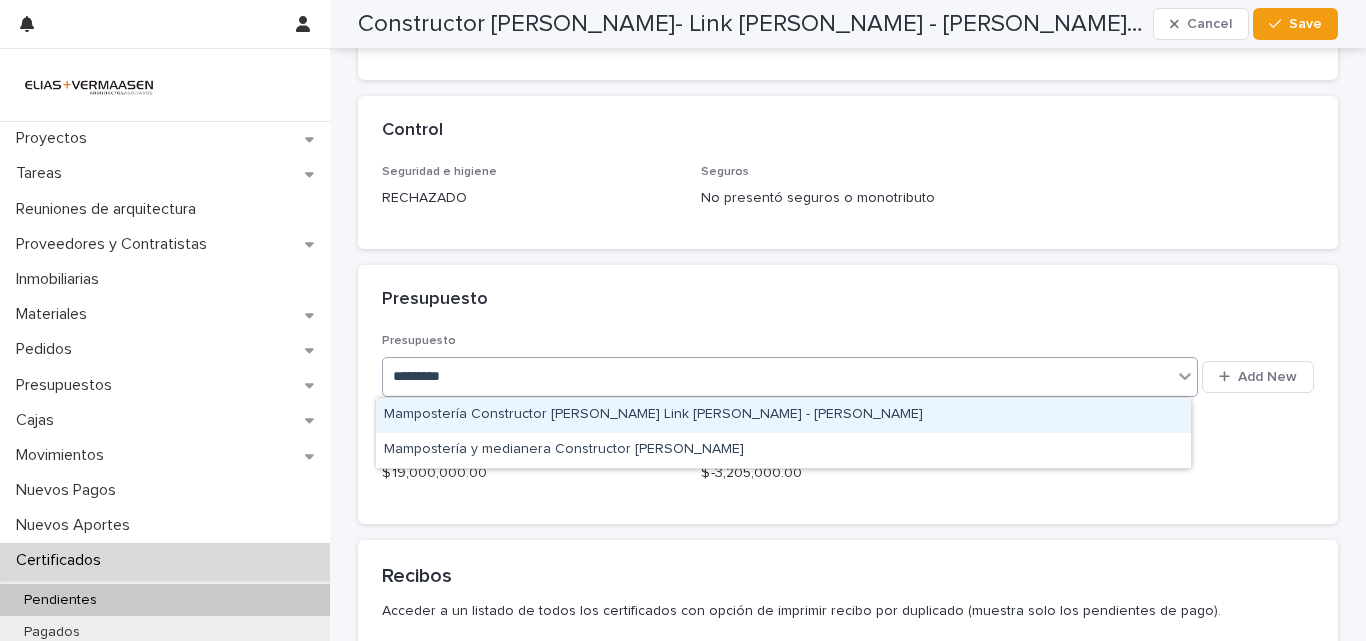 click on "Mampostería Constructor [PERSON_NAME] Link [PERSON_NAME] - [PERSON_NAME]" at bounding box center (783, 415) 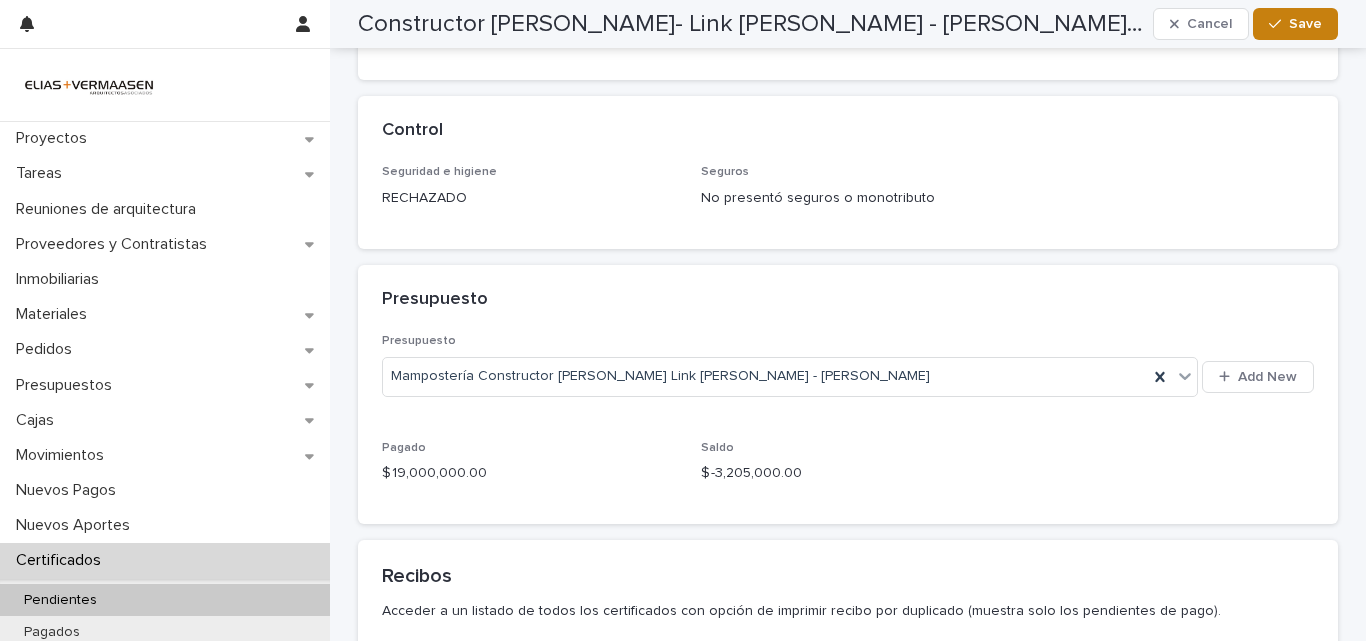 click on "Save" at bounding box center [1305, 24] 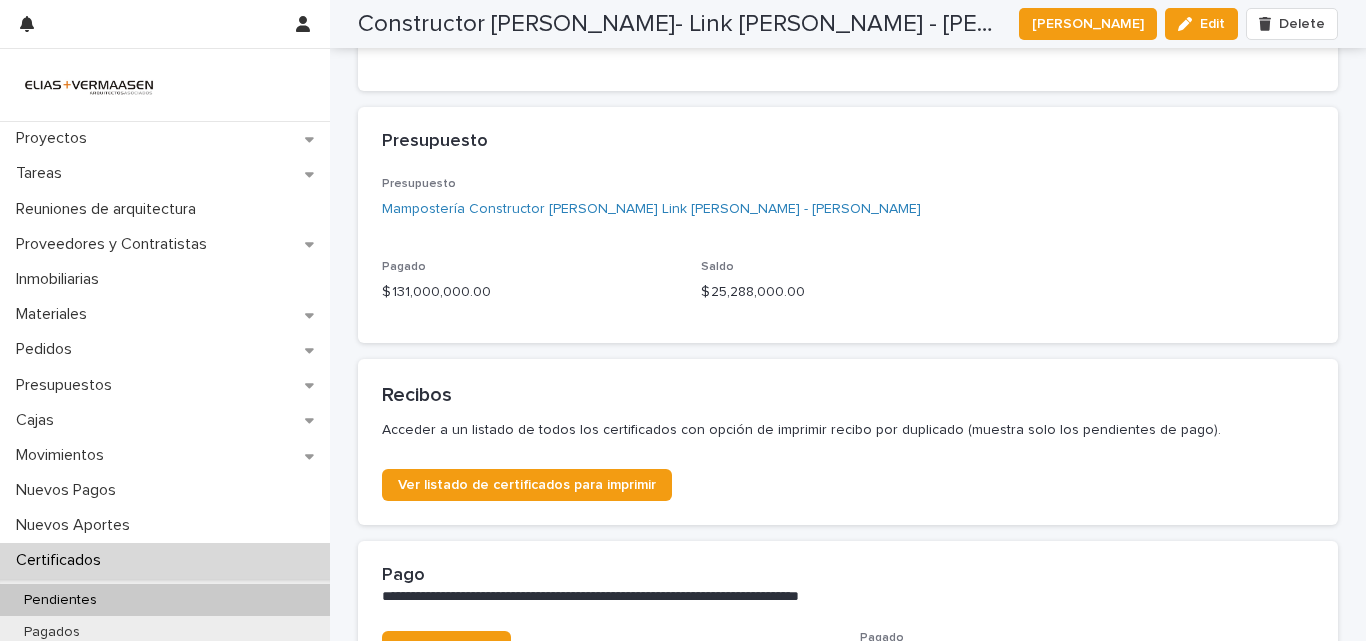 scroll, scrollTop: 710, scrollLeft: 0, axis: vertical 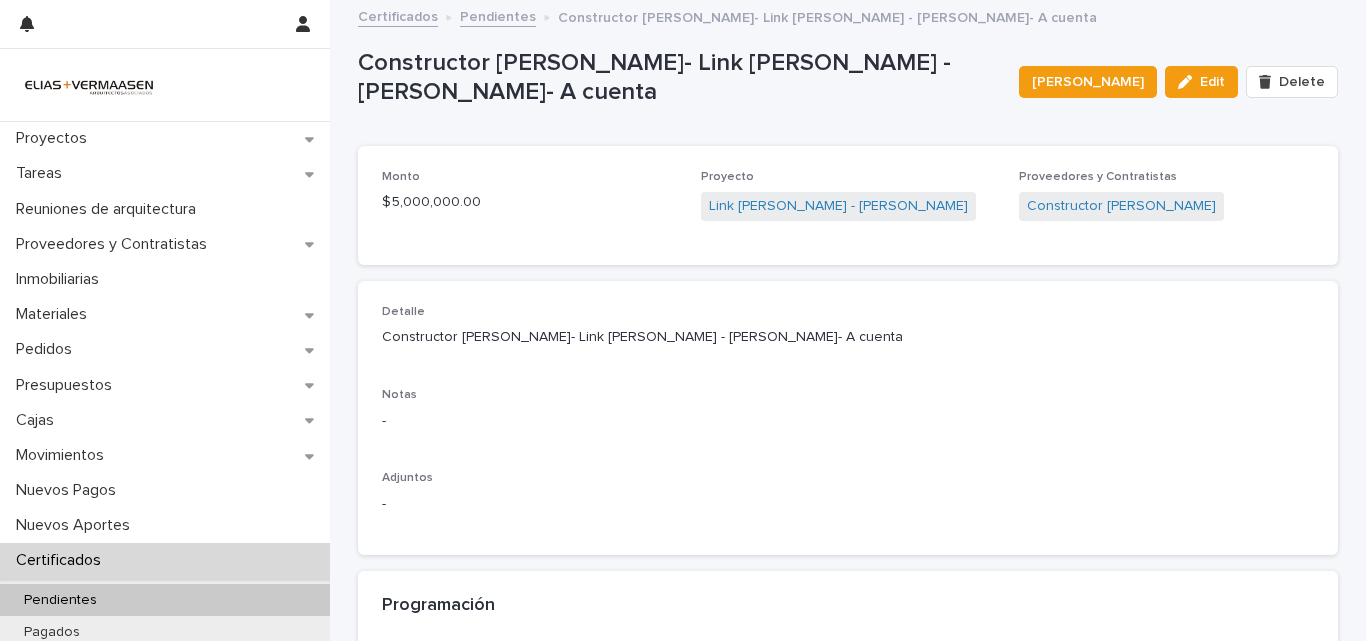 click on "Certificados" at bounding box center (62, 560) 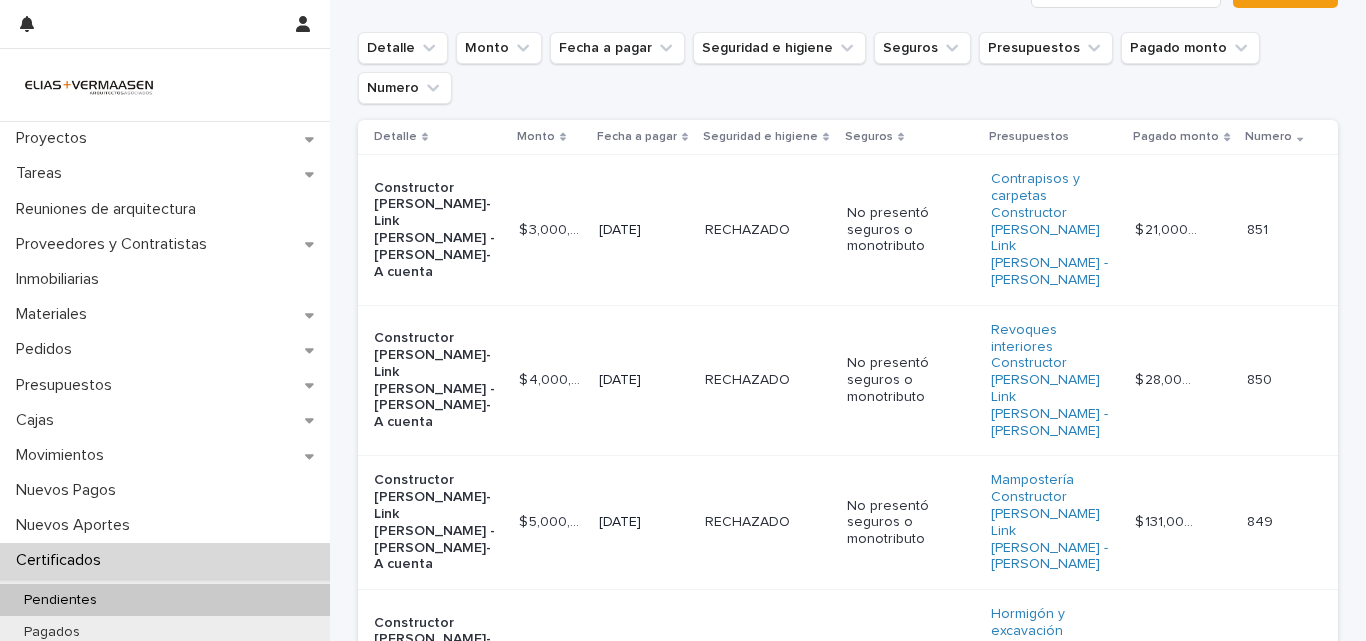 scroll, scrollTop: 61, scrollLeft: 0, axis: vertical 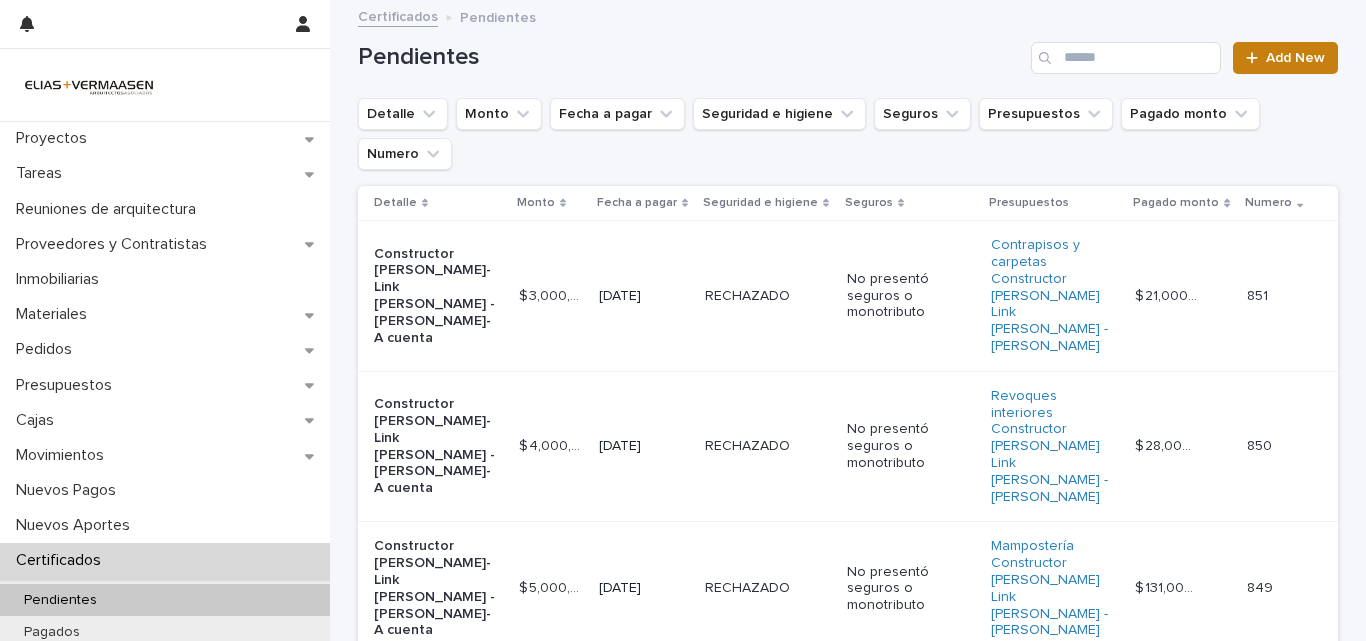 click on "Add New" at bounding box center [1295, 58] 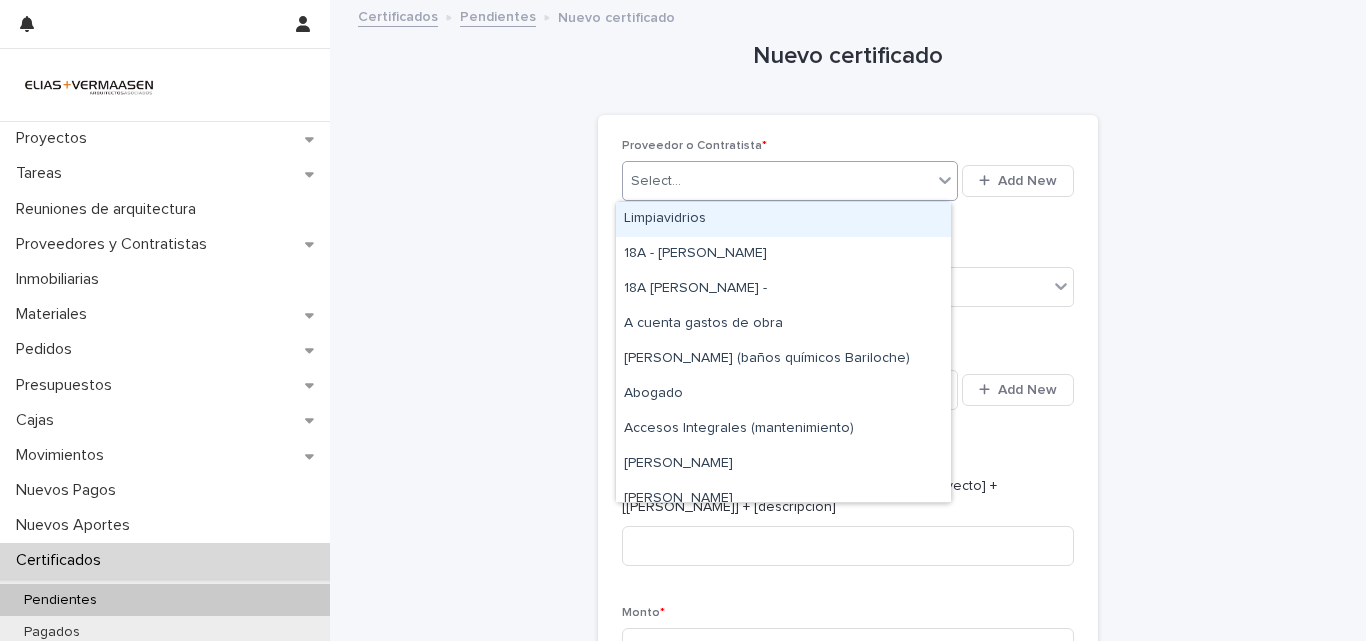 click on "Select..." at bounding box center (777, 181) 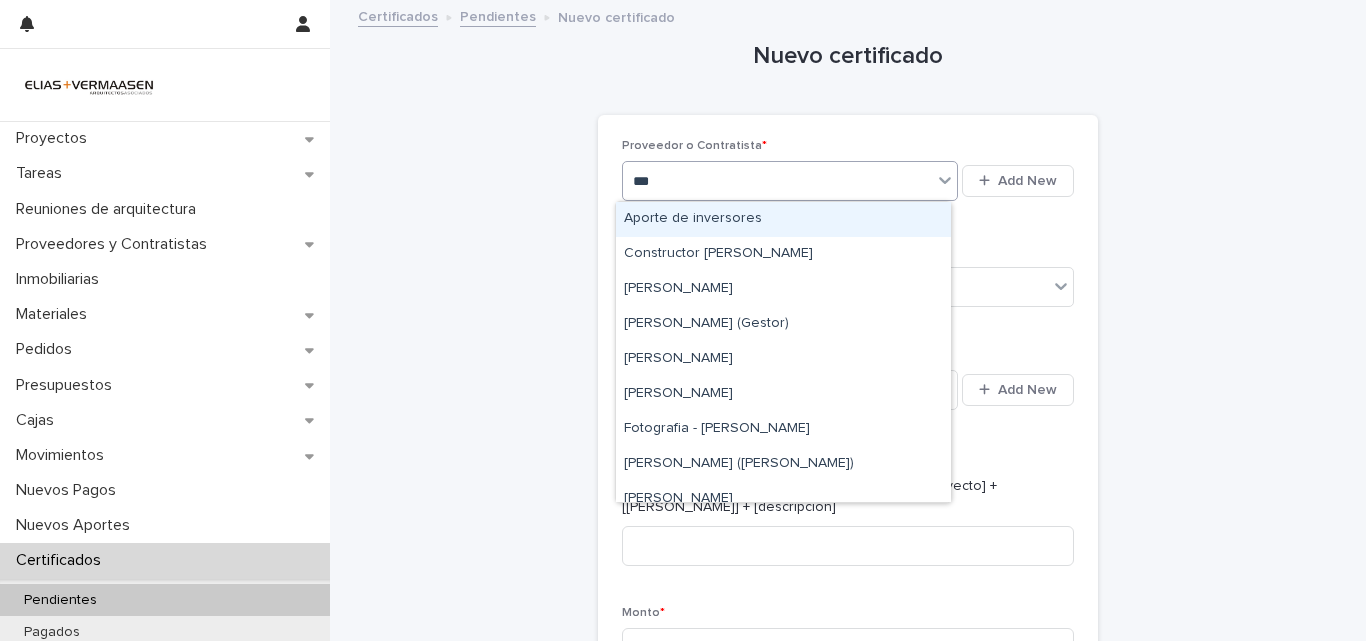 type on "****" 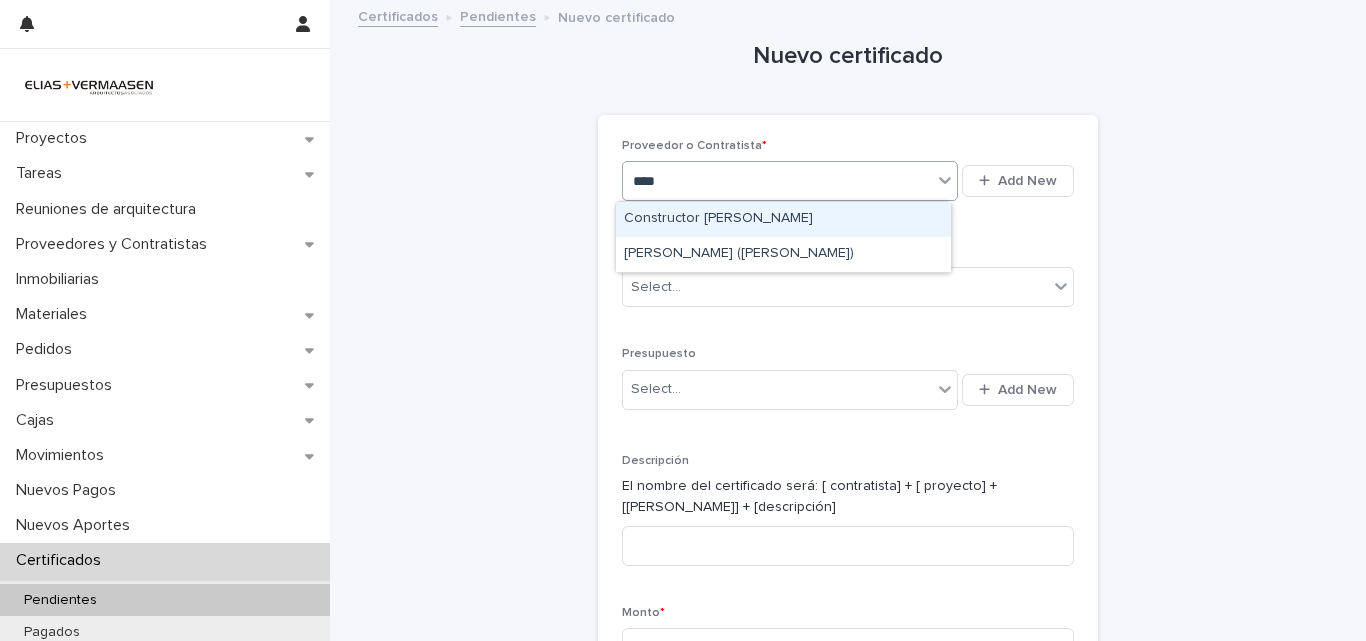 click on "Constructor [PERSON_NAME]" at bounding box center (783, 219) 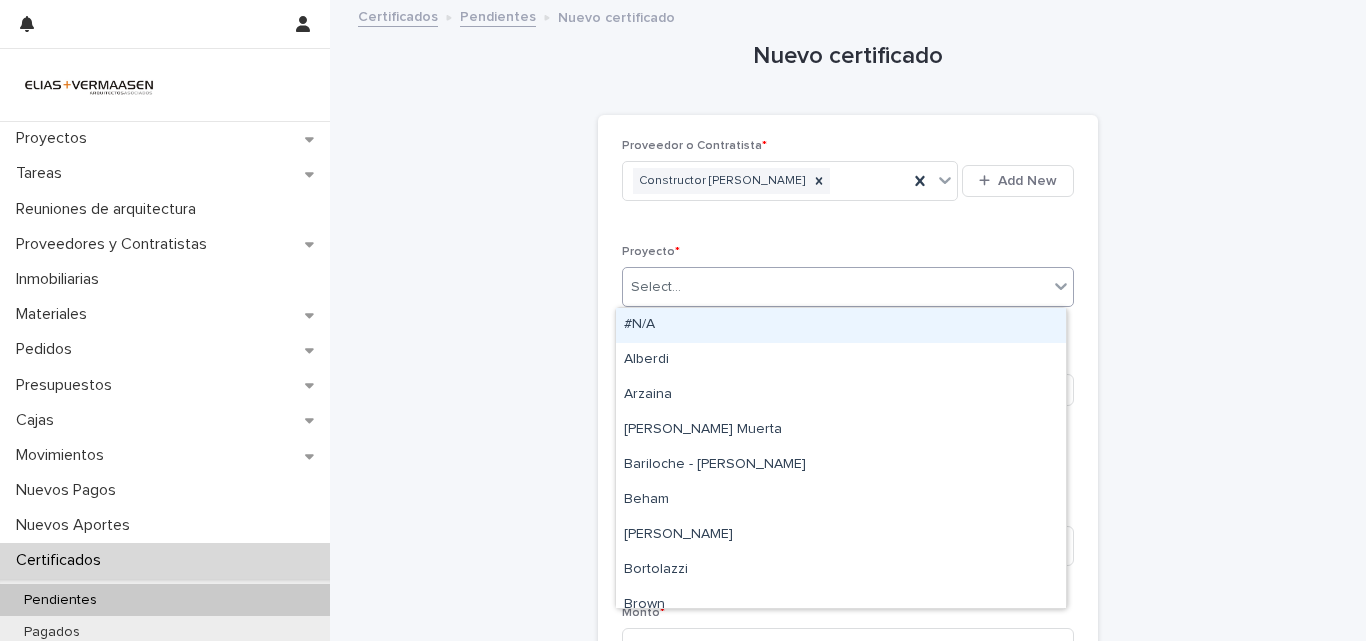 click on "Select..." at bounding box center [835, 287] 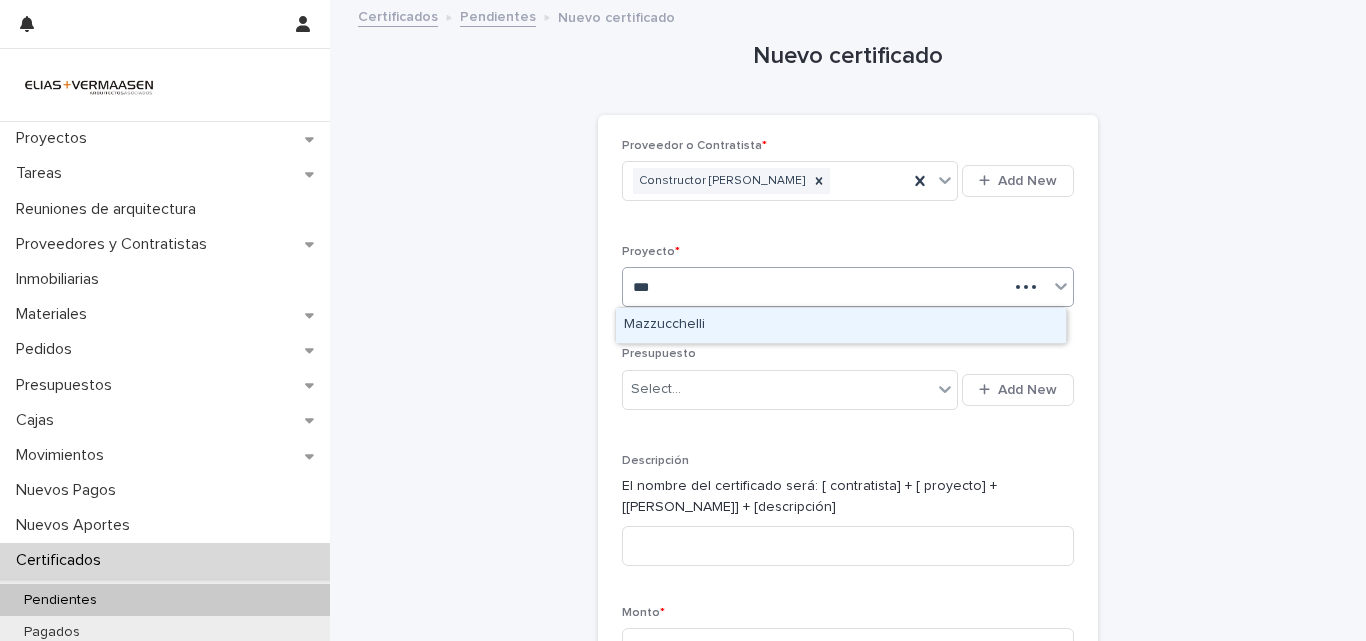 type on "****" 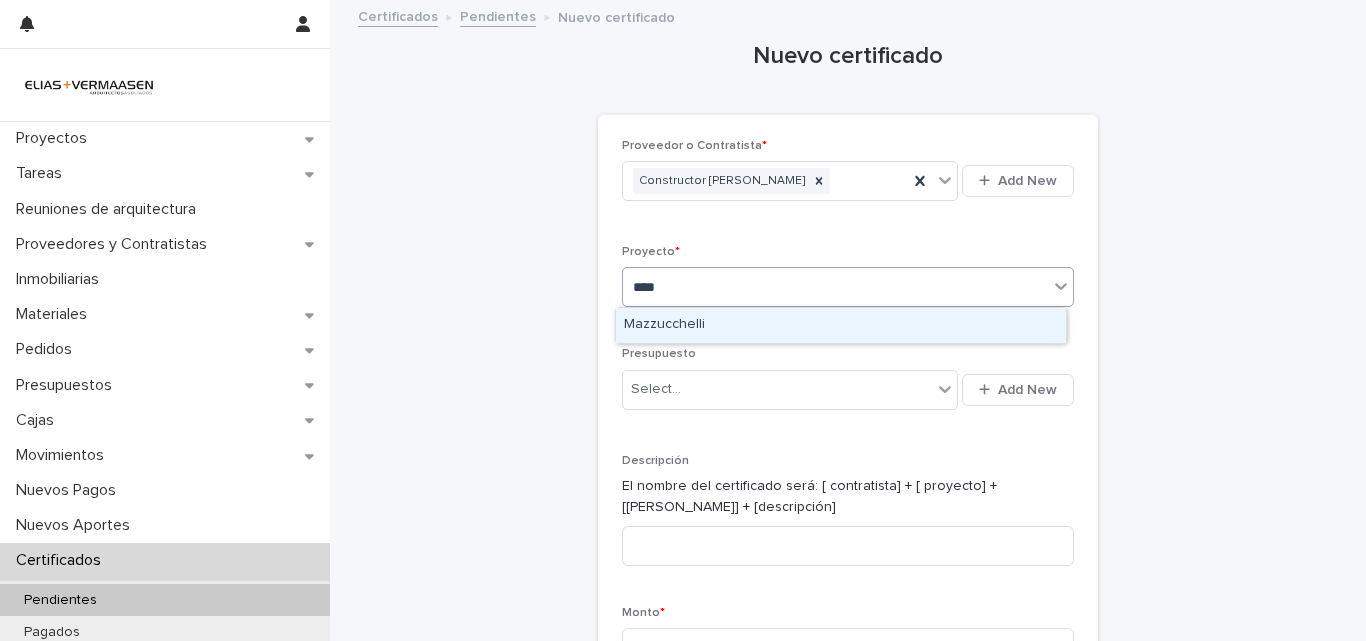 click on "Mazzucchelli" at bounding box center (841, 325) 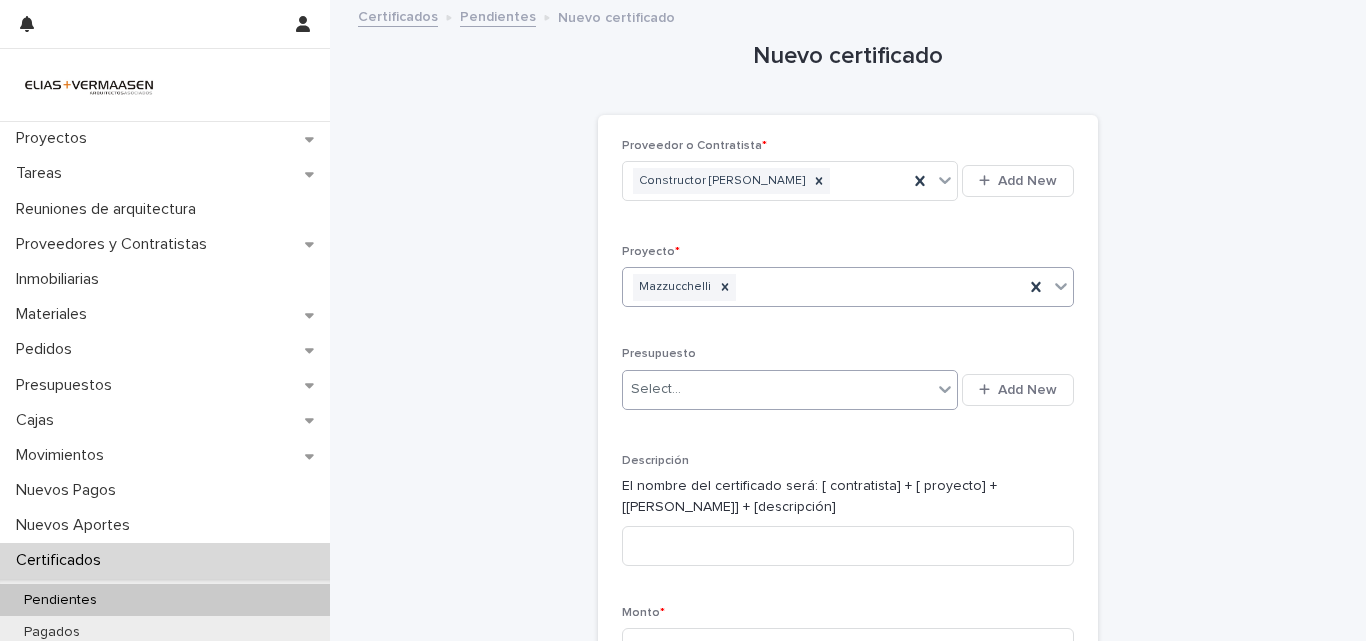 click on "Select..." at bounding box center (777, 389) 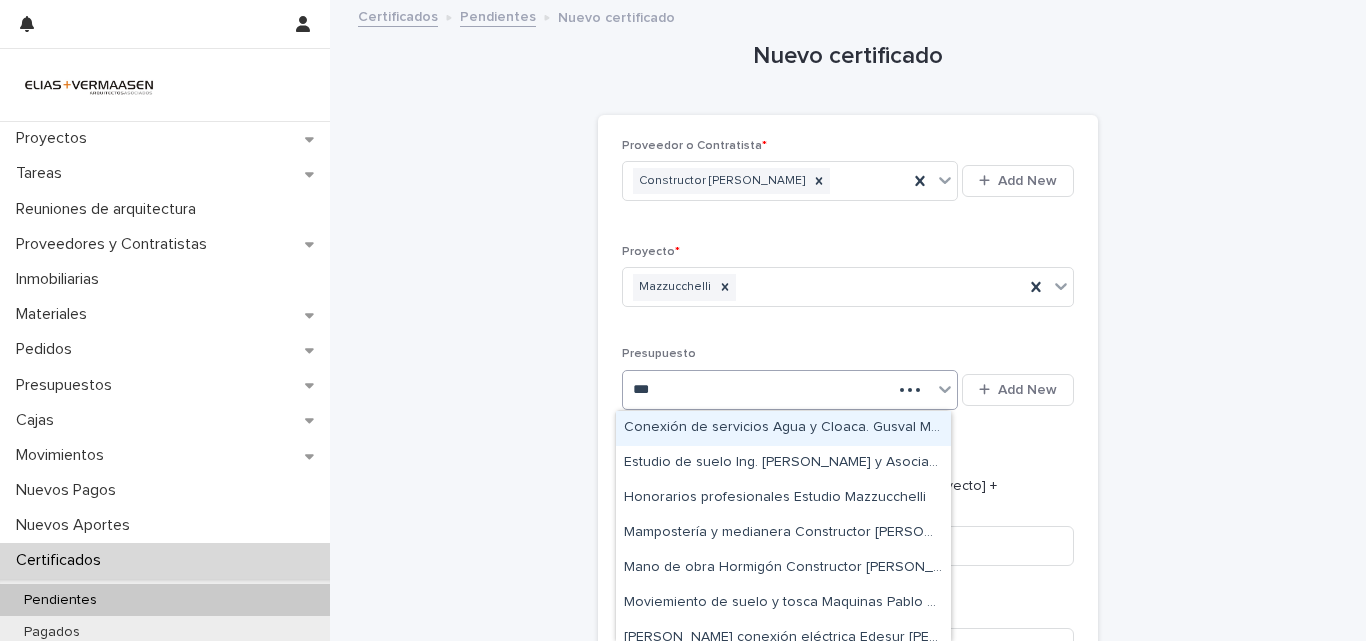type on "****" 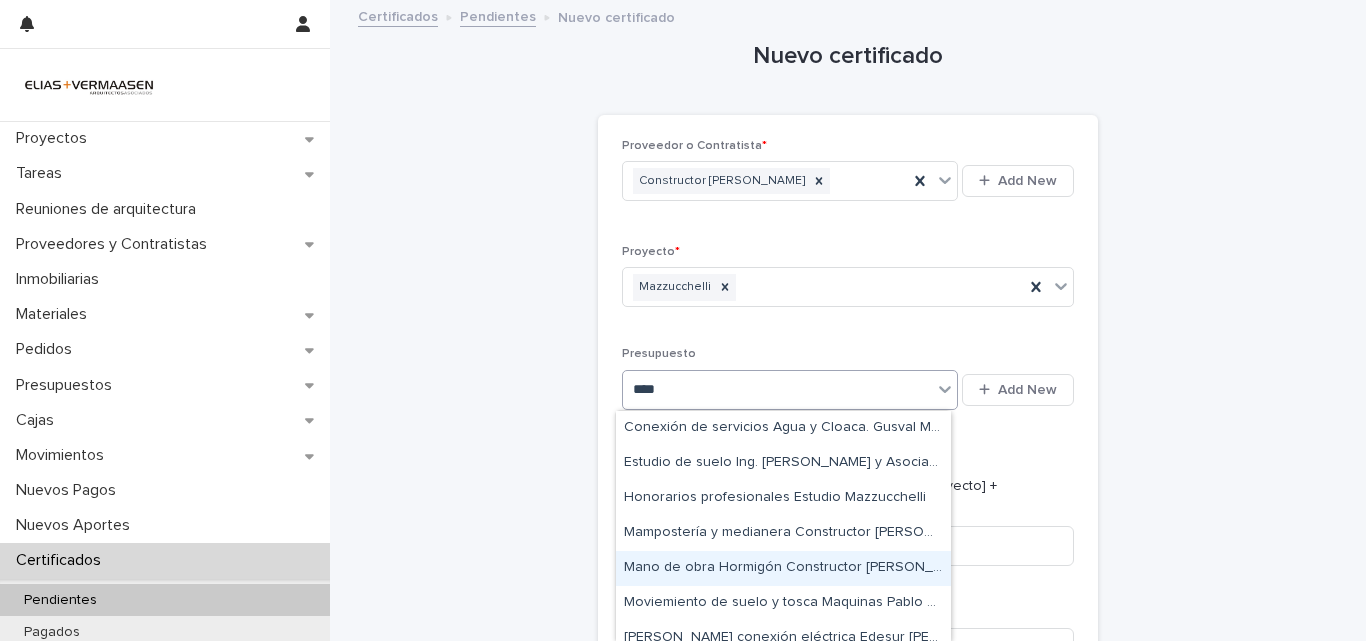 click on "Mano de obra Hormigón Constructor [PERSON_NAME]" at bounding box center [783, 568] 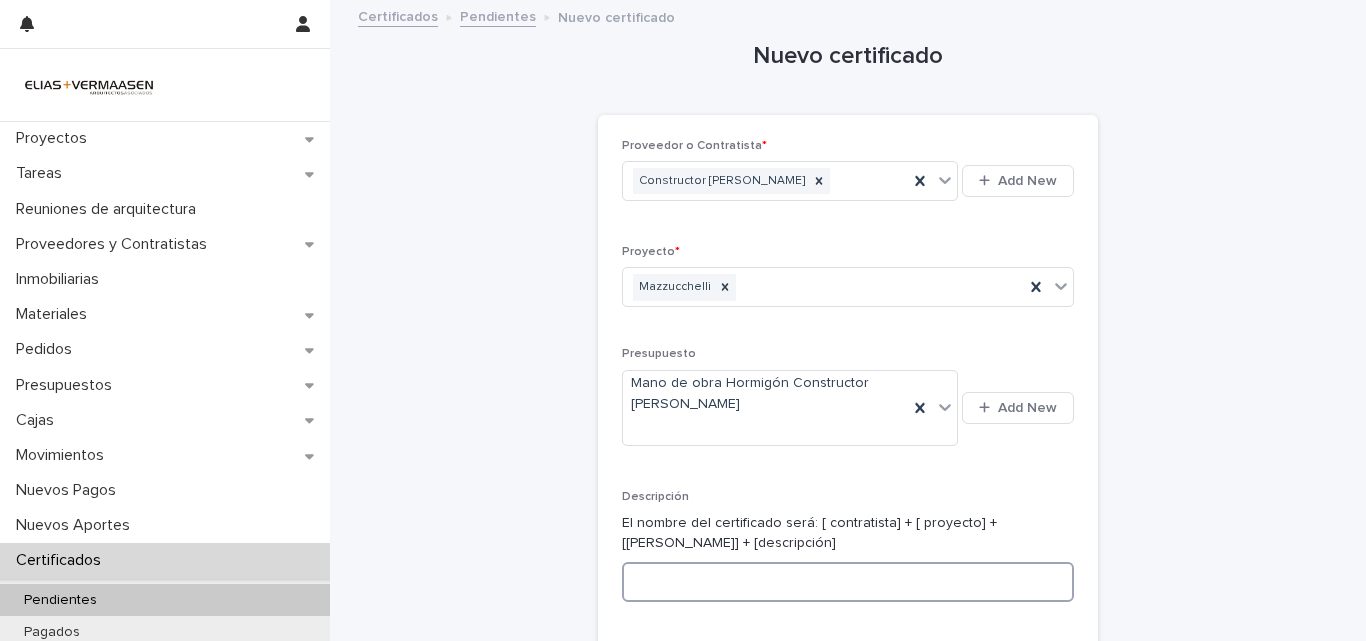 click at bounding box center [848, 582] 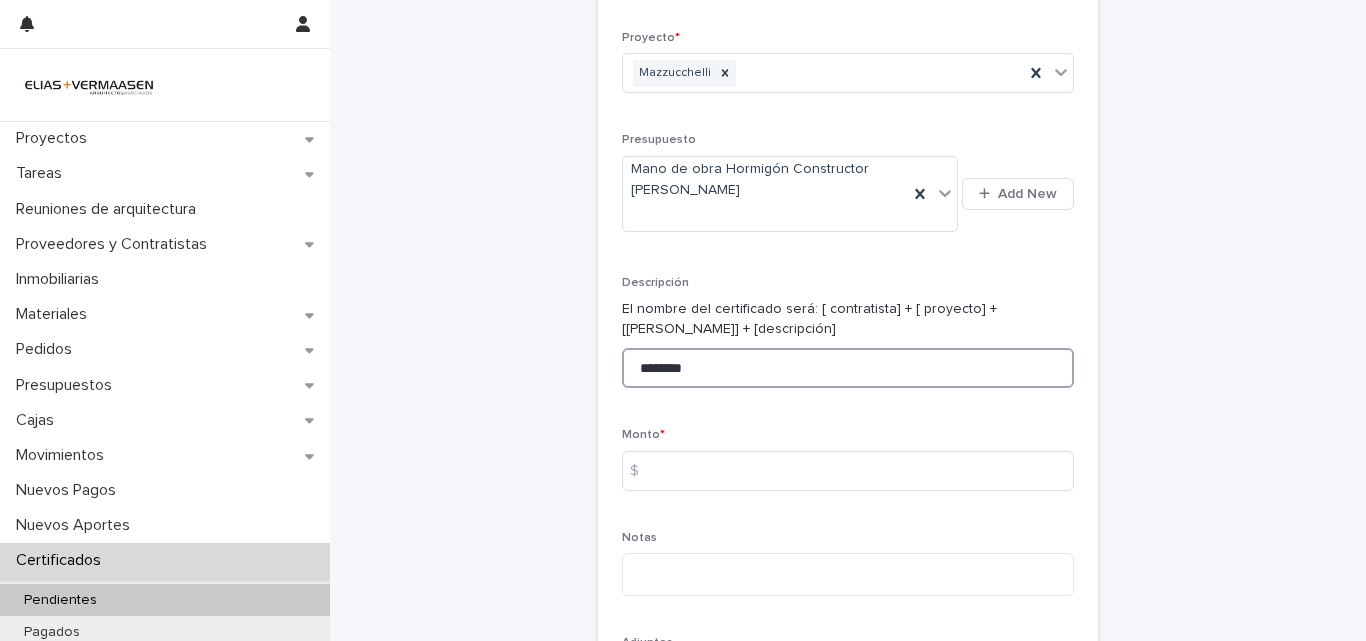 scroll, scrollTop: 267, scrollLeft: 0, axis: vertical 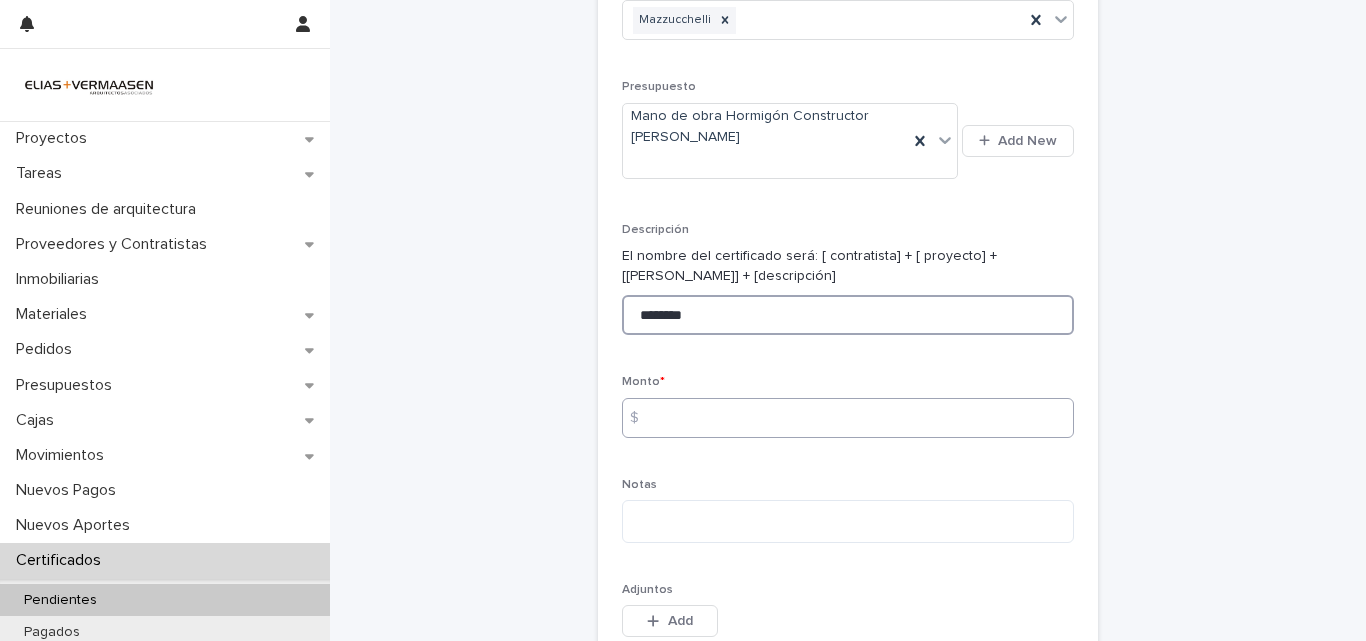 type on "********" 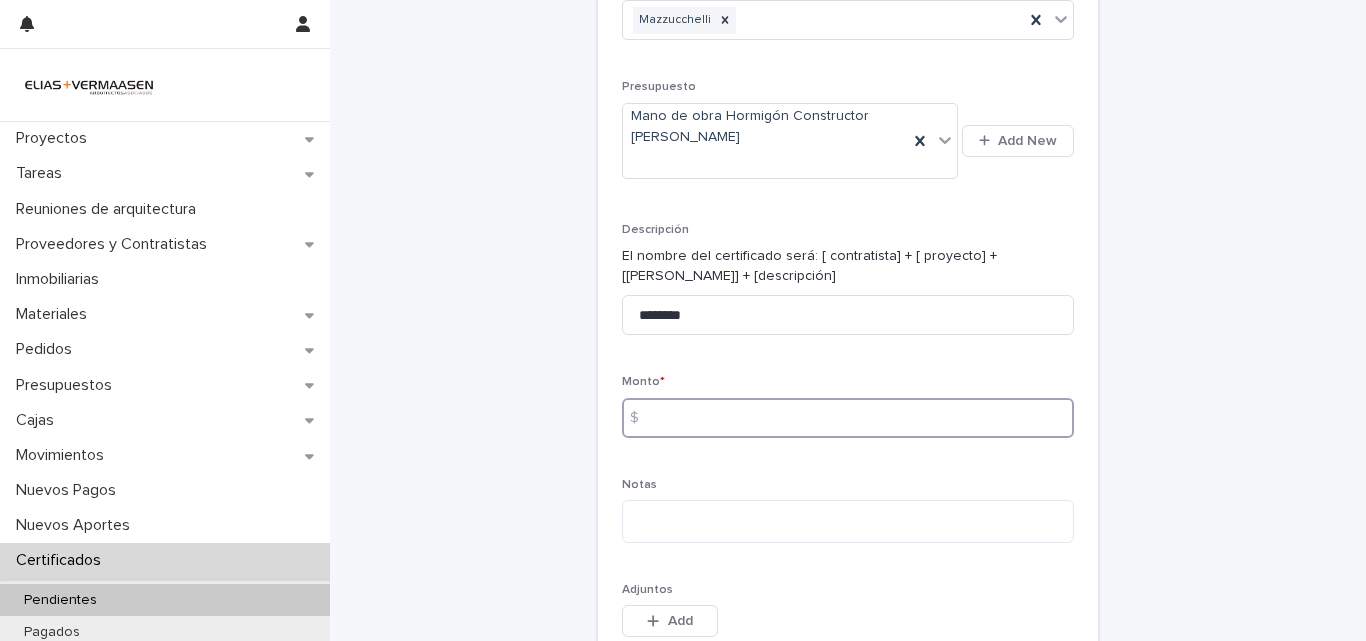 click at bounding box center [848, 418] 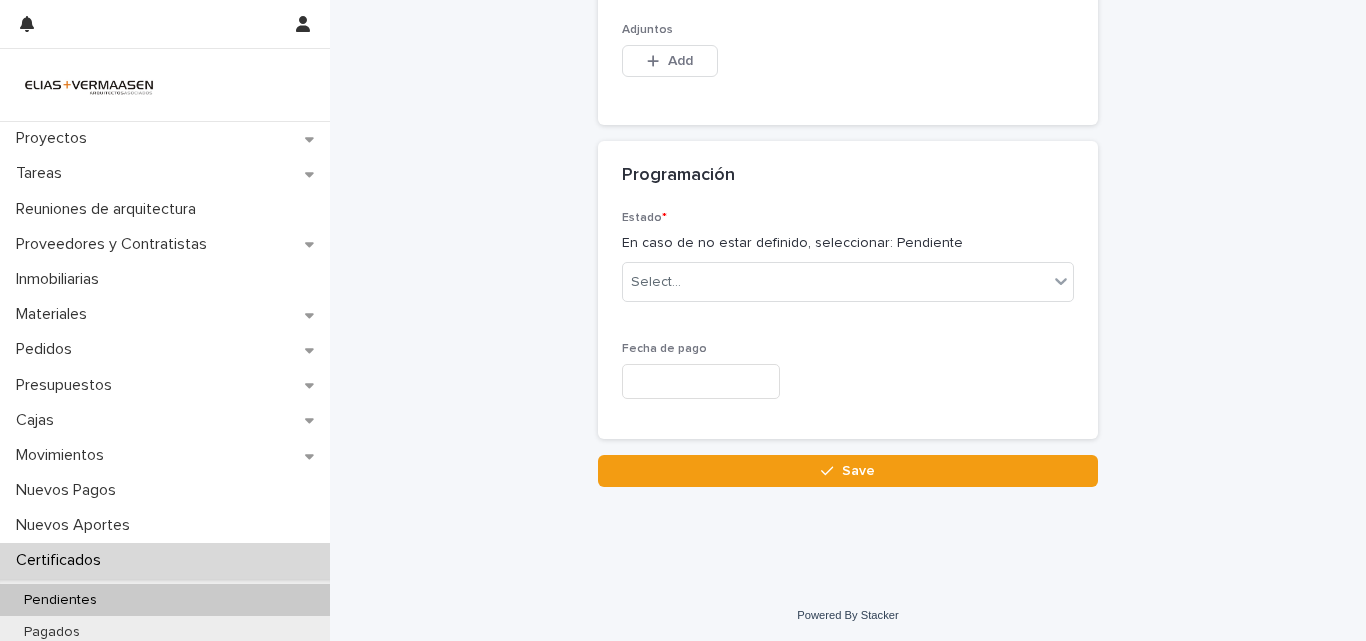 scroll, scrollTop: 829, scrollLeft: 0, axis: vertical 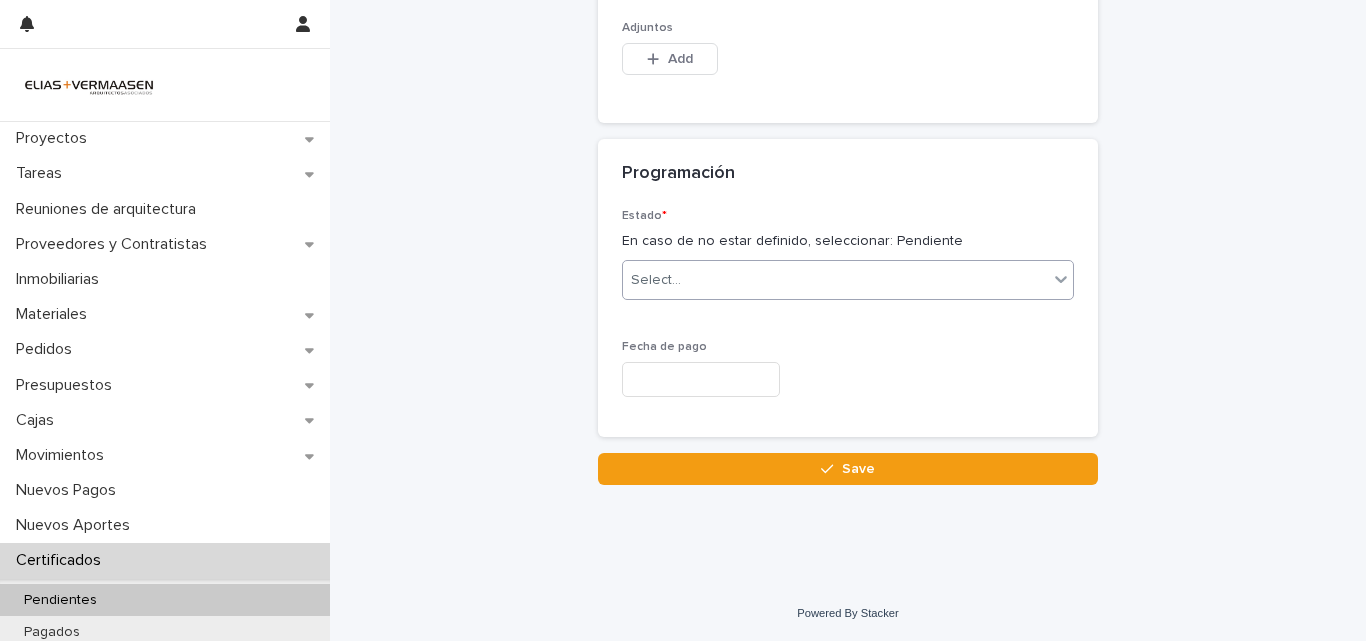 type on "*******" 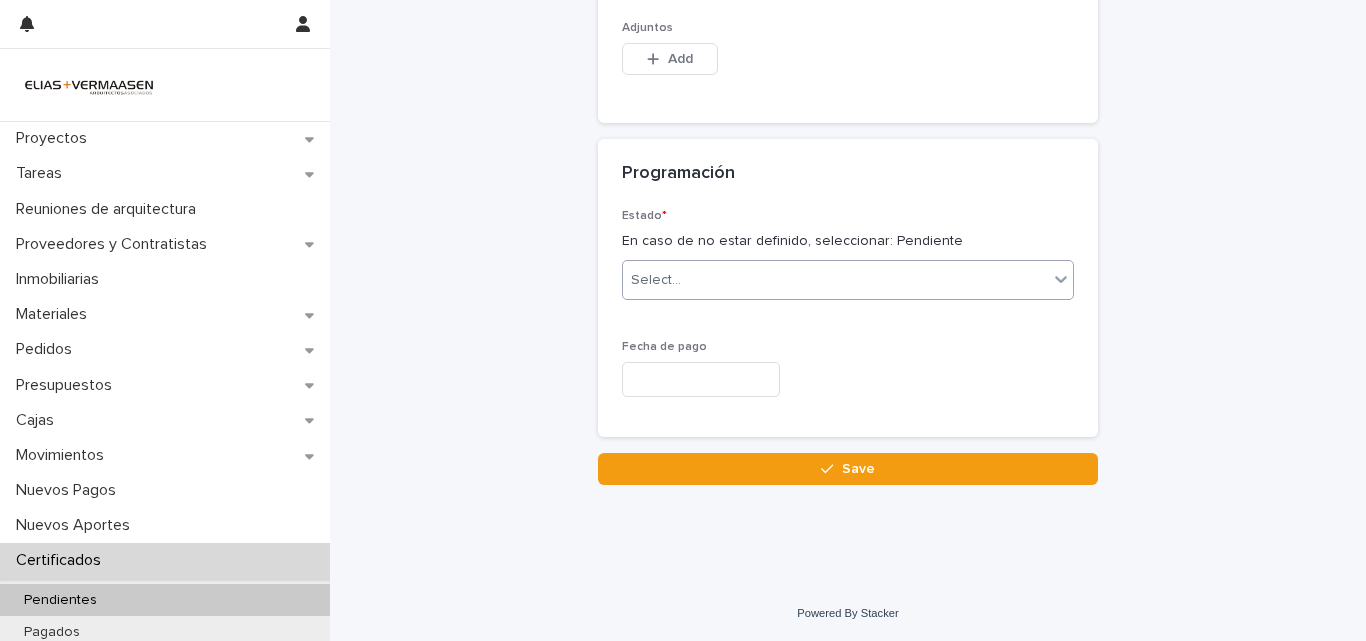 click on "Select..." at bounding box center [835, 280] 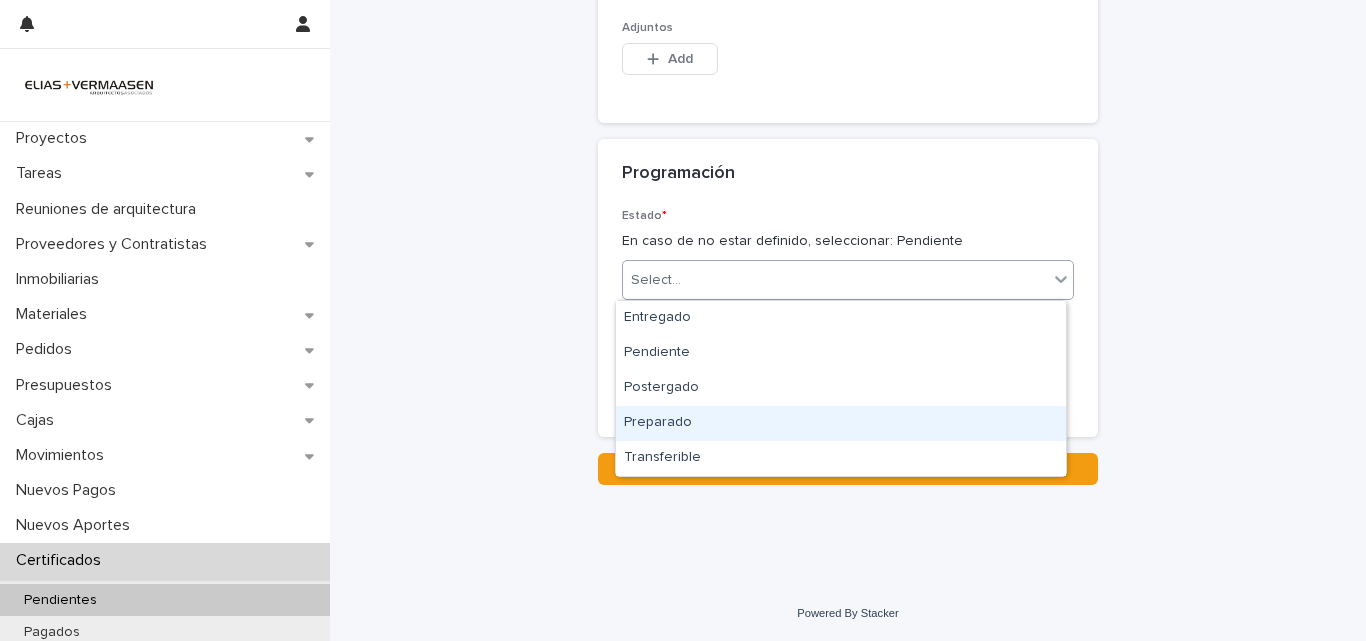 click on "Preparado" at bounding box center (841, 423) 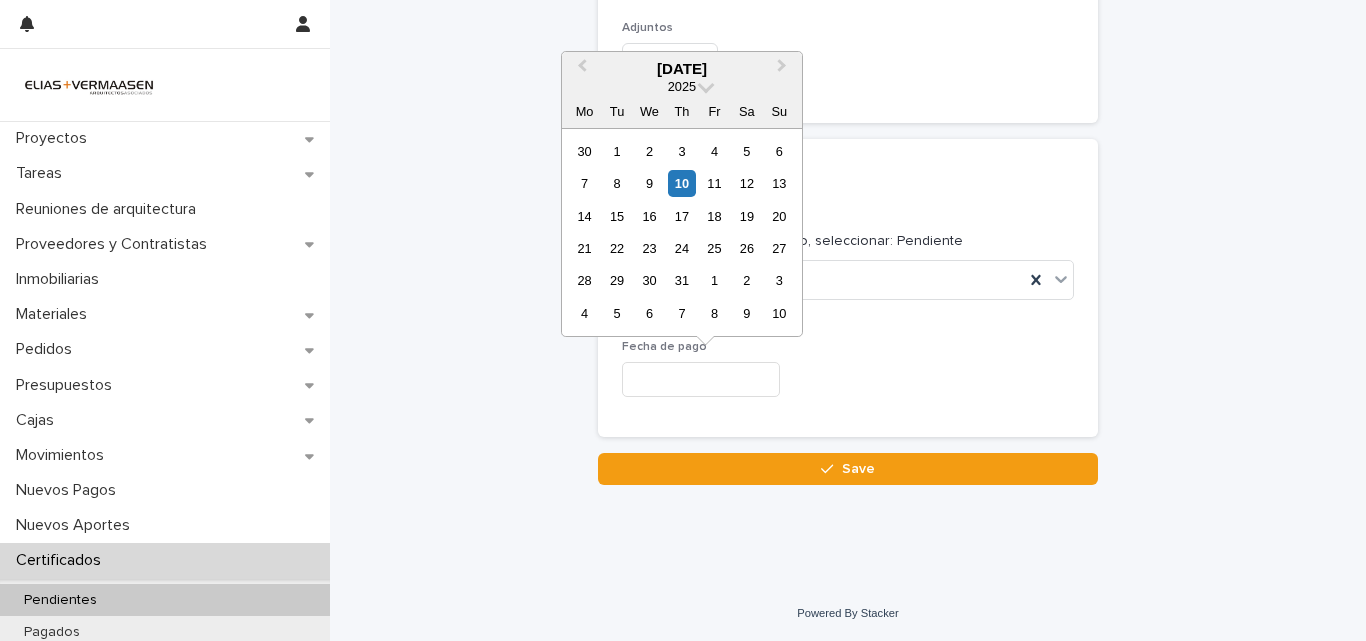 click at bounding box center (701, 379) 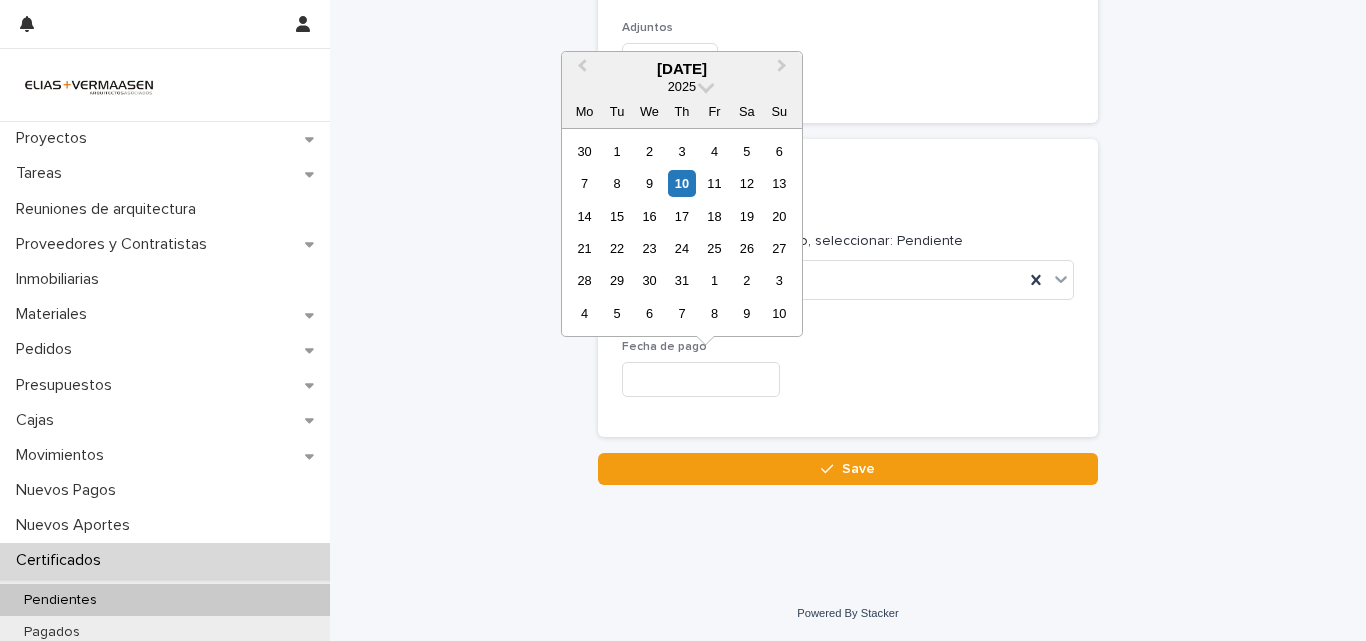 click on "10" at bounding box center (681, 183) 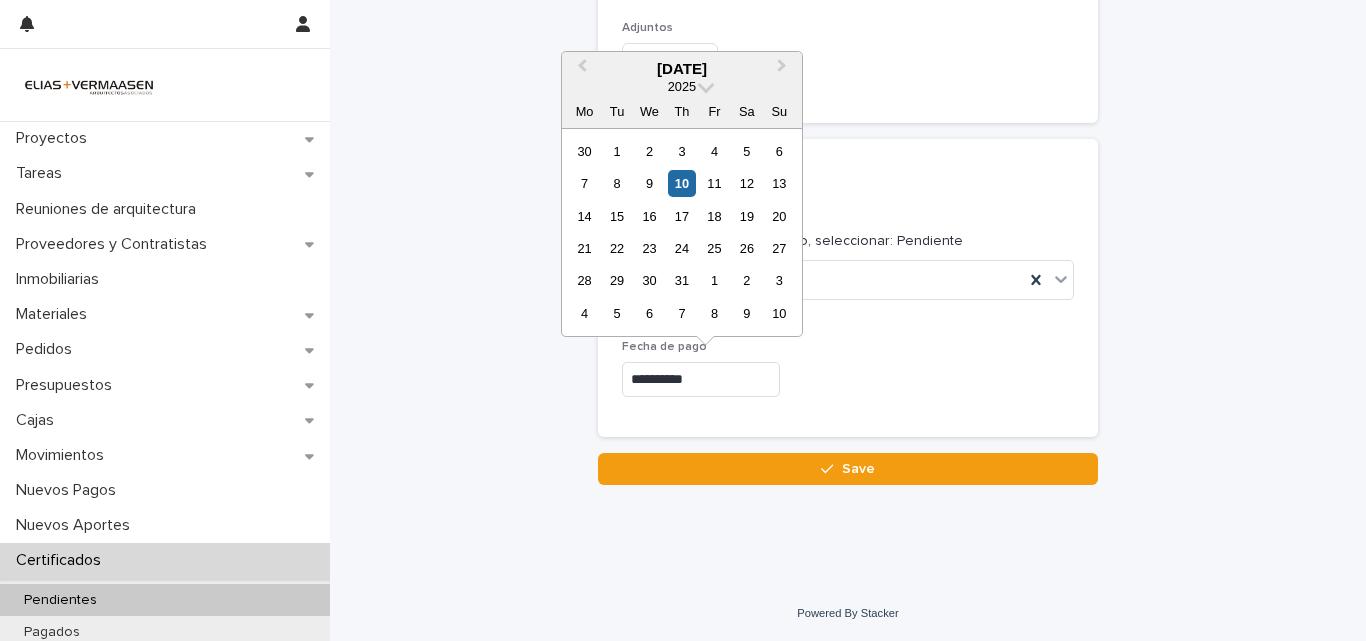 click on "**********" at bounding box center [701, 379] 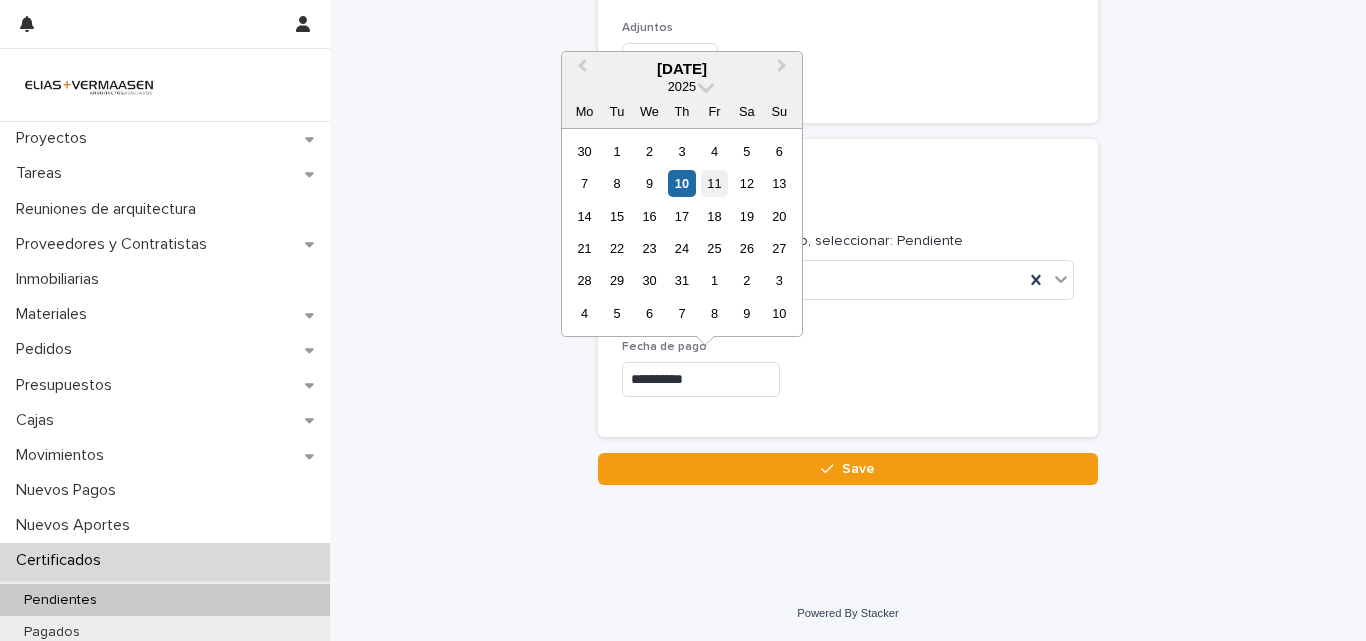 click on "11" at bounding box center [714, 183] 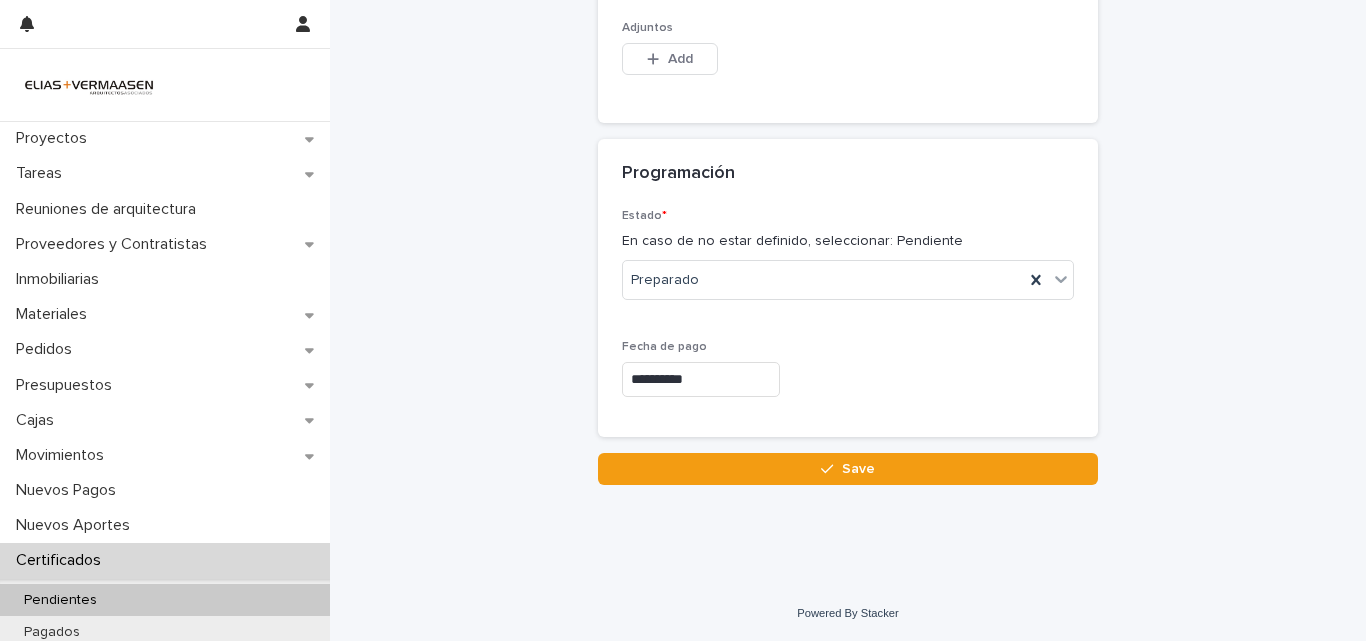 type on "**********" 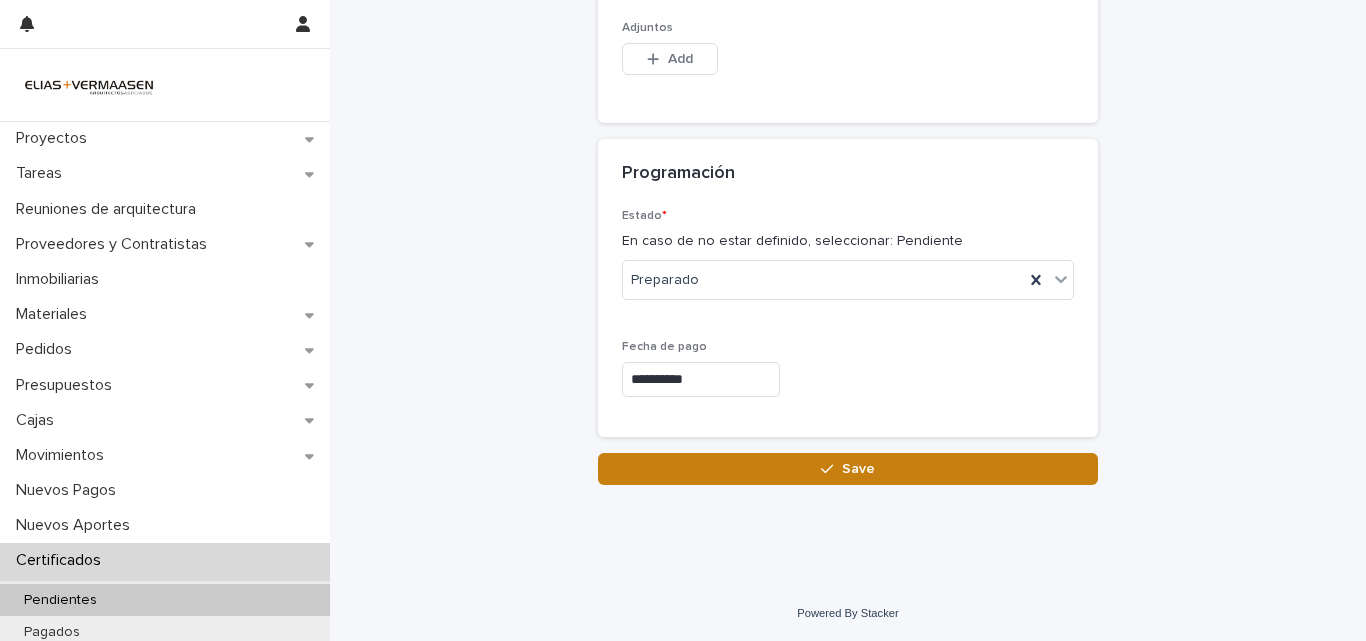 click on "Save" at bounding box center [848, 469] 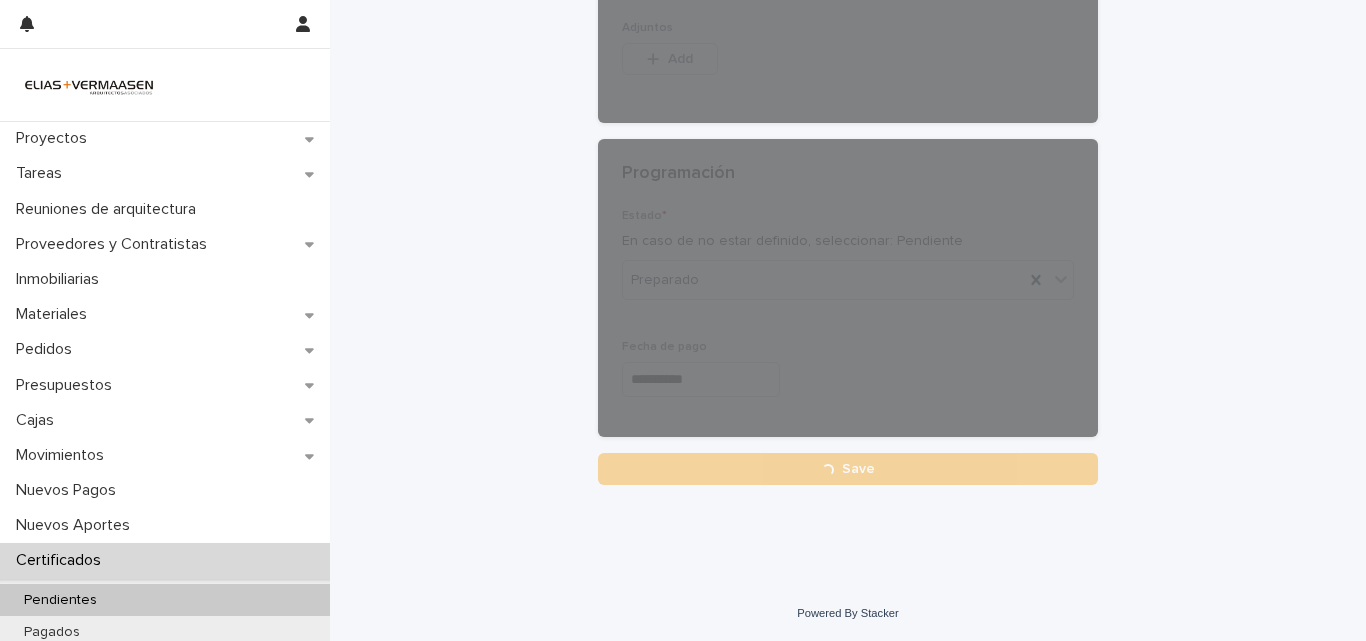 click on "**********" at bounding box center [683, 320] 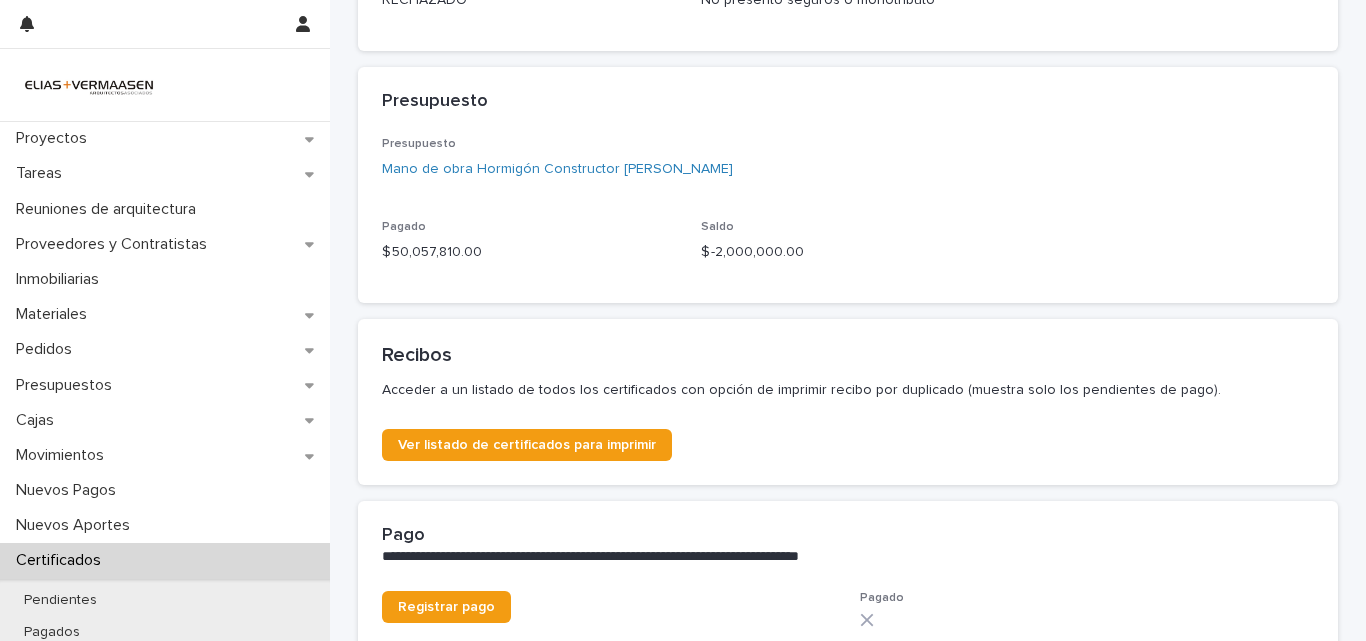 scroll, scrollTop: 0, scrollLeft: 0, axis: both 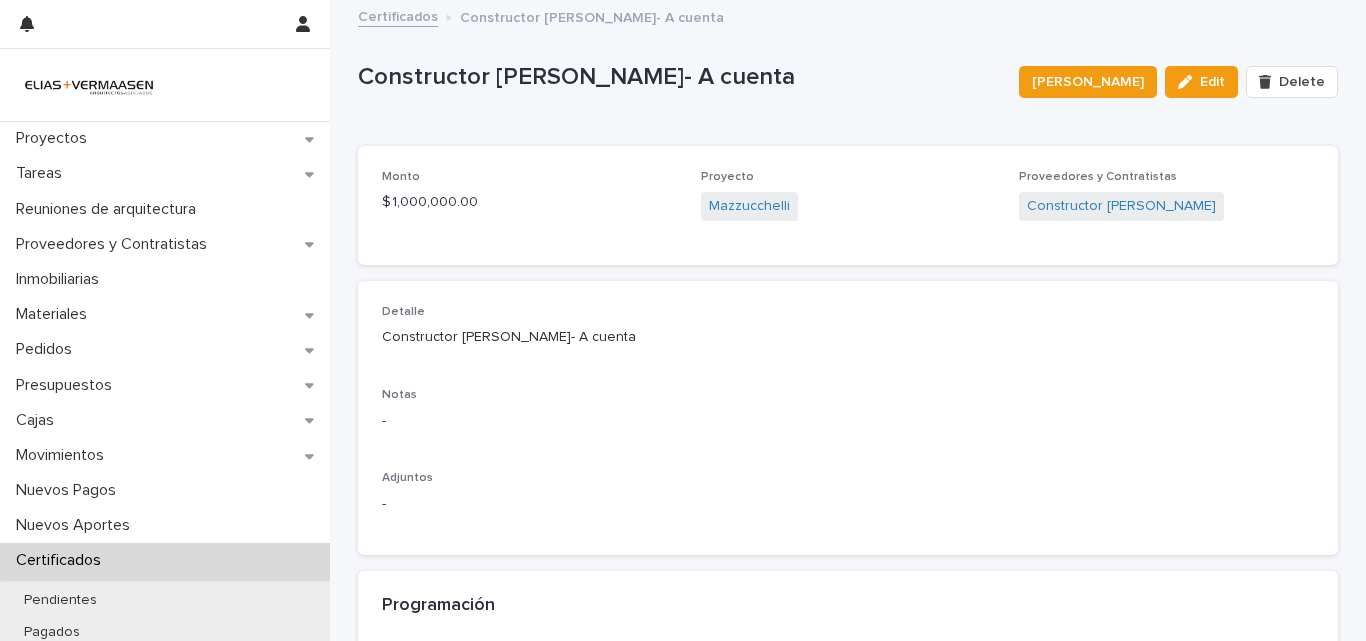 click on "Certificados" at bounding box center (62, 560) 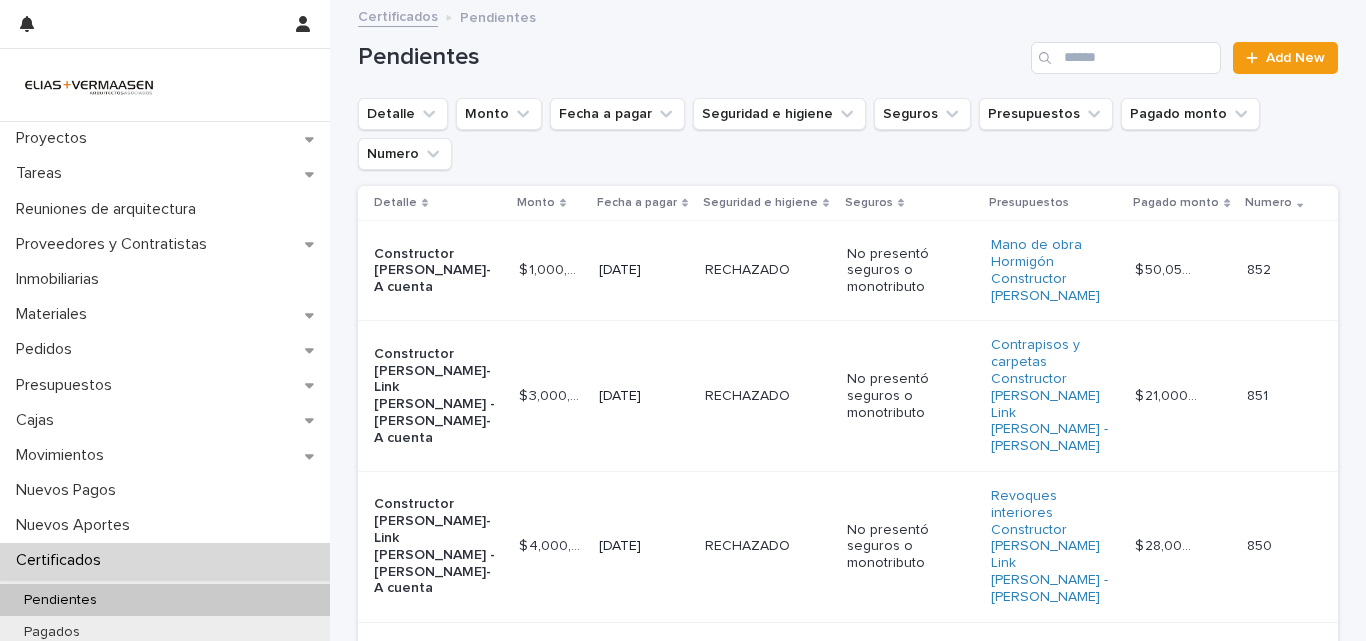 click on "Certificados" at bounding box center (62, 560) 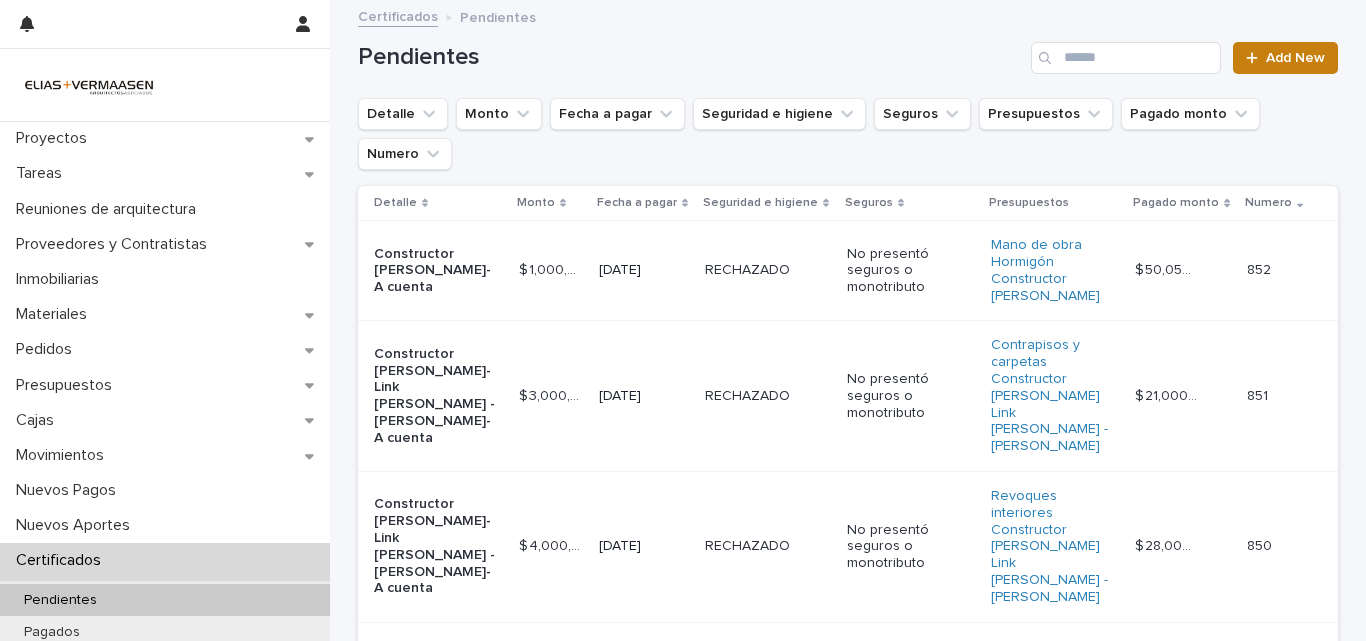 click on "Add New" at bounding box center (1295, 58) 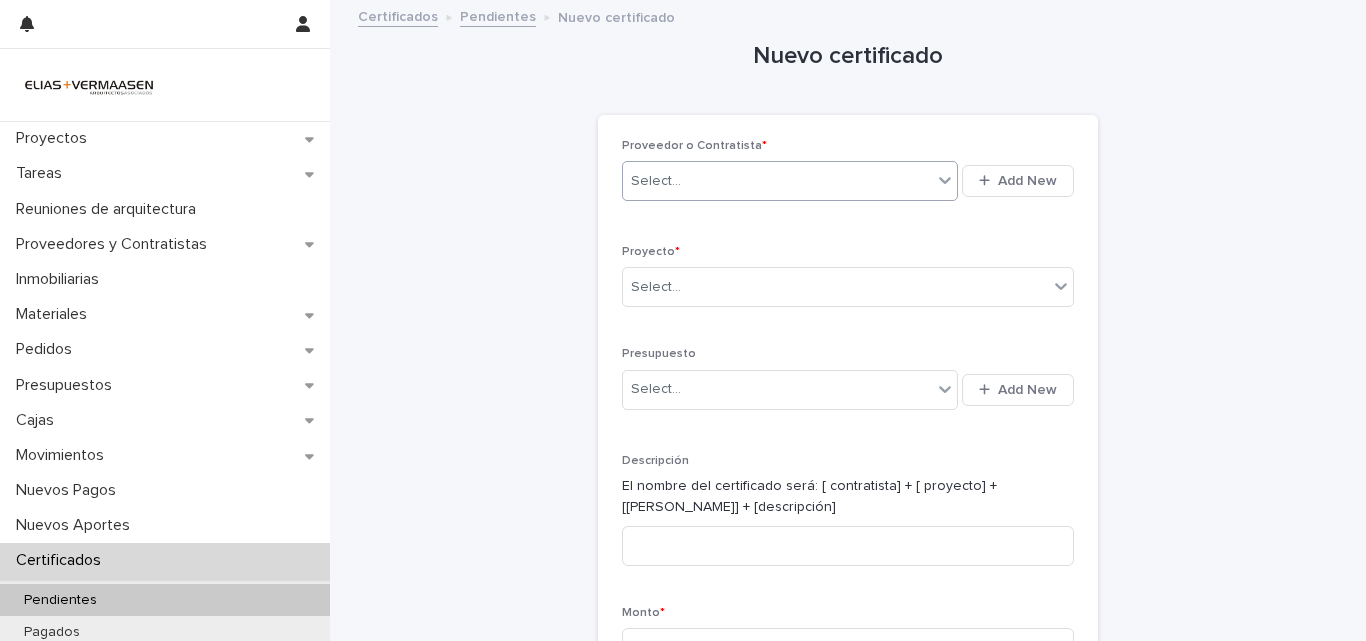 click on "Select..." at bounding box center (777, 181) 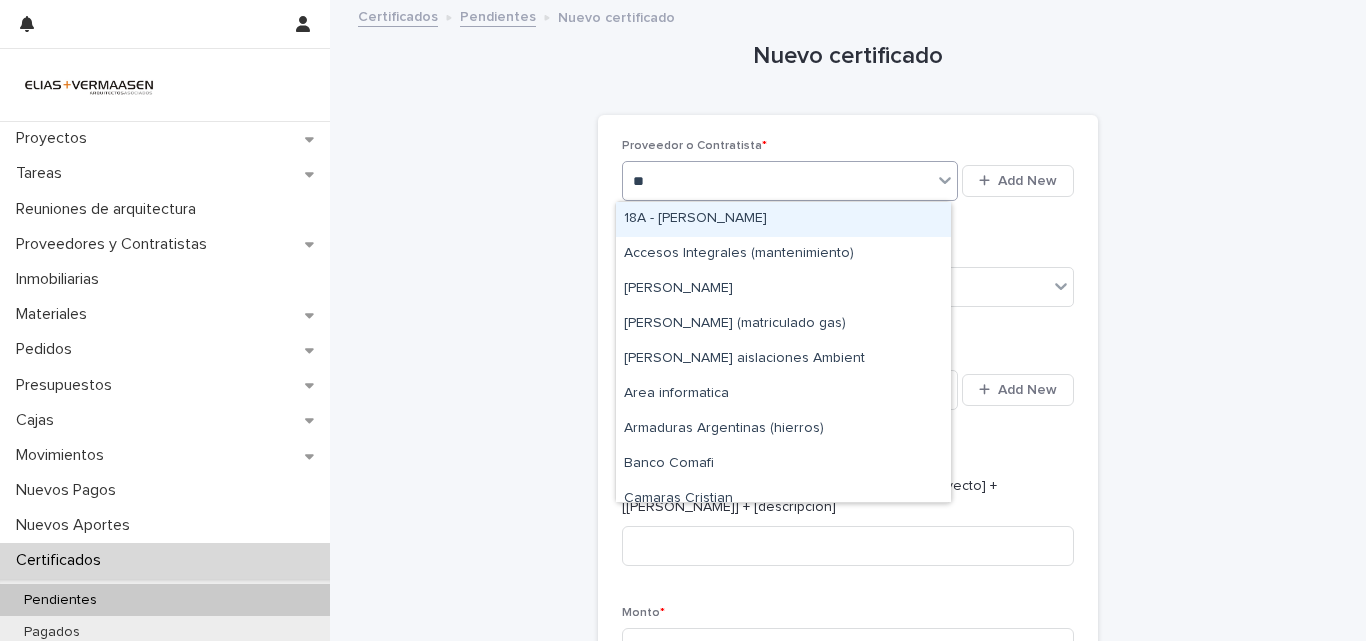 type on "***" 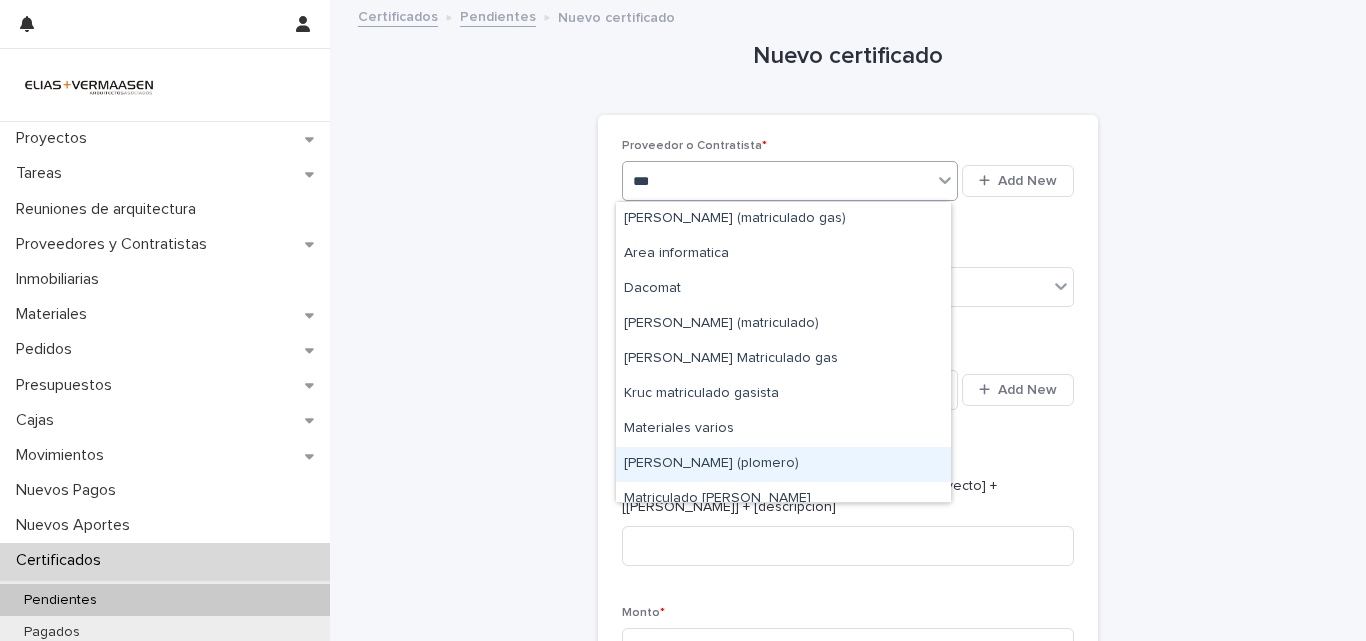 click on "[PERSON_NAME] (plomero)" at bounding box center [783, 464] 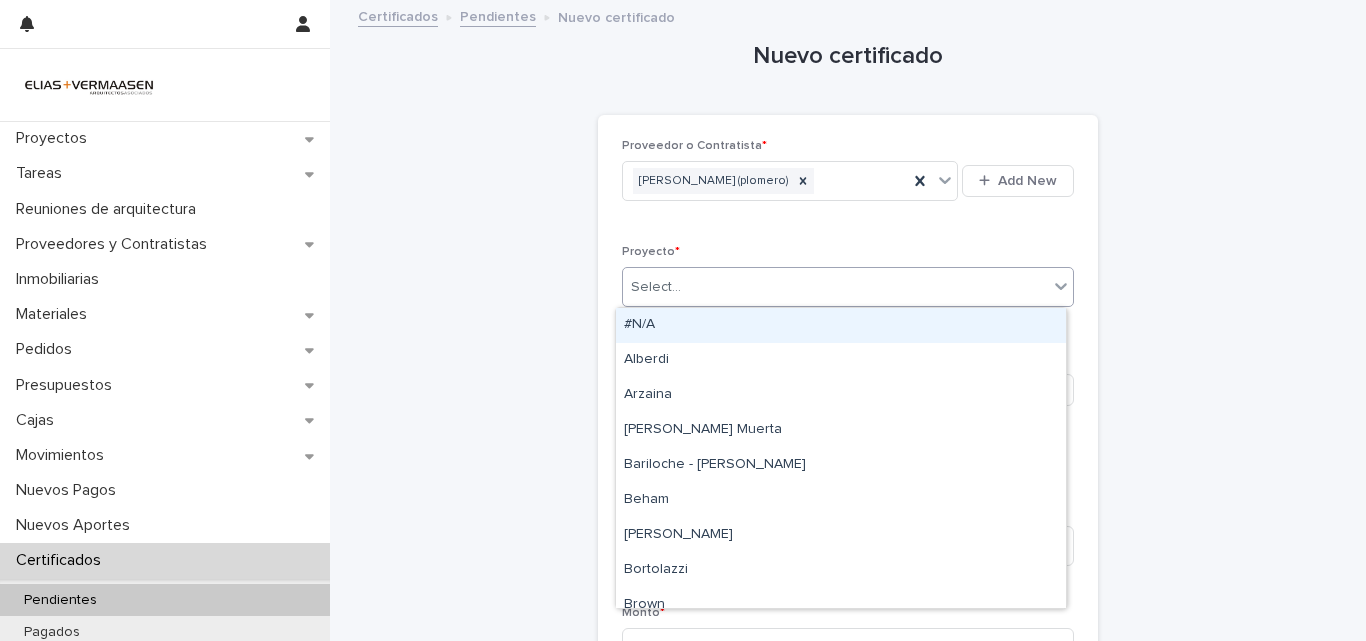 click on "Select..." at bounding box center [835, 287] 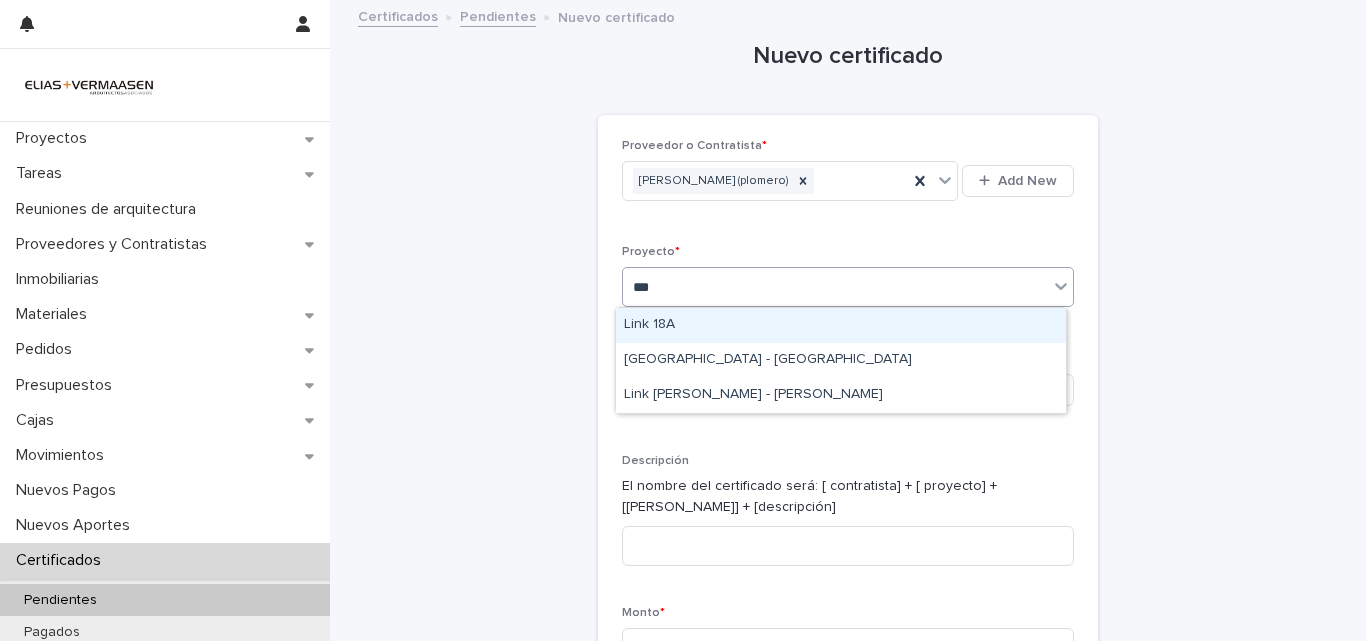 type on "****" 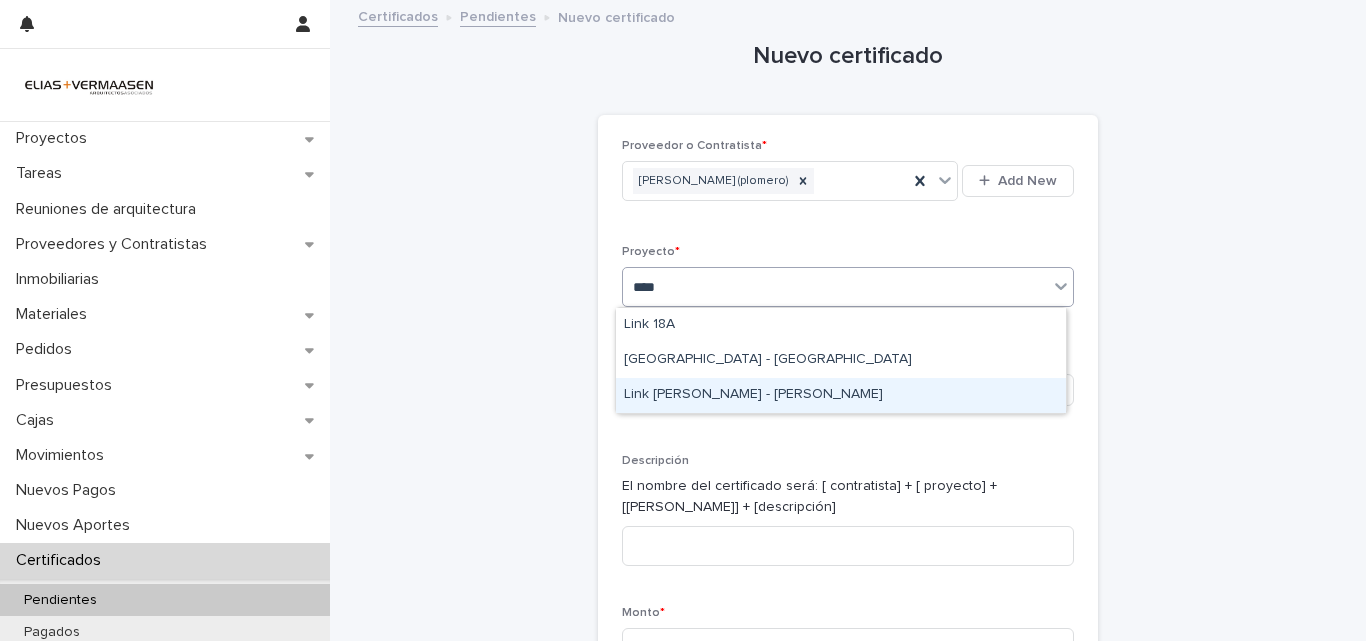 click on "Link [PERSON_NAME] - [PERSON_NAME]" at bounding box center (841, 395) 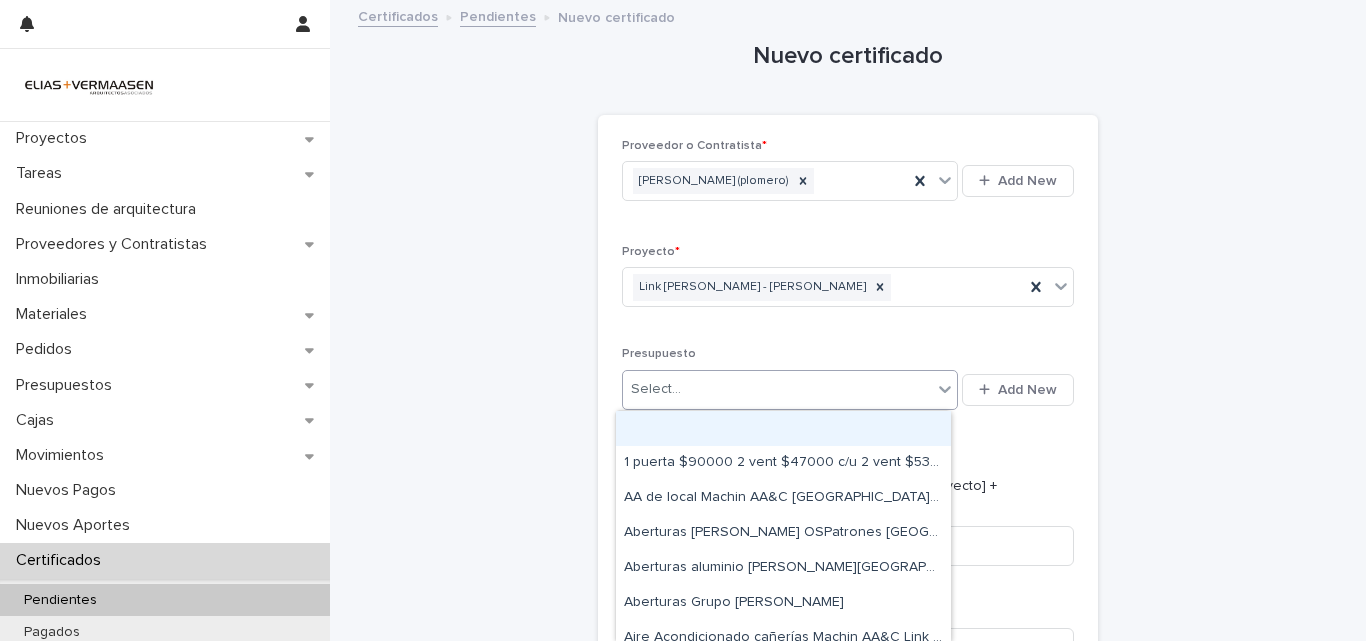 click on "Select..." at bounding box center (777, 389) 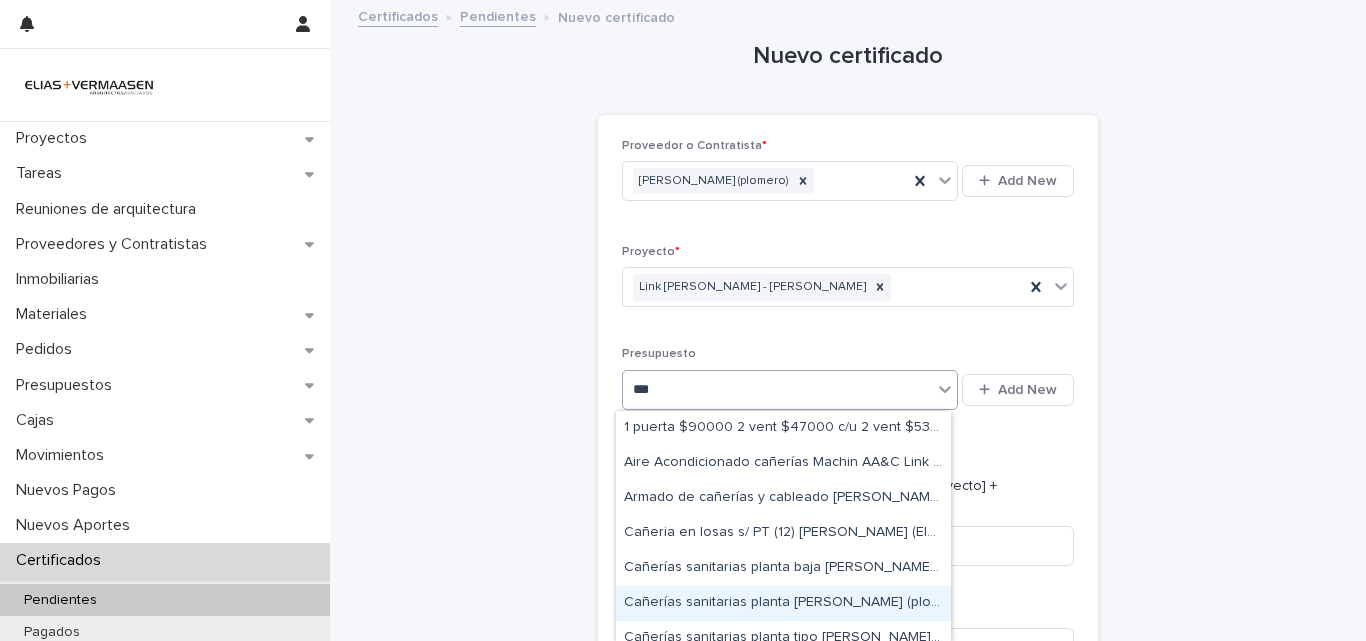 type on "****" 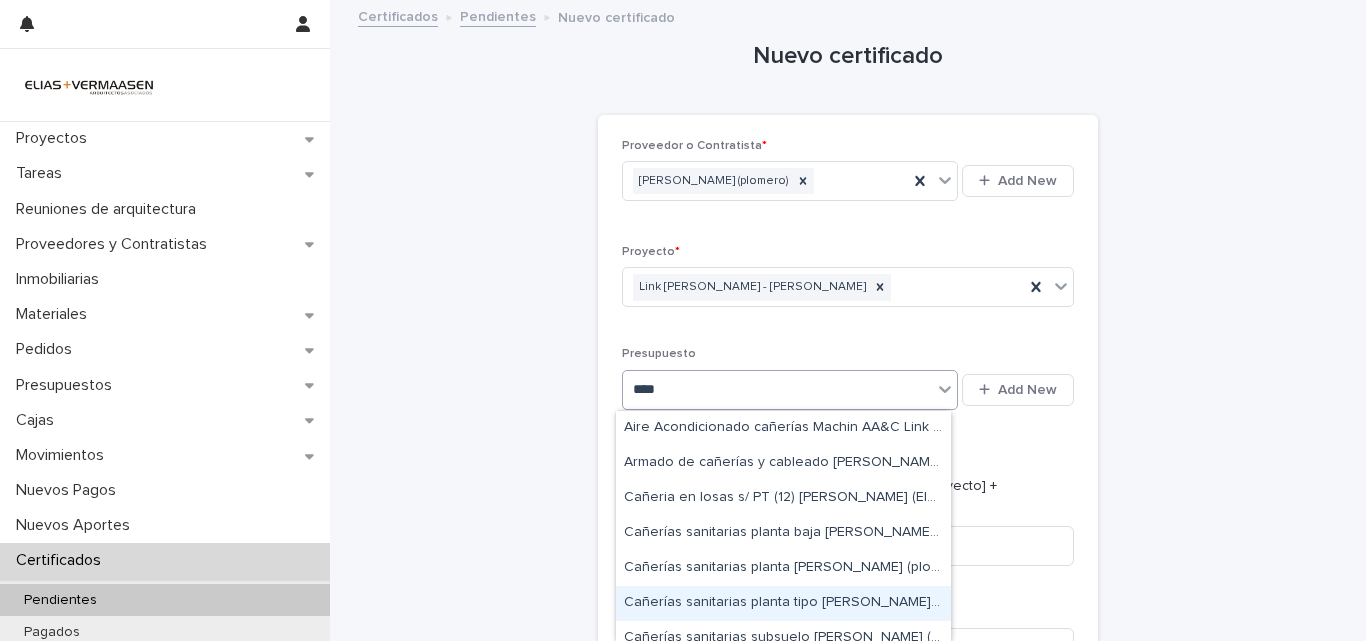 click on "Cañerías sanitarias planta tipo [PERSON_NAME] (plomero) Link Torre - [PERSON_NAME]" at bounding box center [783, 603] 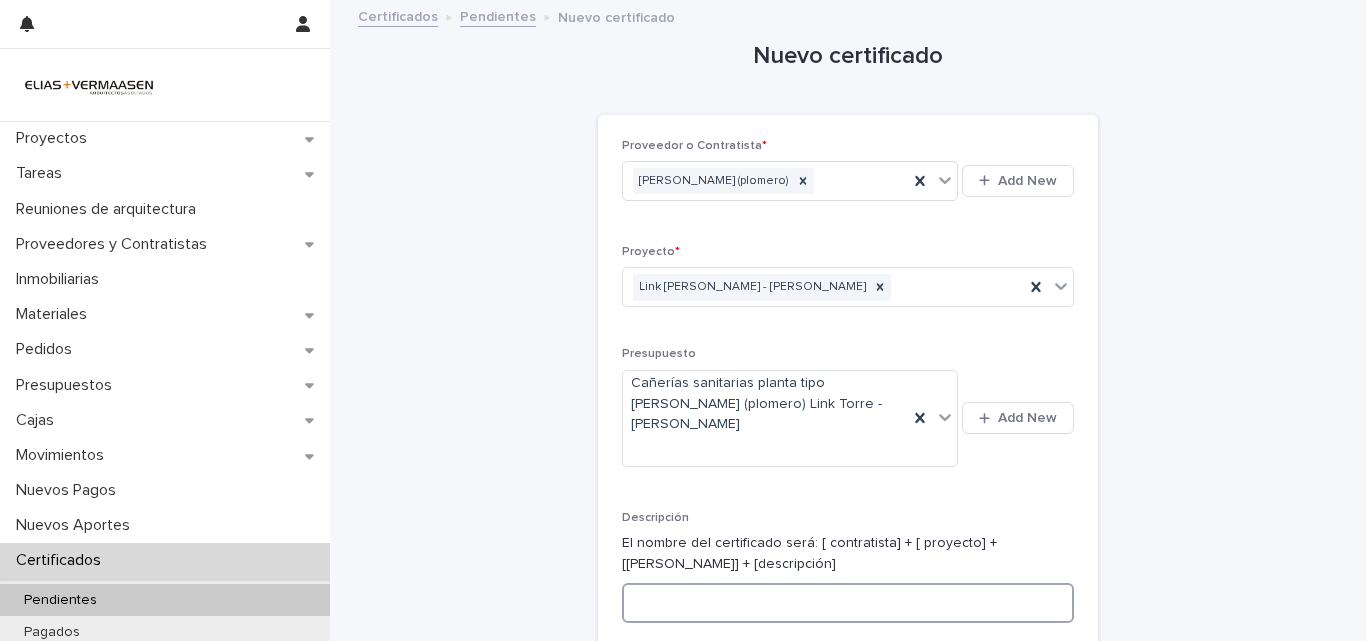 click at bounding box center [848, 603] 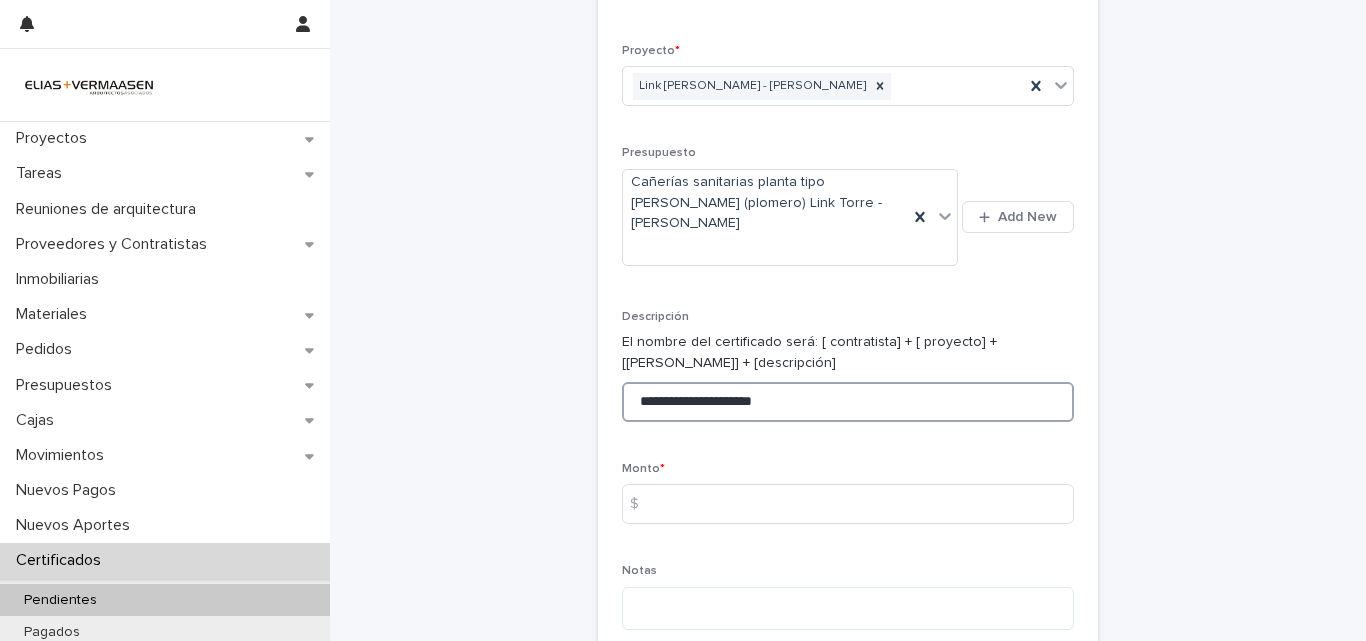 scroll, scrollTop: 361, scrollLeft: 0, axis: vertical 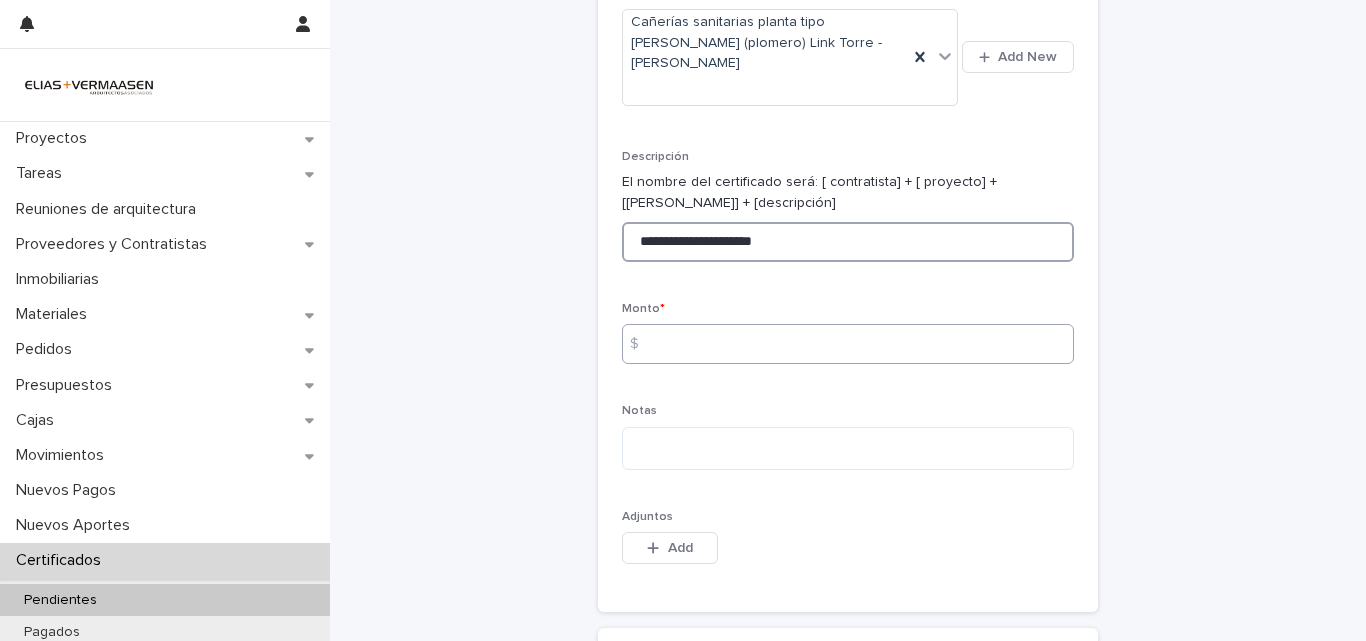 type on "**********" 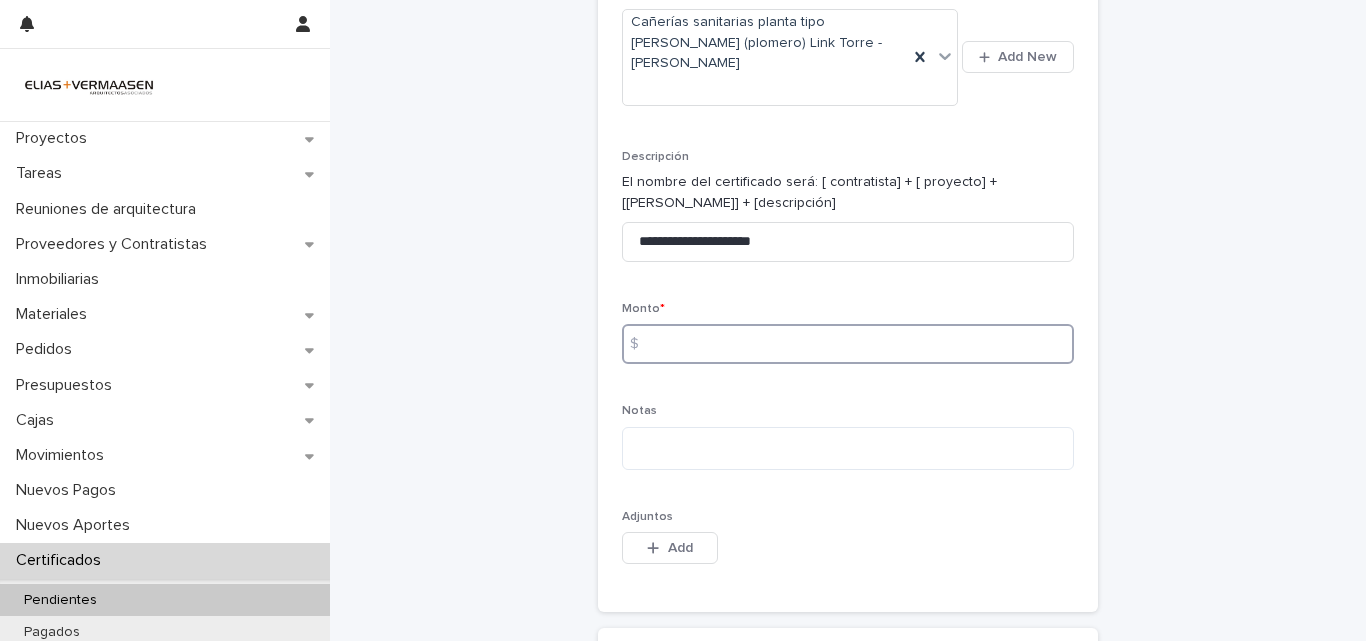 click at bounding box center (848, 344) 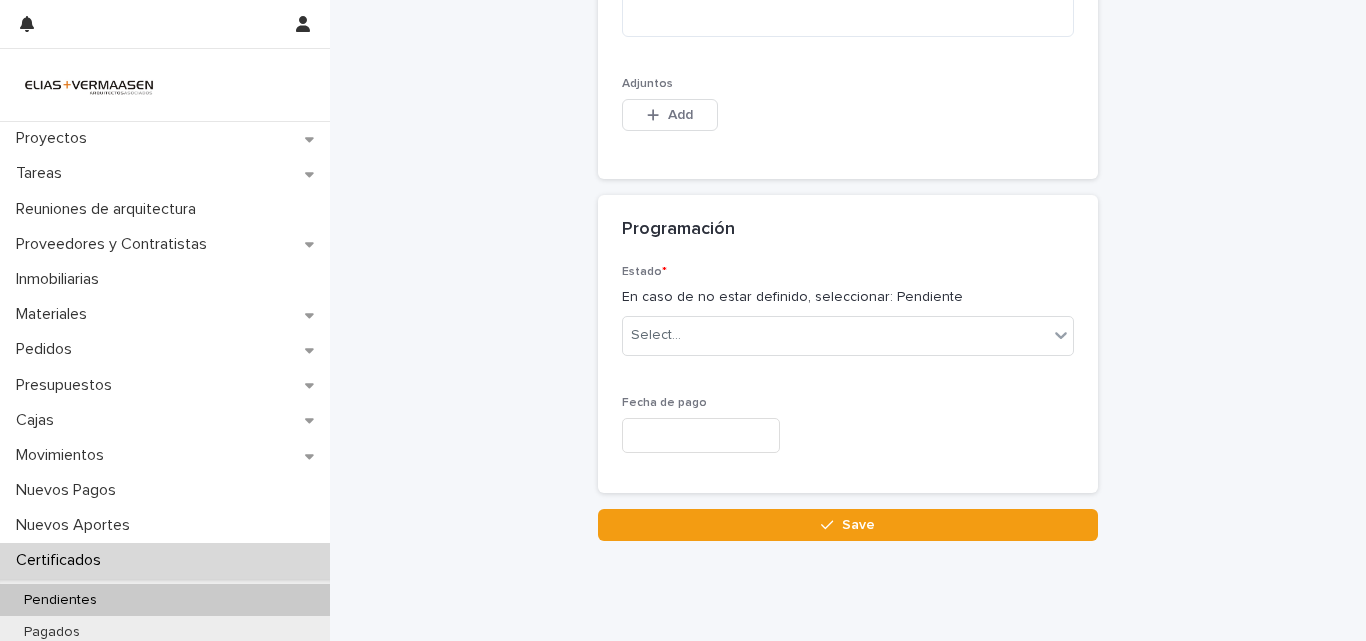 scroll, scrollTop: 797, scrollLeft: 0, axis: vertical 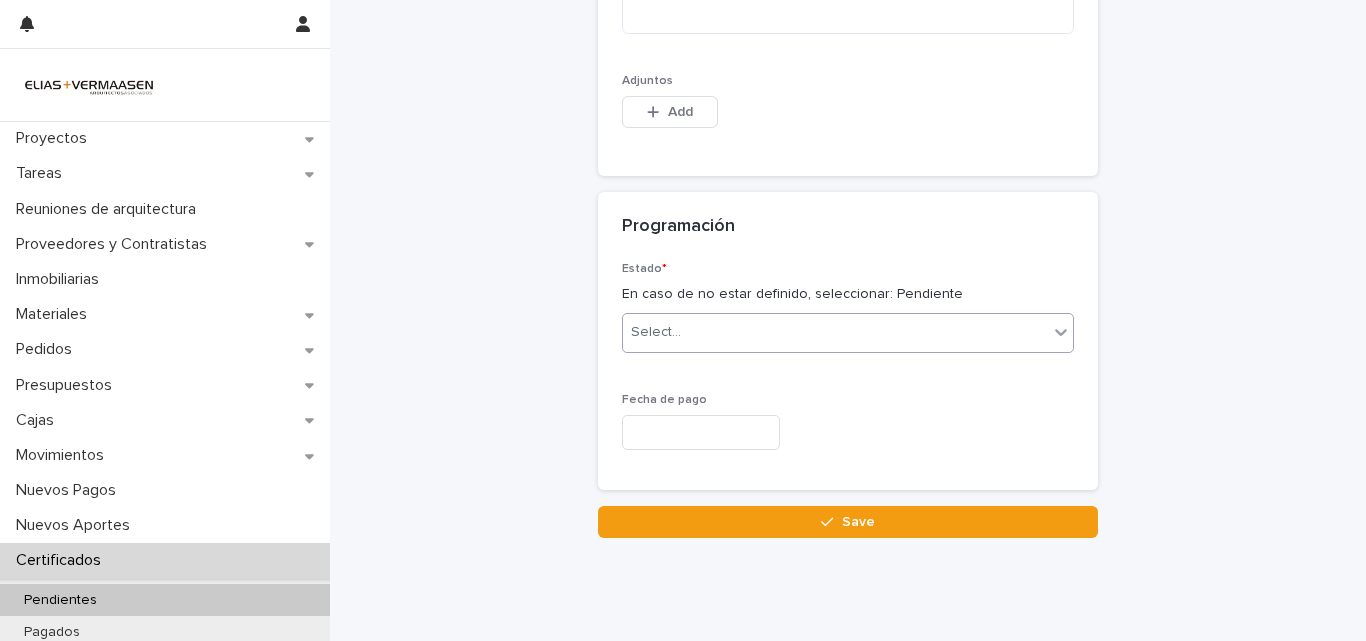 type on "*******" 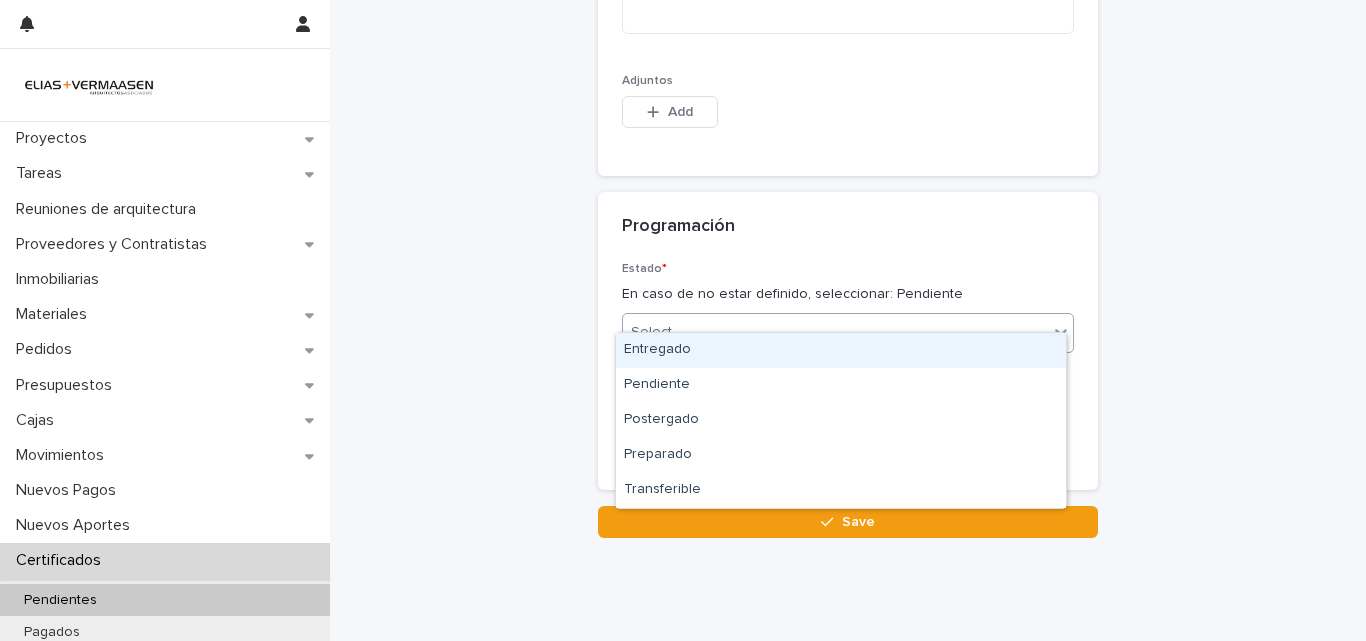drag, startPoint x: 829, startPoint y: 308, endPoint x: 807, endPoint y: 302, distance: 22.803509 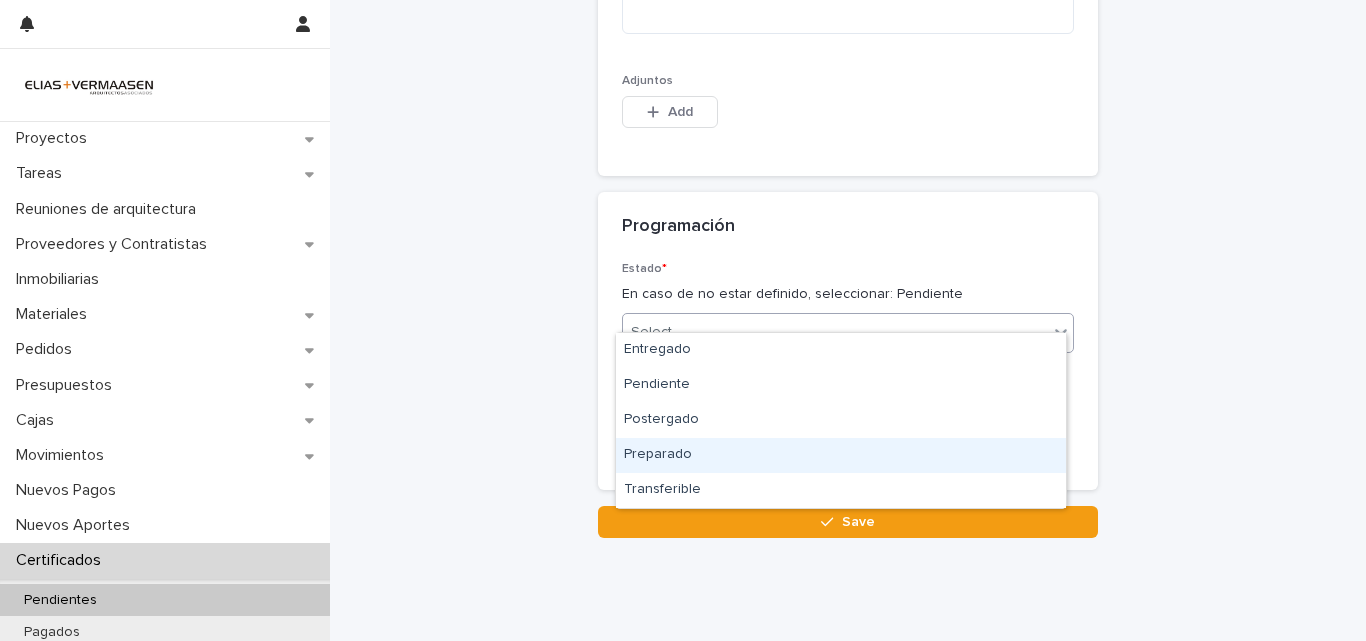 drag, startPoint x: 665, startPoint y: 472, endPoint x: 664, endPoint y: 459, distance: 13.038404 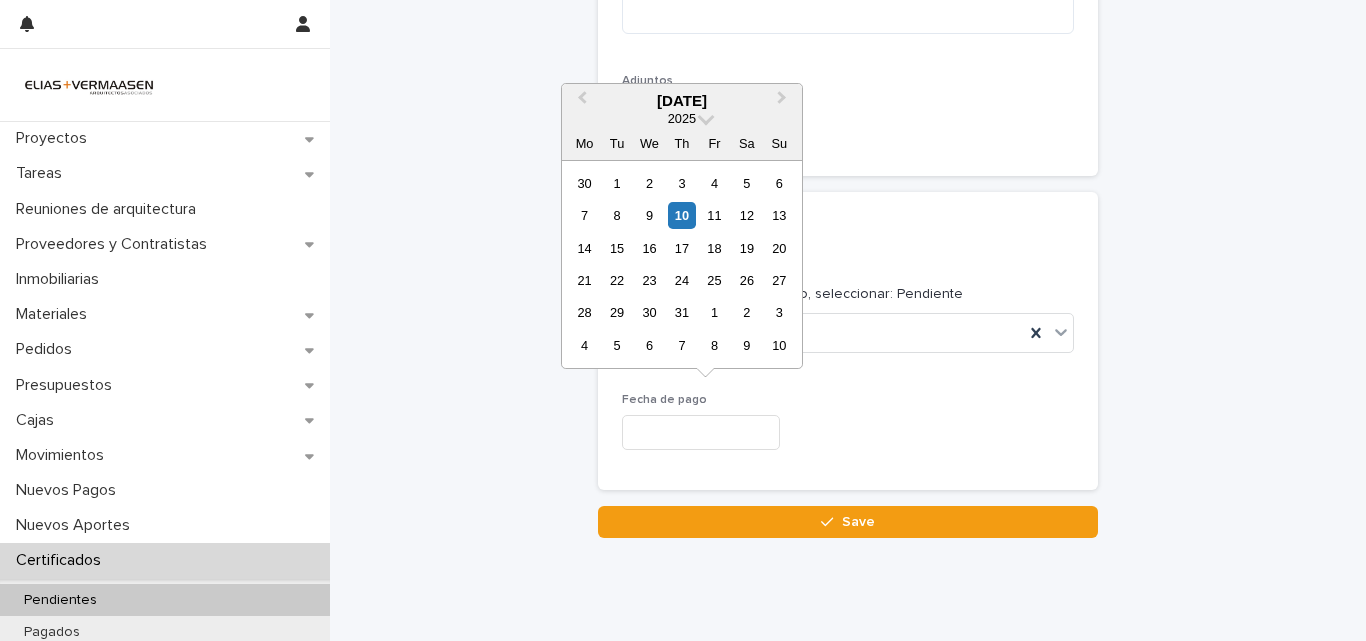 click at bounding box center [701, 432] 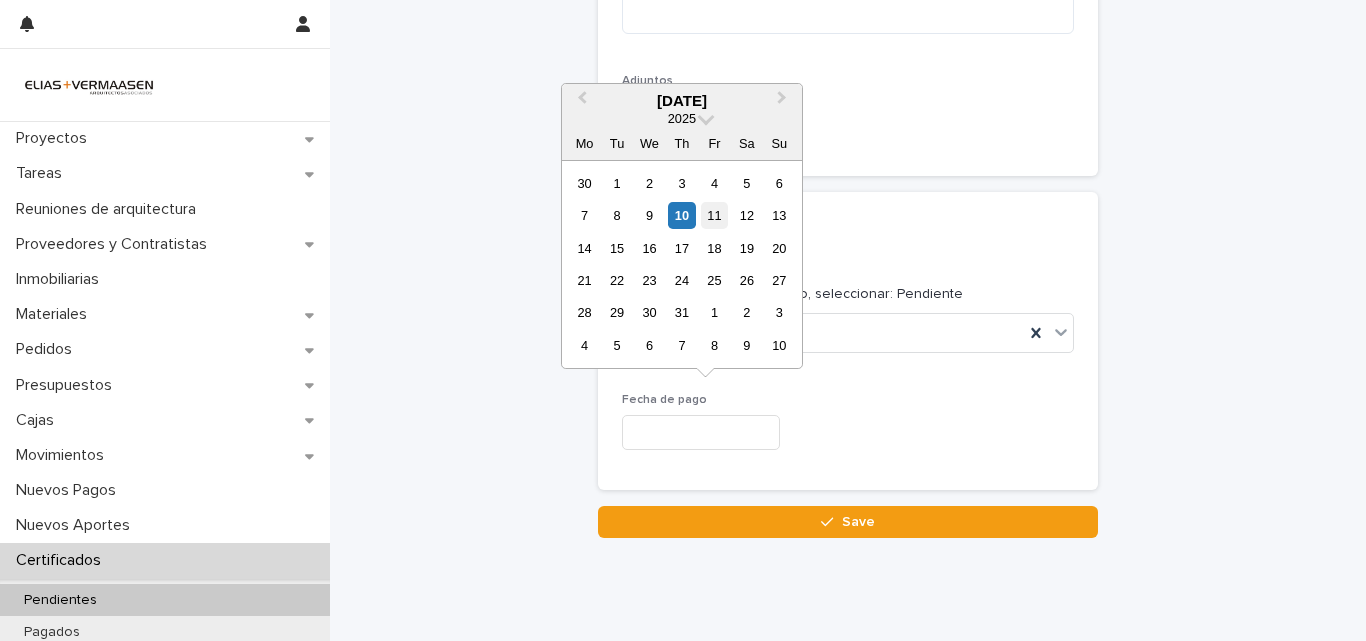 click on "11" at bounding box center (714, 215) 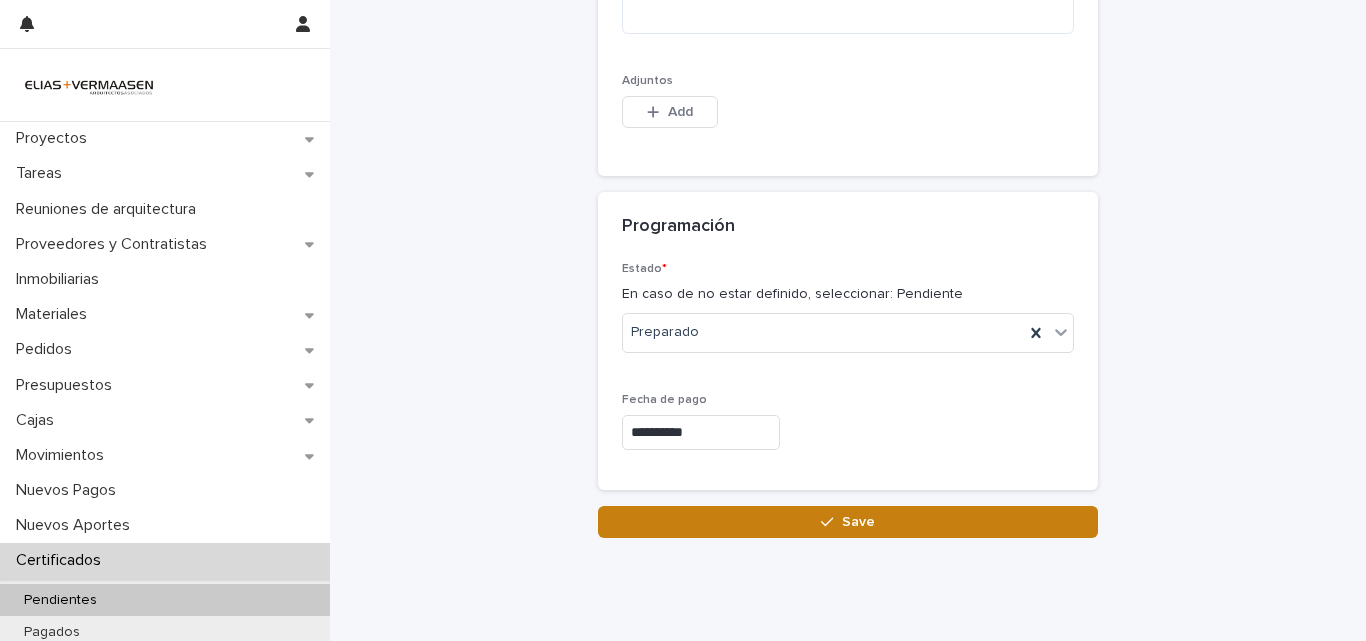 click on "Save" at bounding box center (848, 522) 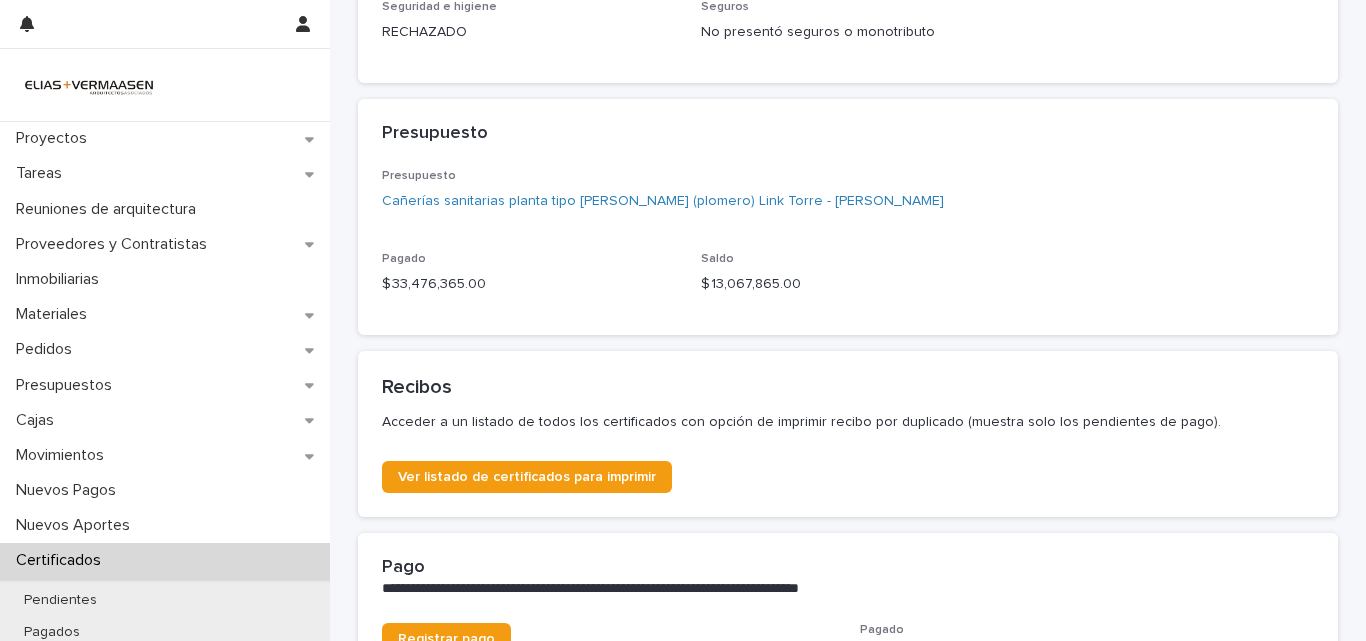 scroll, scrollTop: 0, scrollLeft: 0, axis: both 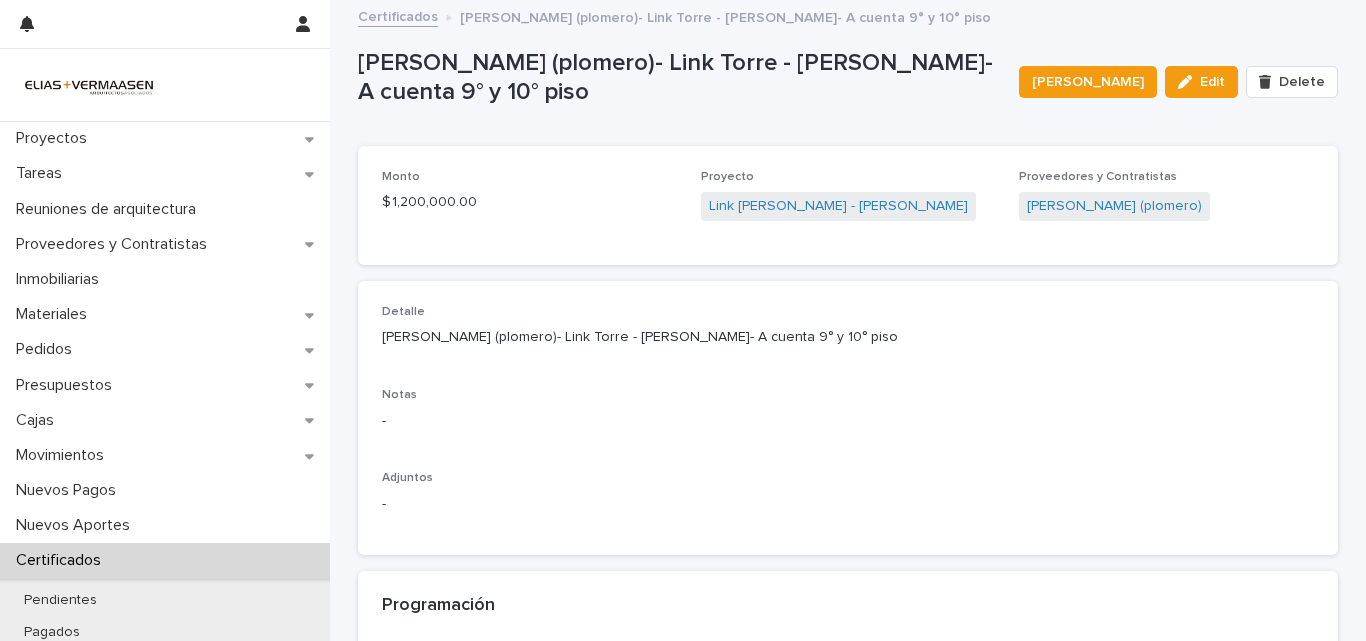 click on "Certificados" at bounding box center (62, 560) 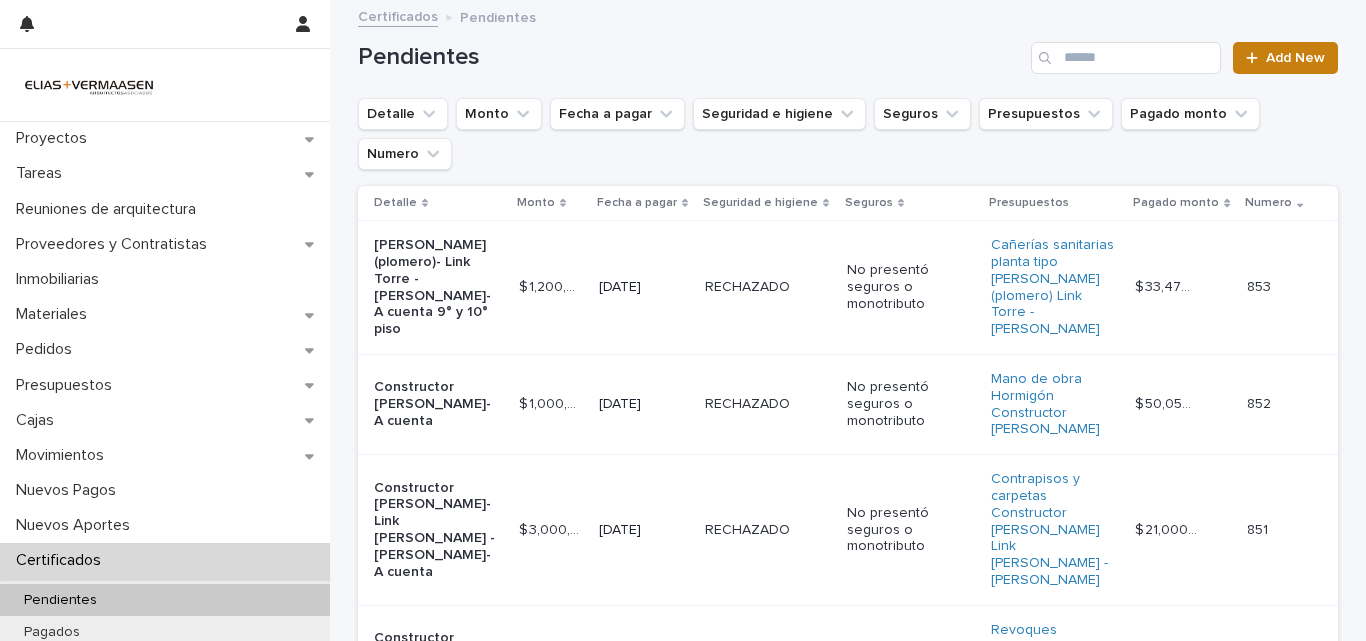 click on "Add New" at bounding box center (1295, 58) 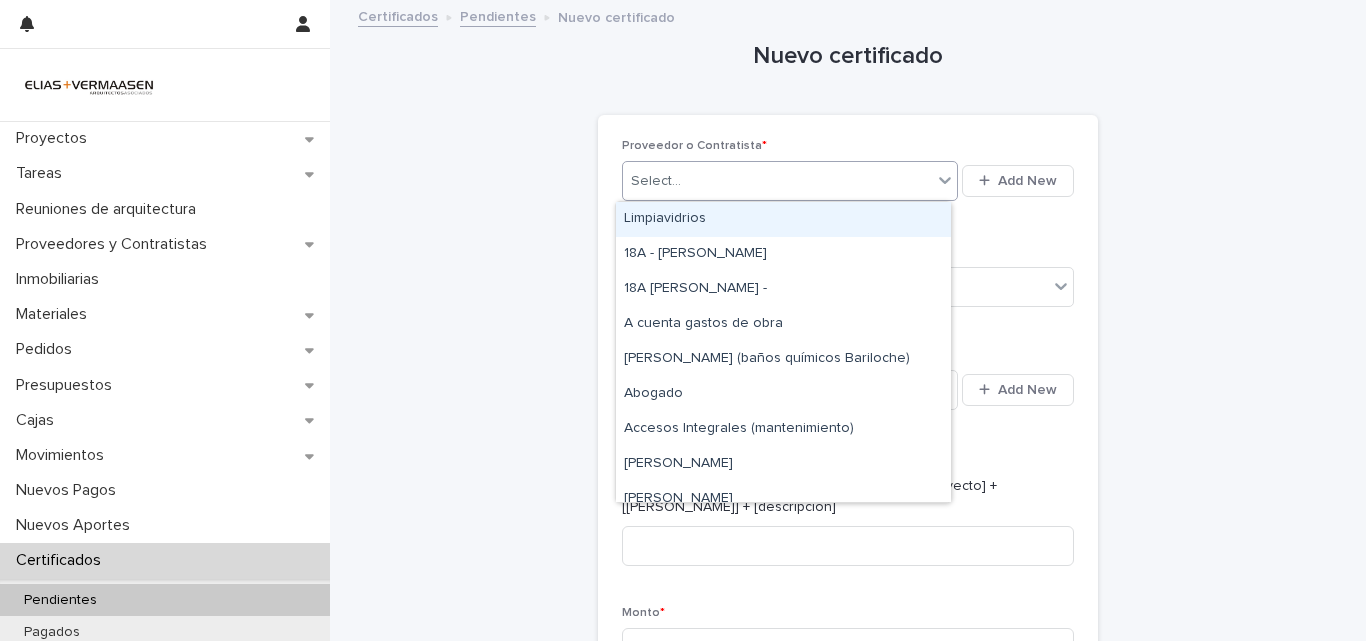 click on "Select..." at bounding box center (777, 181) 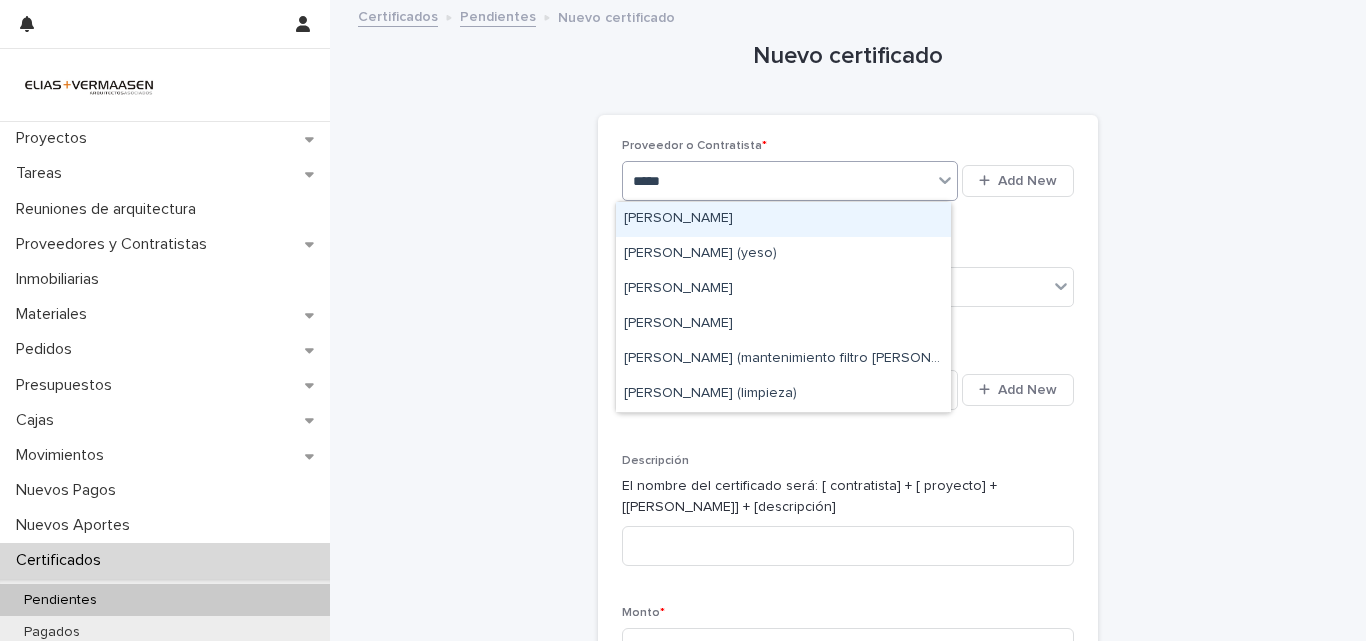 type on "******" 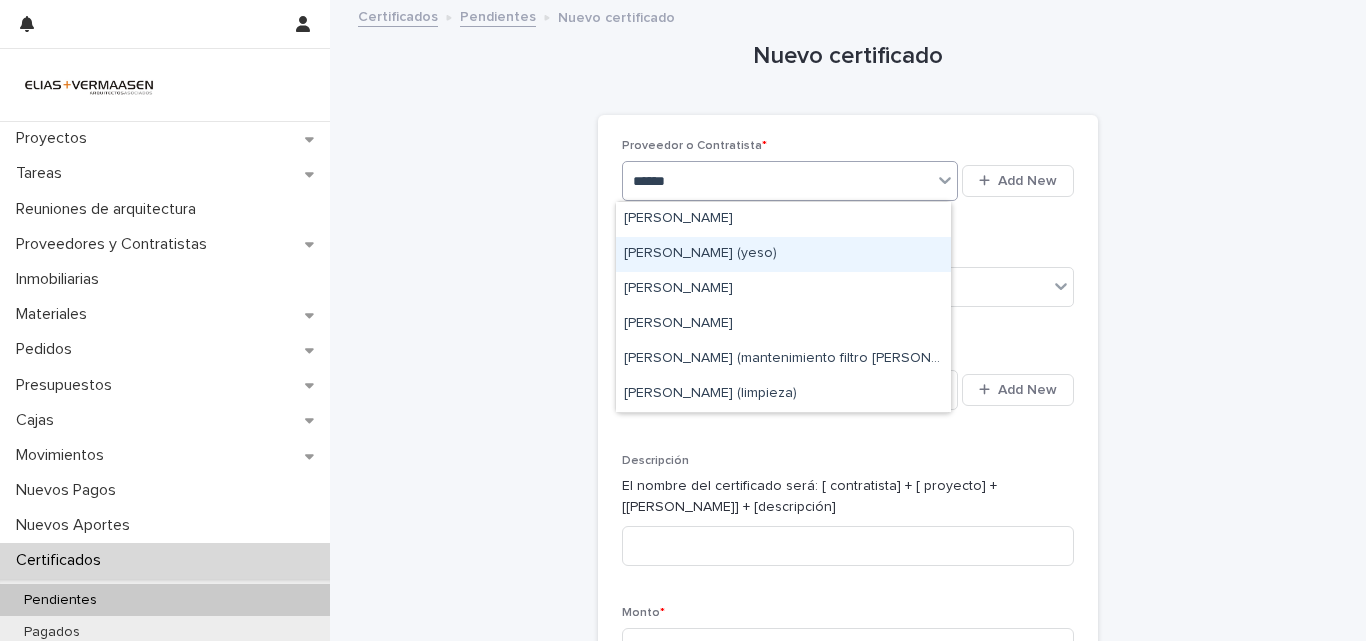 click on "[PERSON_NAME] (yeso)" at bounding box center (783, 254) 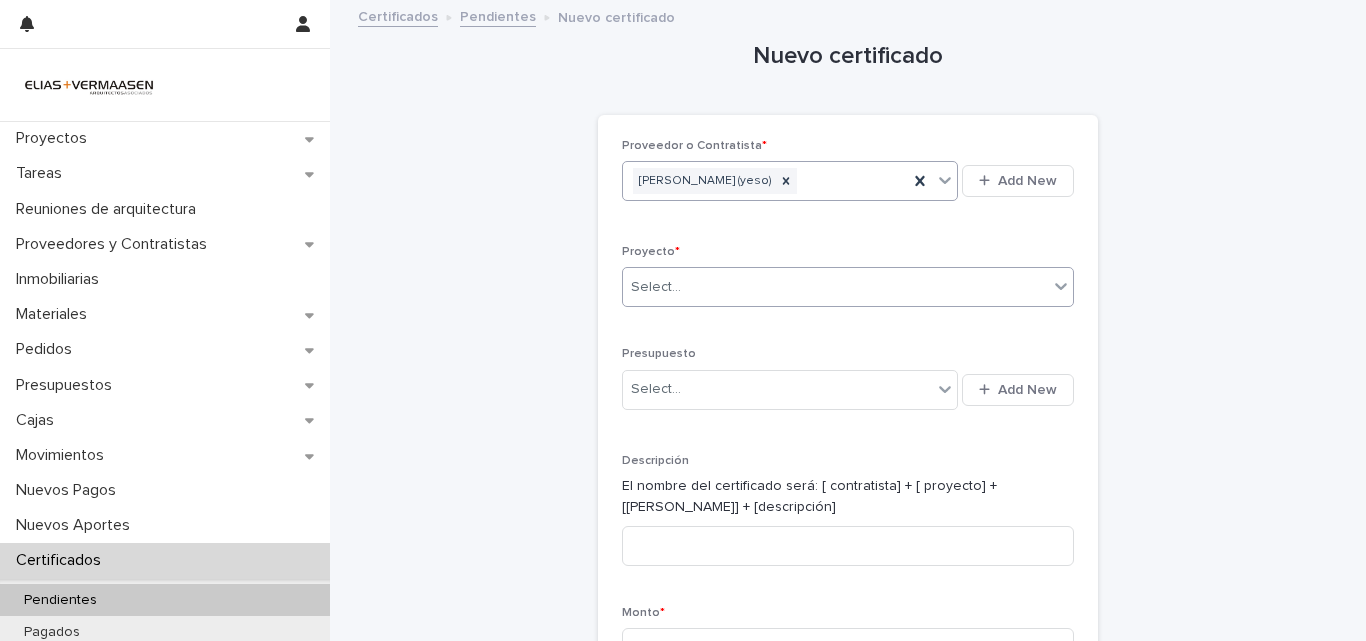 click on "Select..." at bounding box center (835, 287) 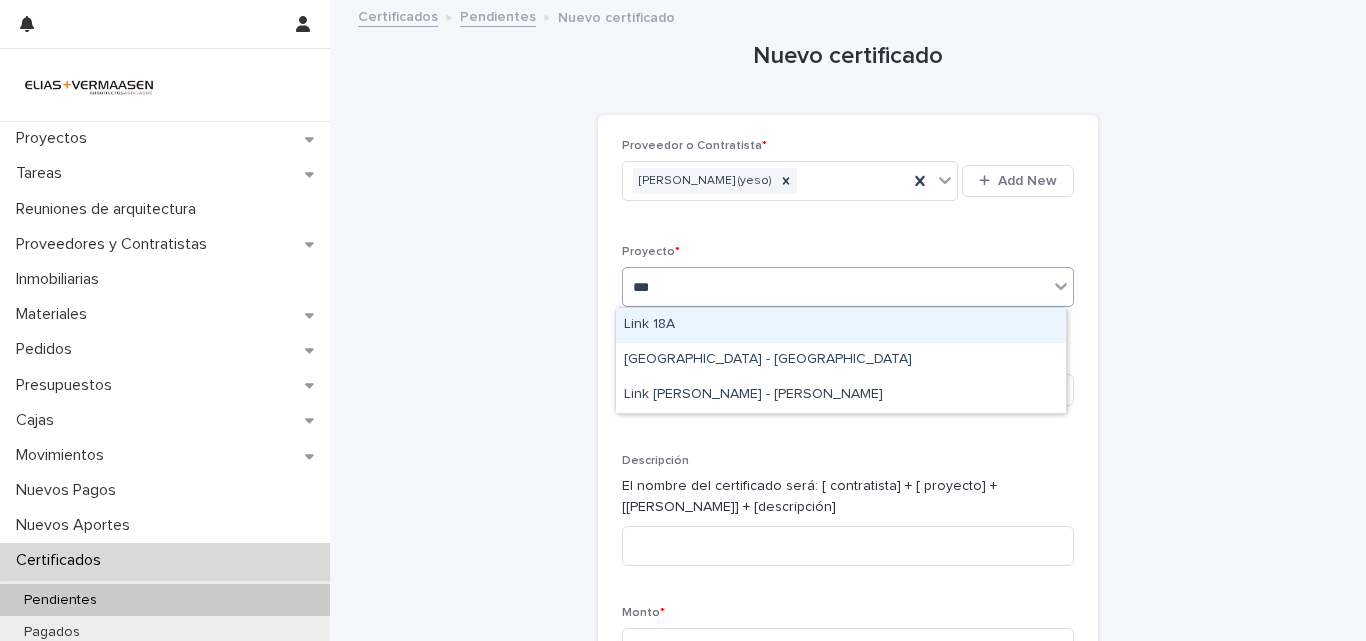 type on "****" 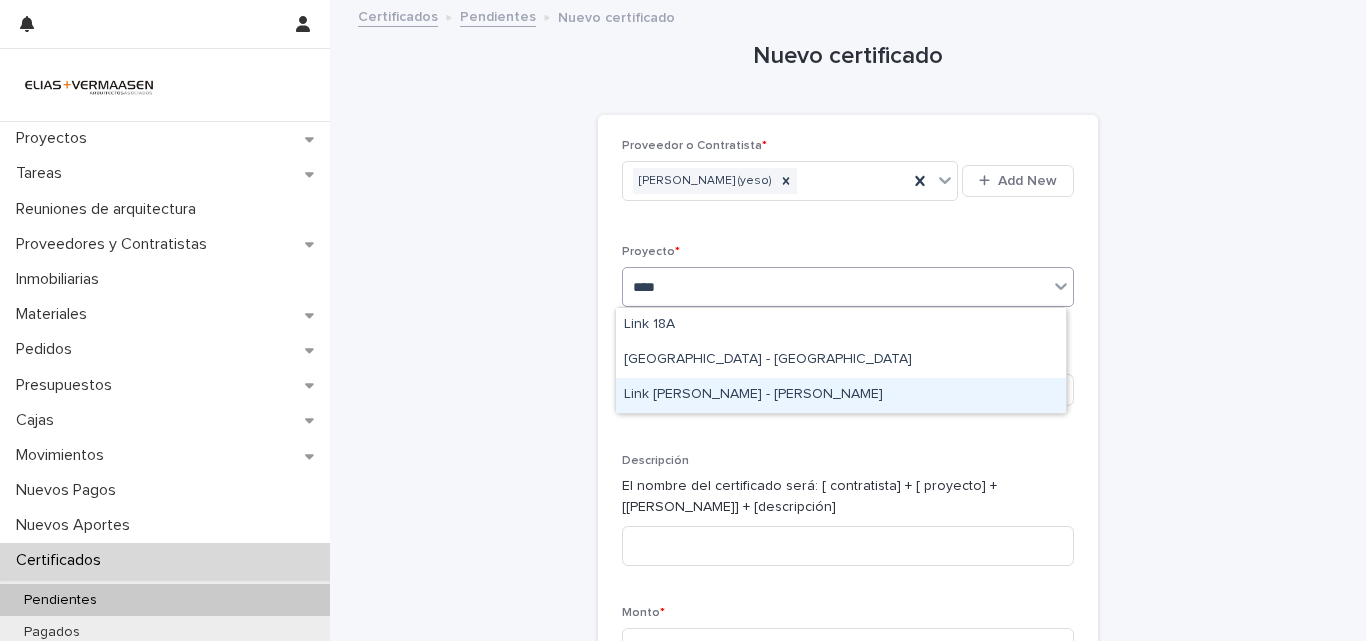 click on "Link [PERSON_NAME] - [PERSON_NAME]" at bounding box center (841, 395) 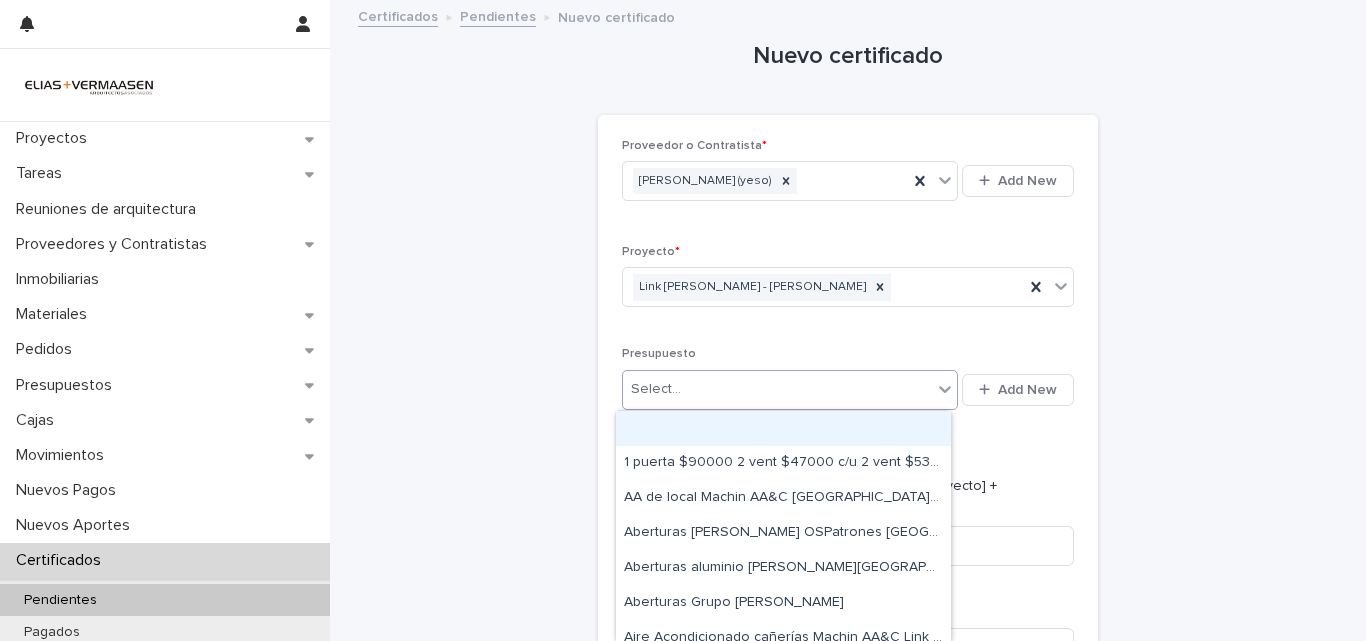 click on "Select..." at bounding box center (777, 389) 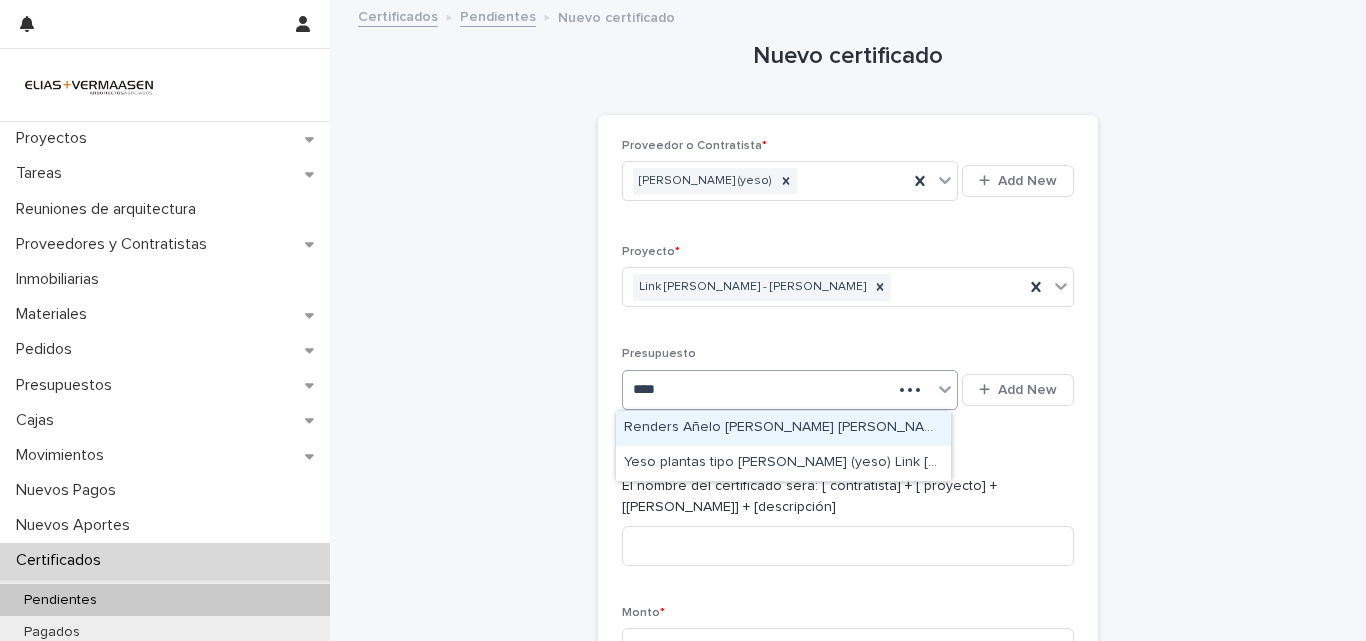 type on "*****" 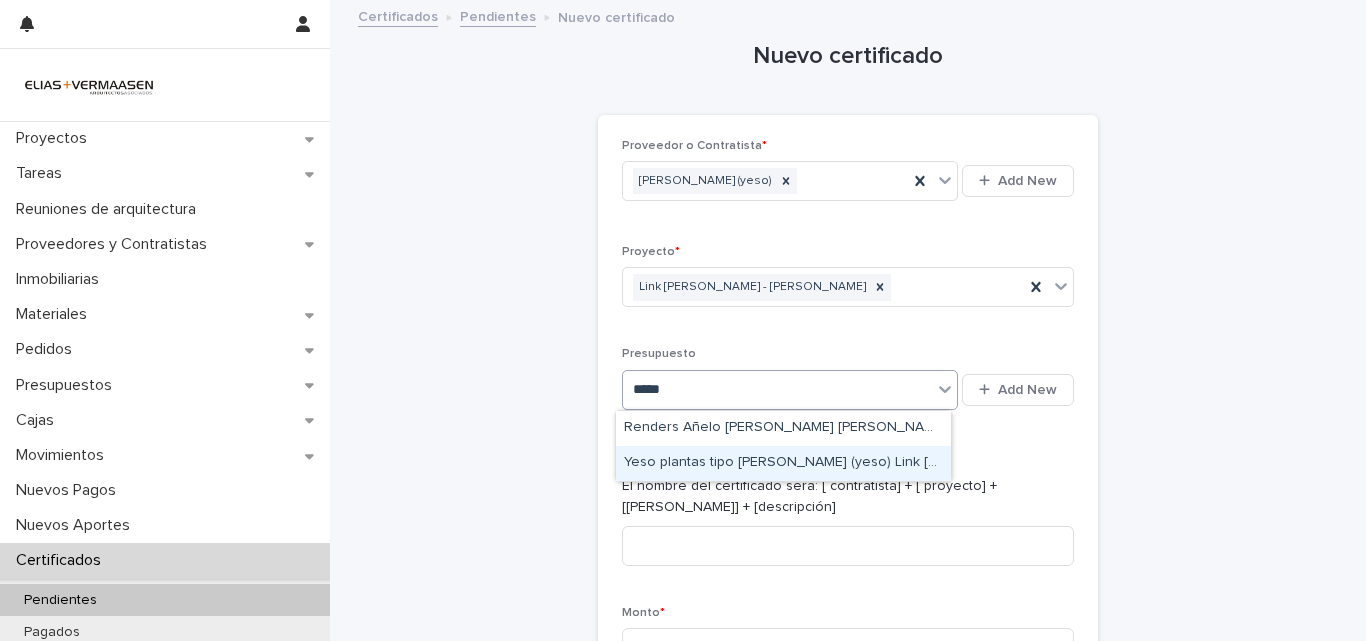 click on "Yeso plantas tipo Daniel Fernandez (yeso) Link Torre - Vicente López" at bounding box center [783, 463] 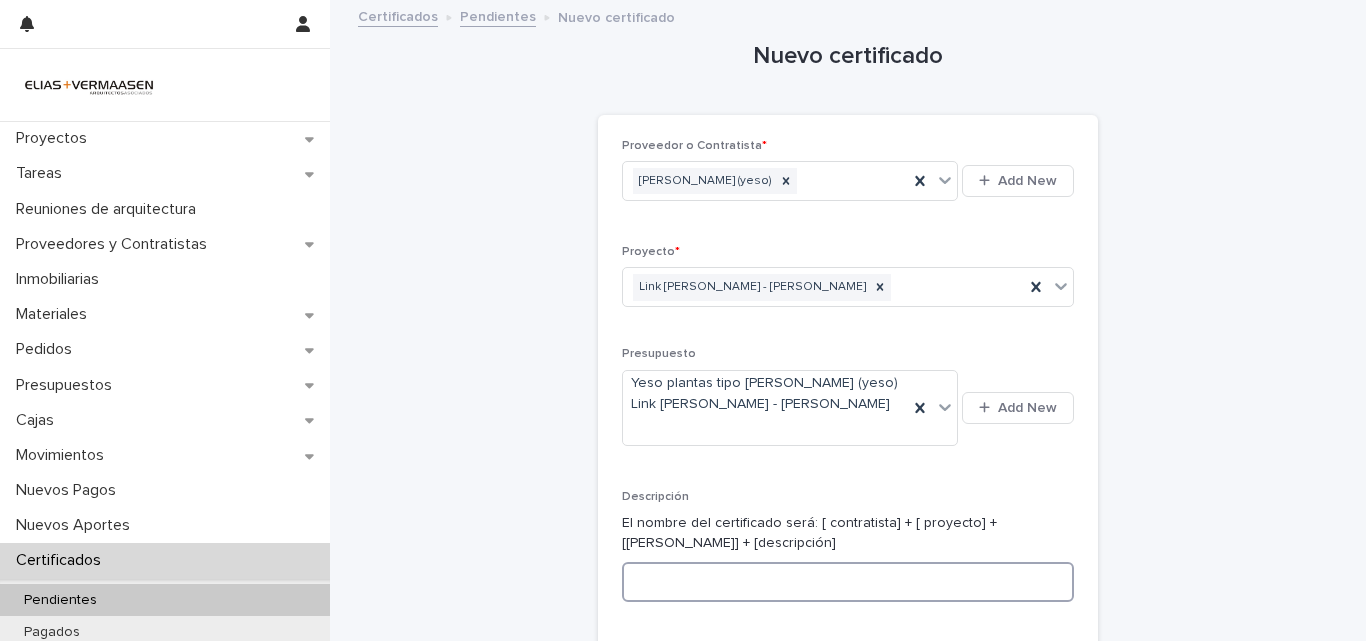 click at bounding box center (848, 582) 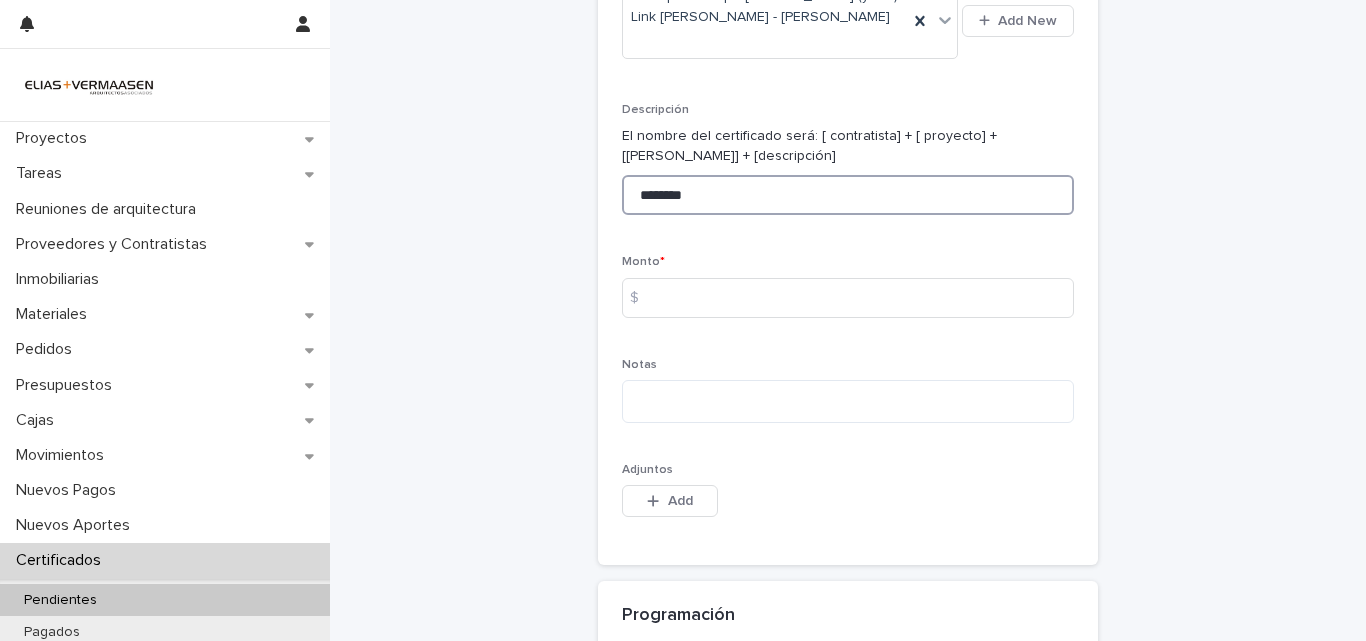 scroll, scrollTop: 389, scrollLeft: 0, axis: vertical 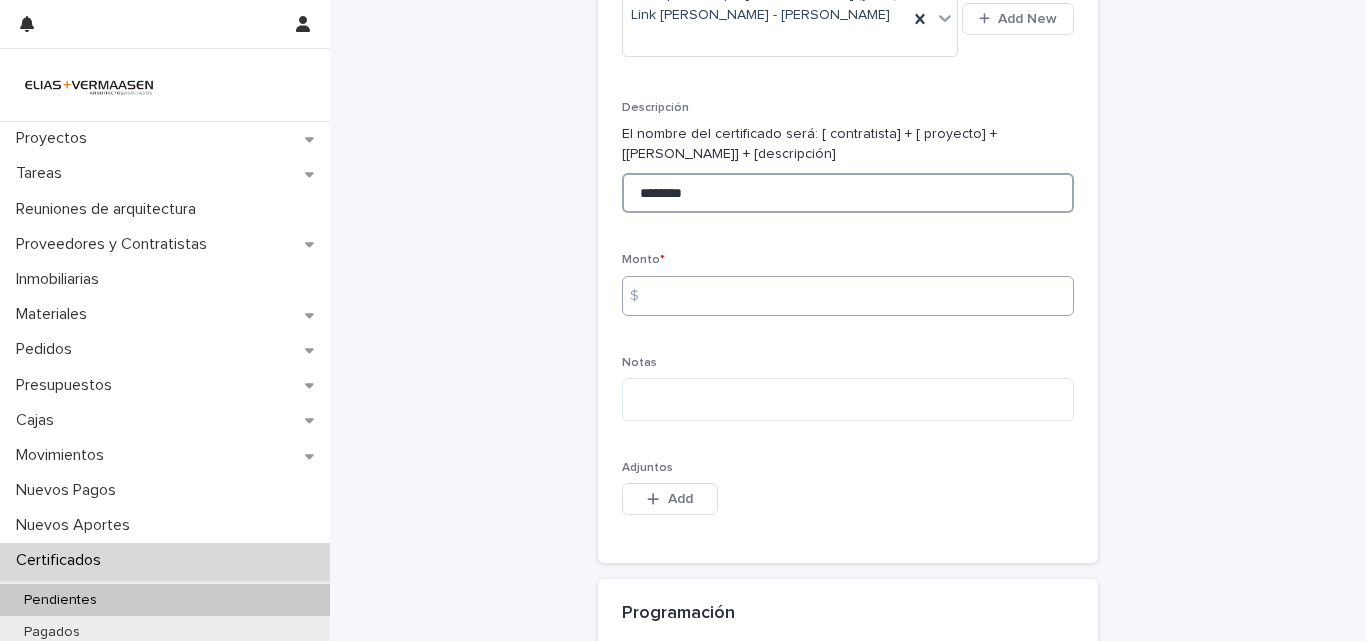 type on "********" 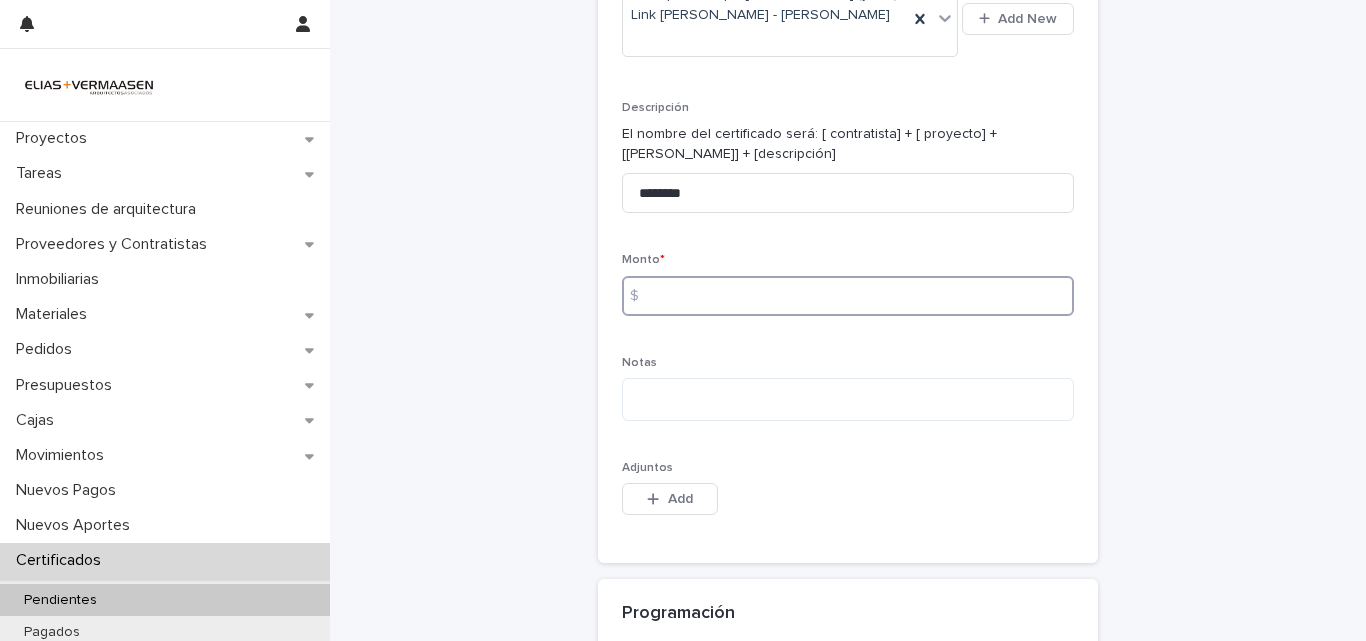 click at bounding box center [848, 296] 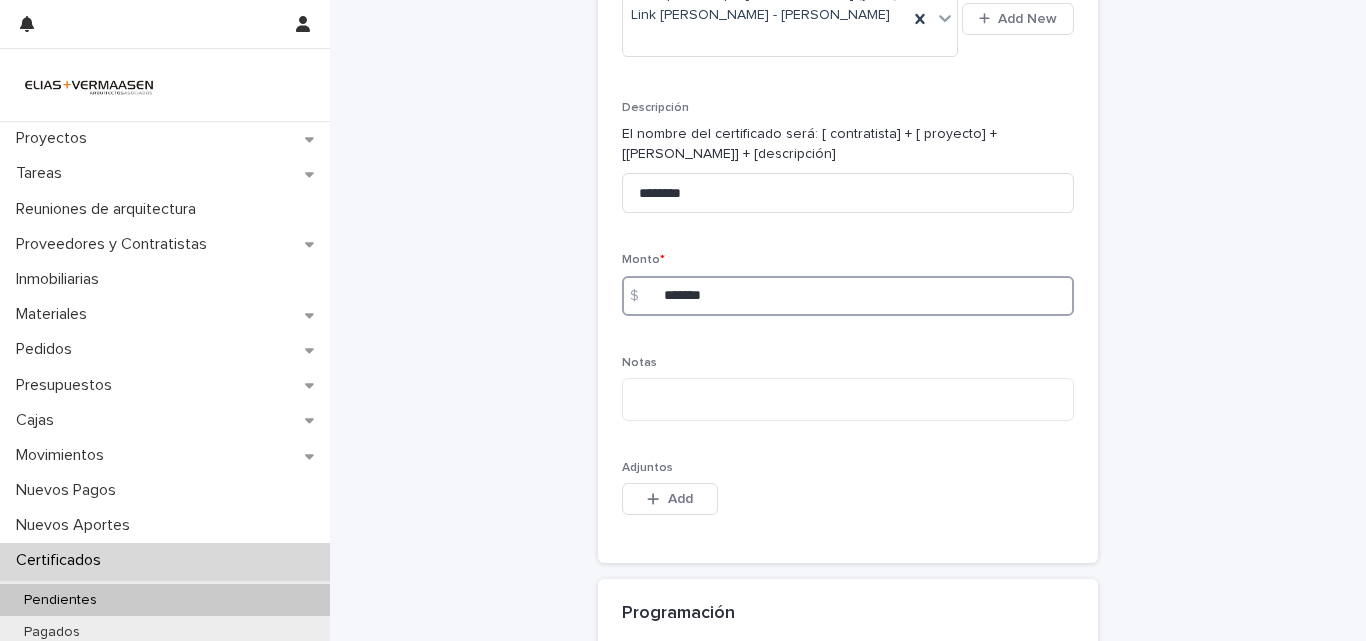 type on "*******" 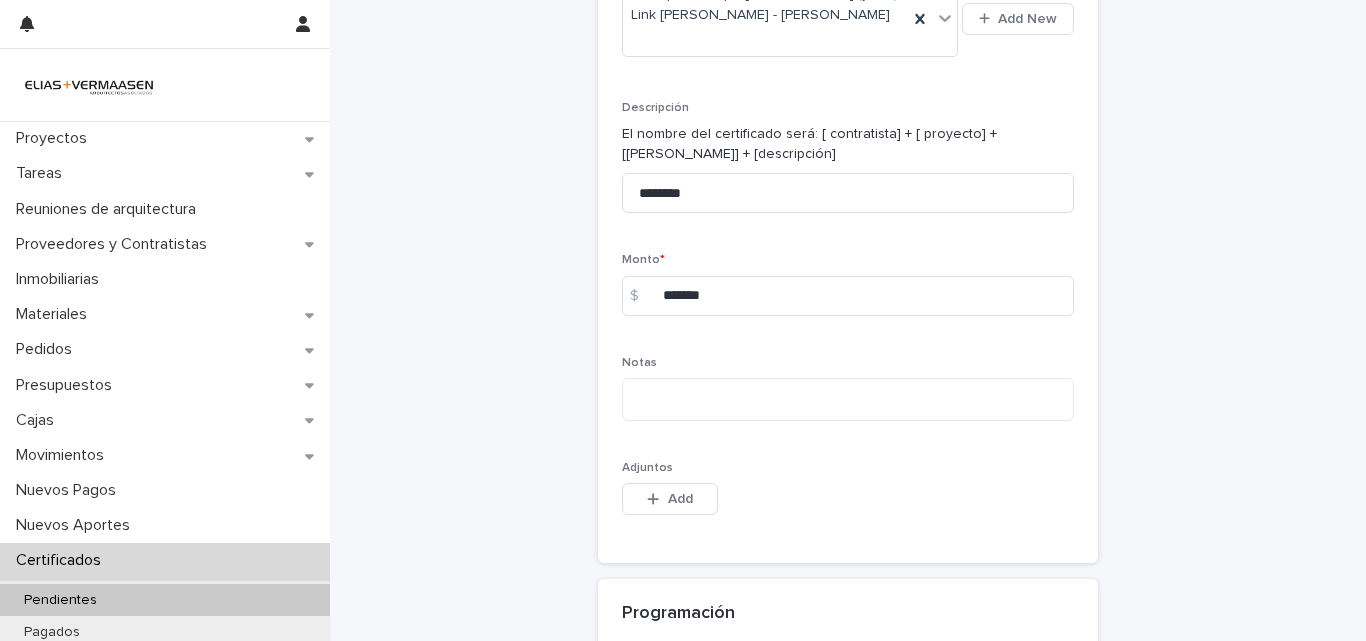 click on "Loading... Saving… Loading... Saving… Nuevo certificado Loading... Saving… Loading... Saving… Loading... Saving… Proveedor o Contratista * Daniel Fernandez (yeso) Add New Proyecto * Link Torre - Vicente López Presupuesto Yeso plantas tipo Daniel Fernandez (yeso) Link Torre - Vicente López Add New Descripción El nombre del certificado será: [ contratista] + [ proyecto] + [Fecha] + [descripción] ******** Monto * $ ******* Notas Adjuntos This file cannot be opened Download File Add Programación Estado * En caso de no estar definido, seleccionar: Pendiente Select... Fecha de pago Loading... Saving… Loading... Saving… Sorry, there was an error saving your record. Please try again. Please fill out the required fields above. Save" at bounding box center [848, 319] 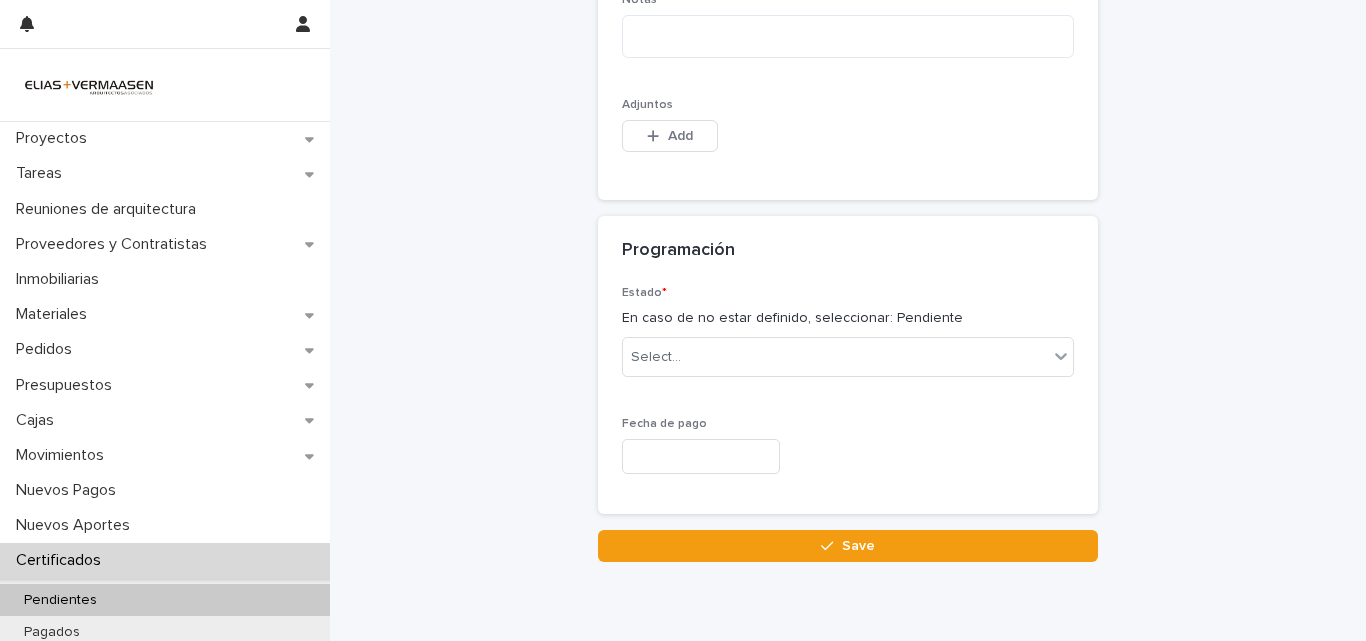 scroll, scrollTop: 762, scrollLeft: 0, axis: vertical 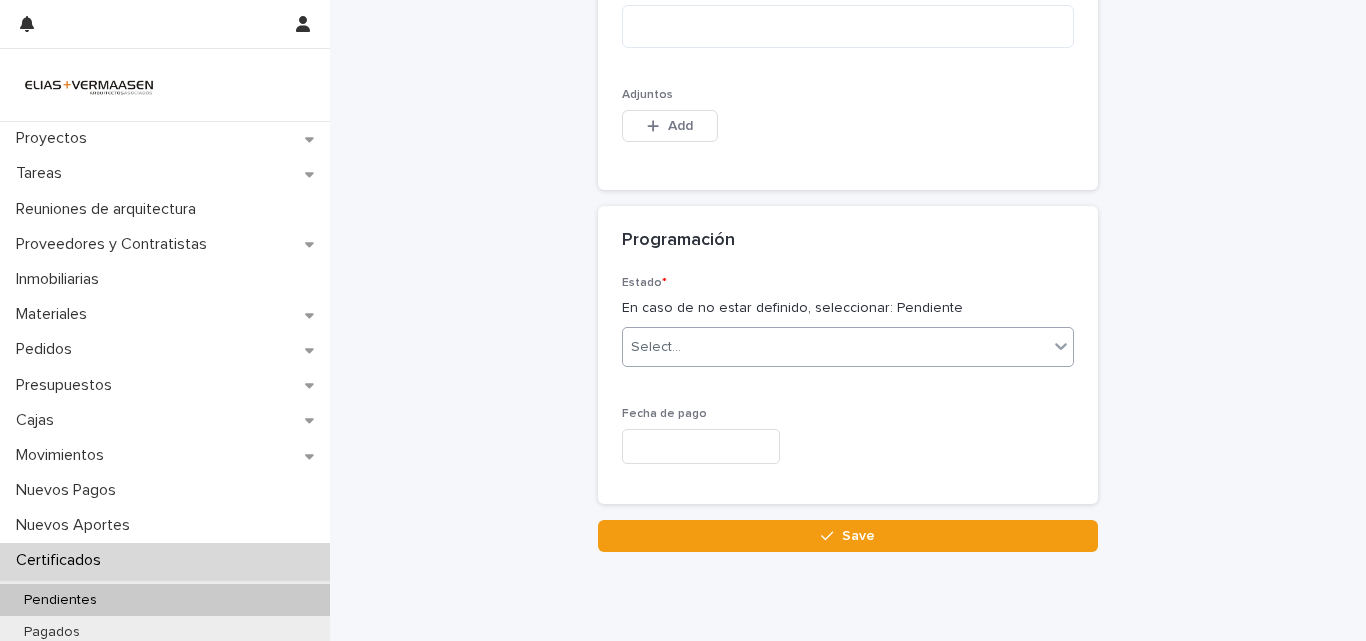 click on "Select..." at bounding box center (835, 347) 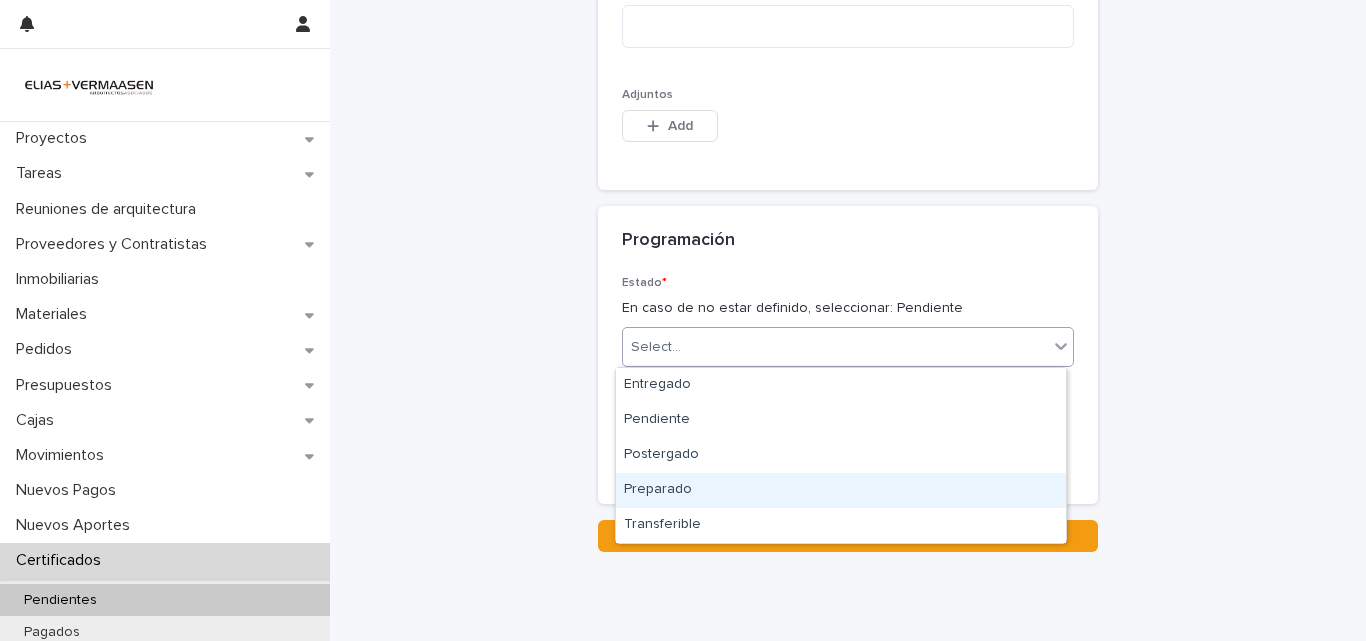 click on "Preparado" at bounding box center (841, 490) 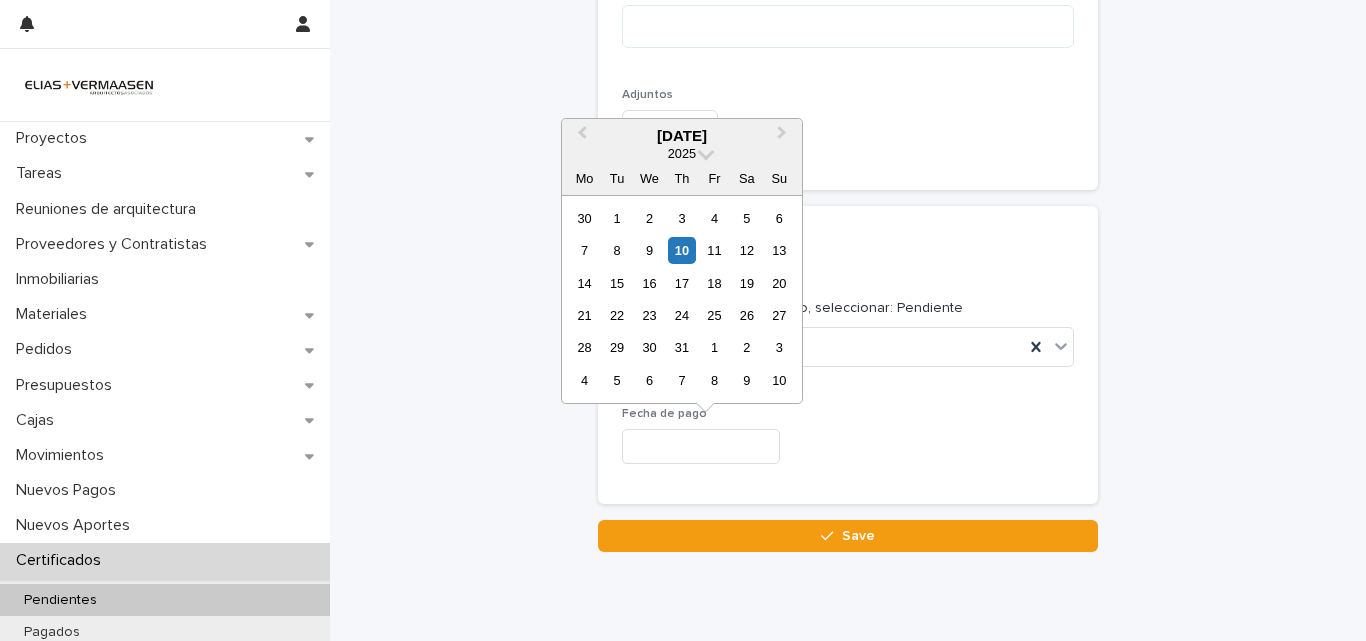 click at bounding box center [701, 446] 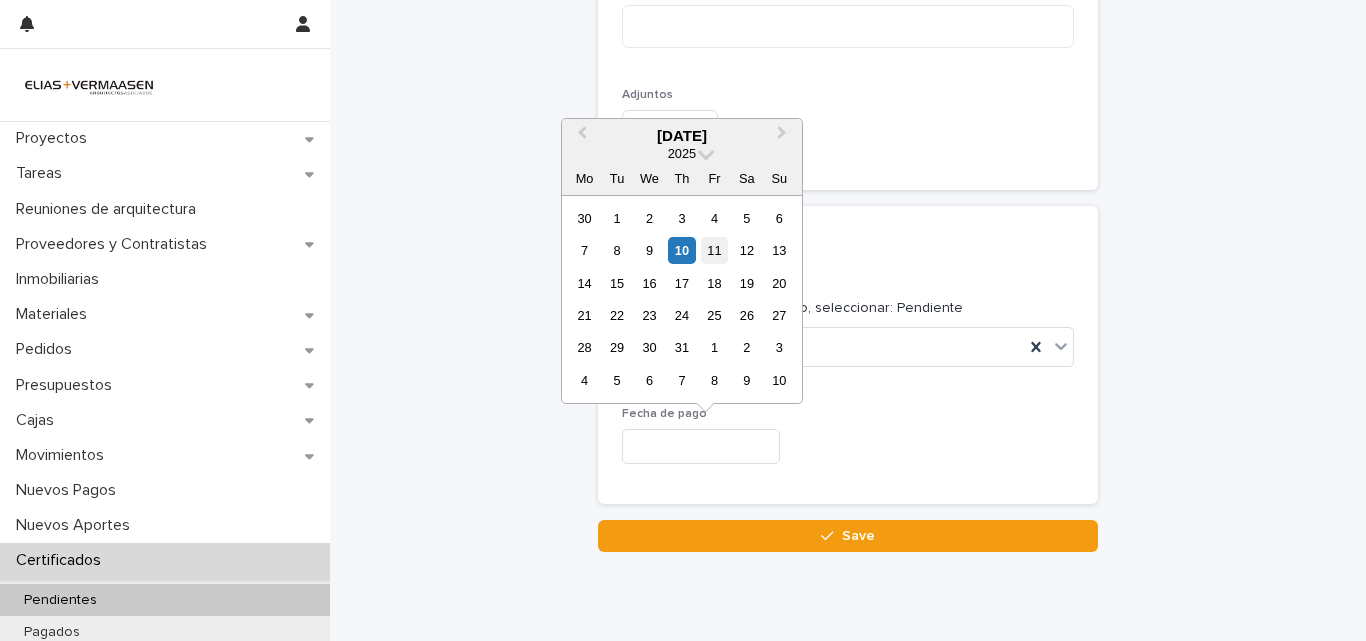 click on "11" at bounding box center (714, 250) 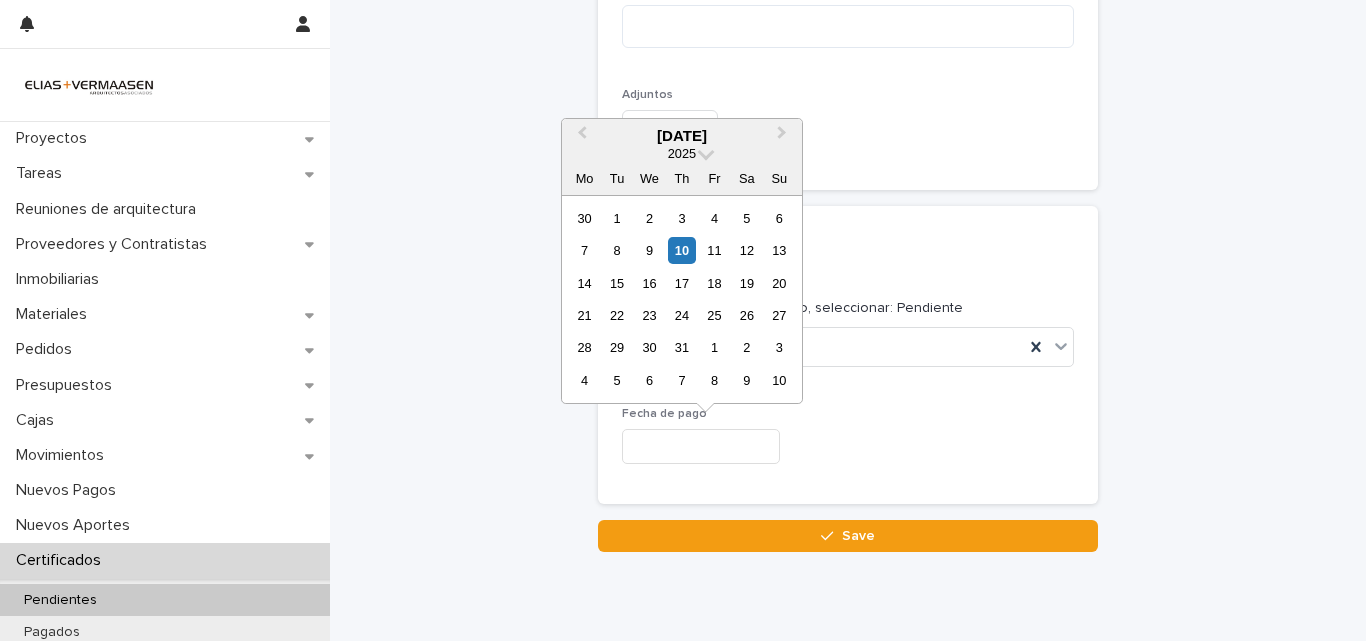 type on "**********" 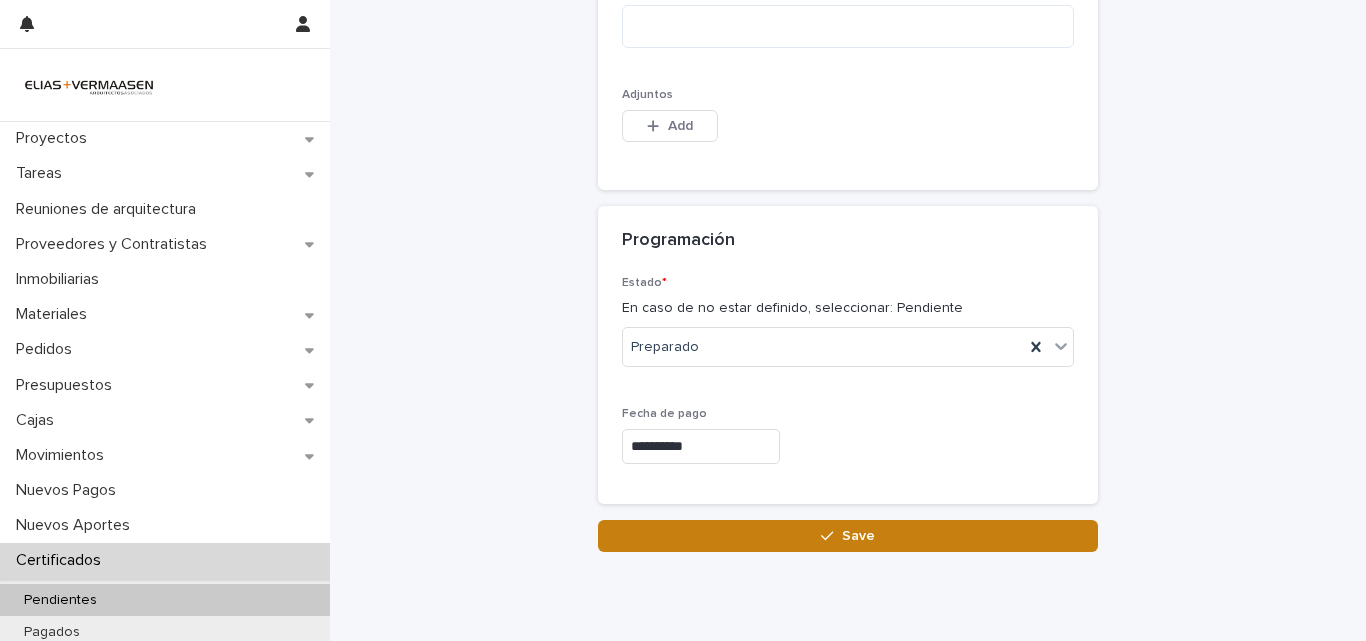 click on "Save" at bounding box center (848, 536) 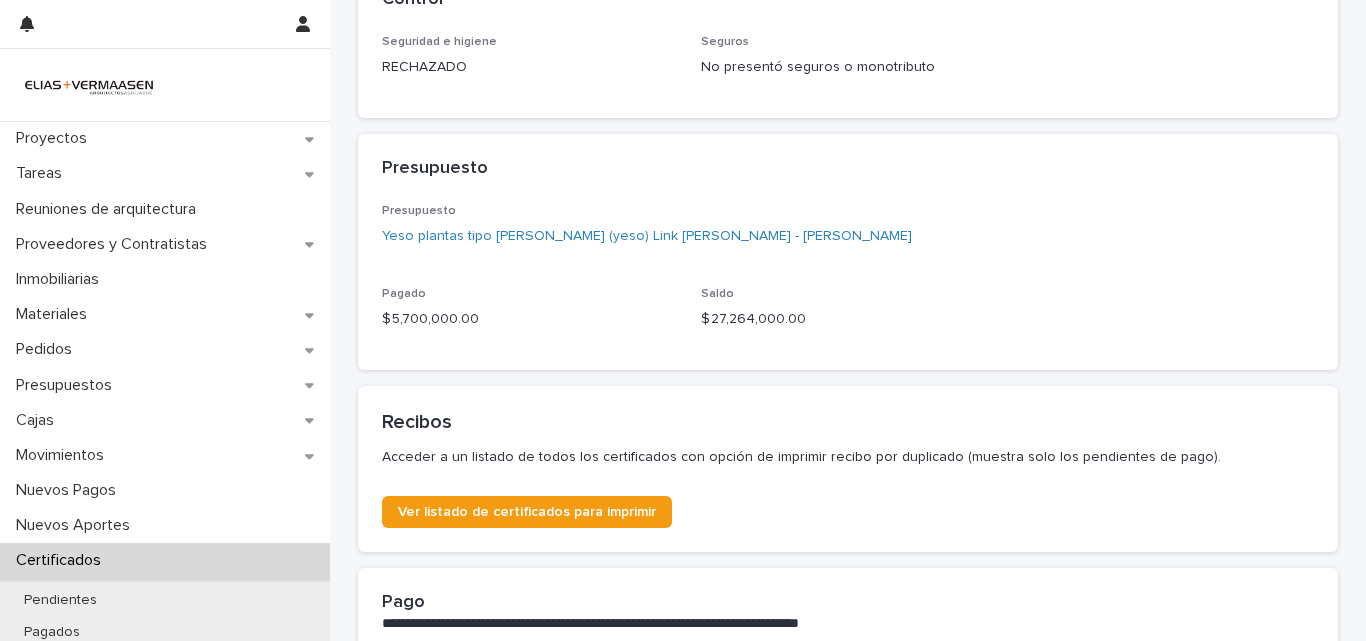 scroll, scrollTop: 0, scrollLeft: 0, axis: both 